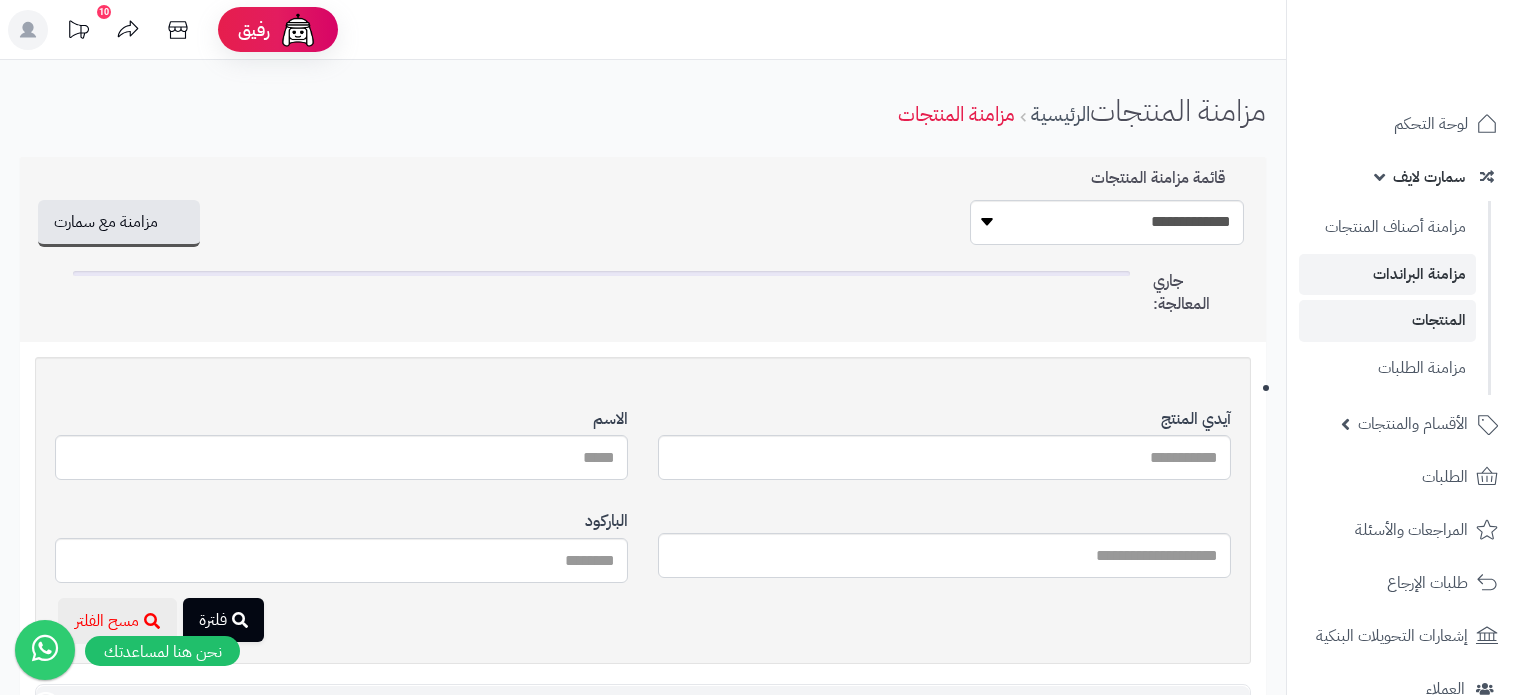 scroll, scrollTop: 0, scrollLeft: 0, axis: both 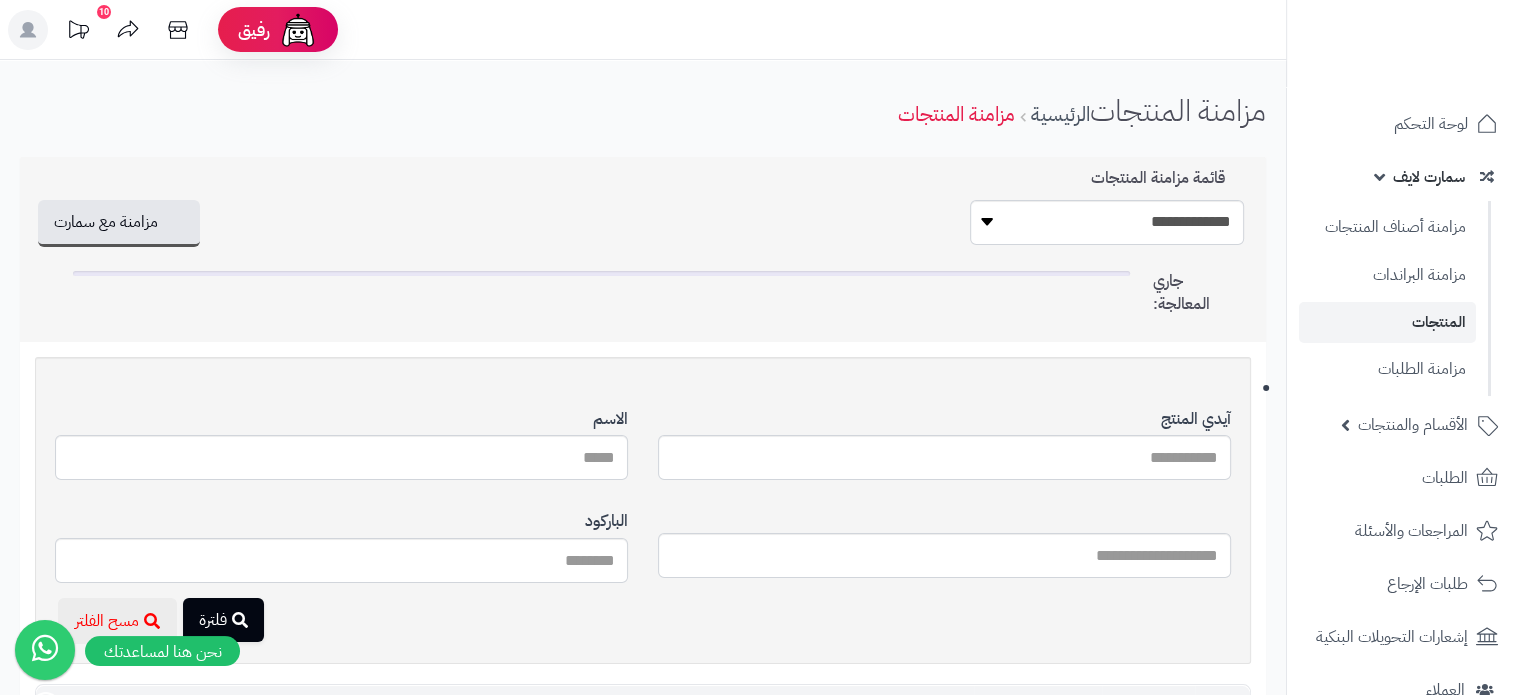 click on "المنتجات" at bounding box center (1387, 322) 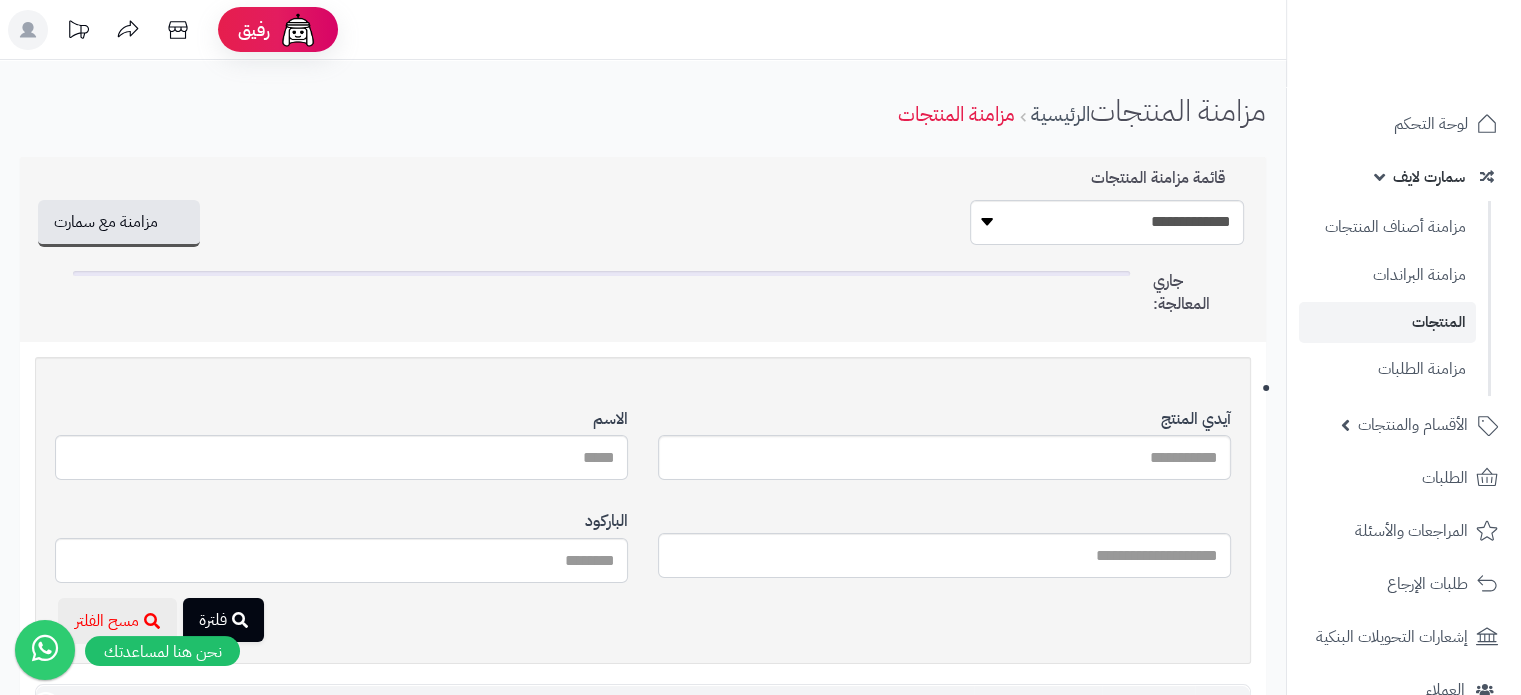 scroll, scrollTop: 100, scrollLeft: 0, axis: vertical 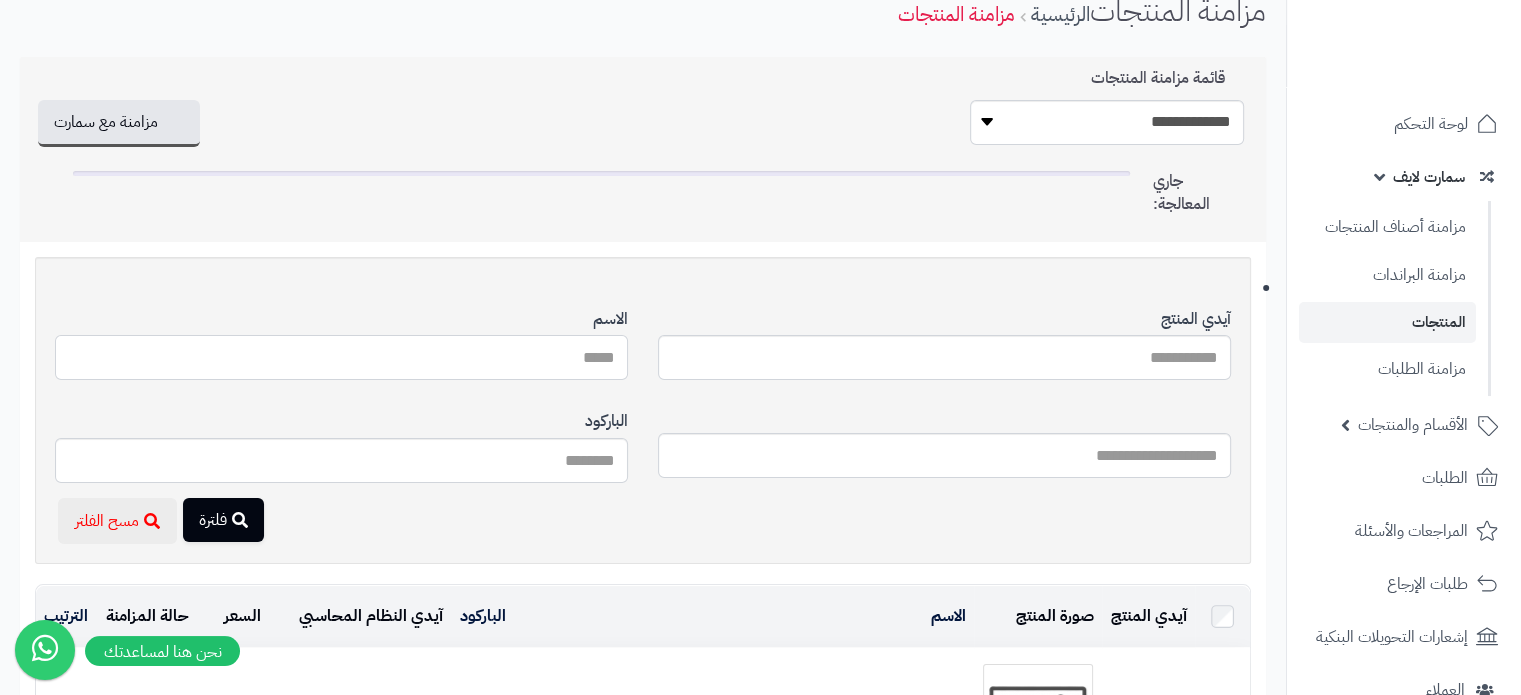 click on "آيدي المنتج" at bounding box center (341, 357) 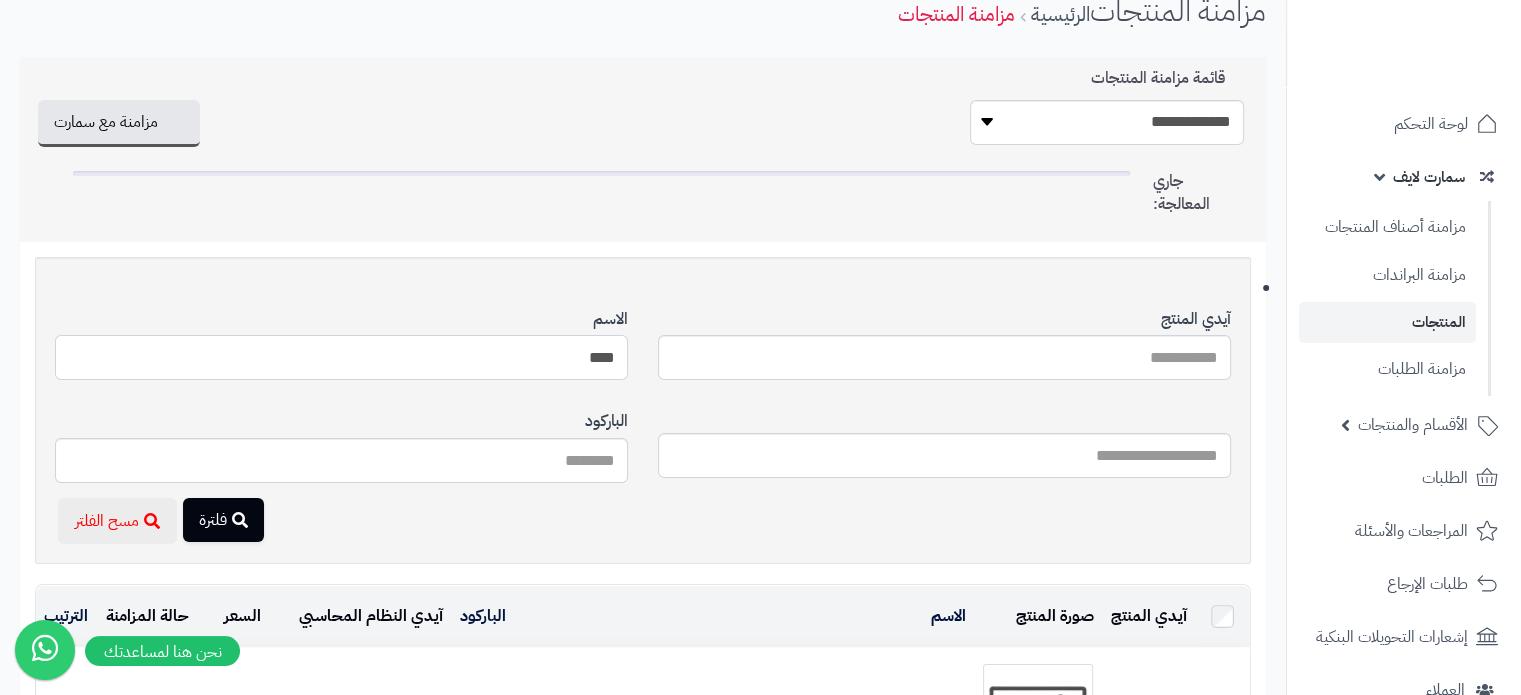 type on "****" 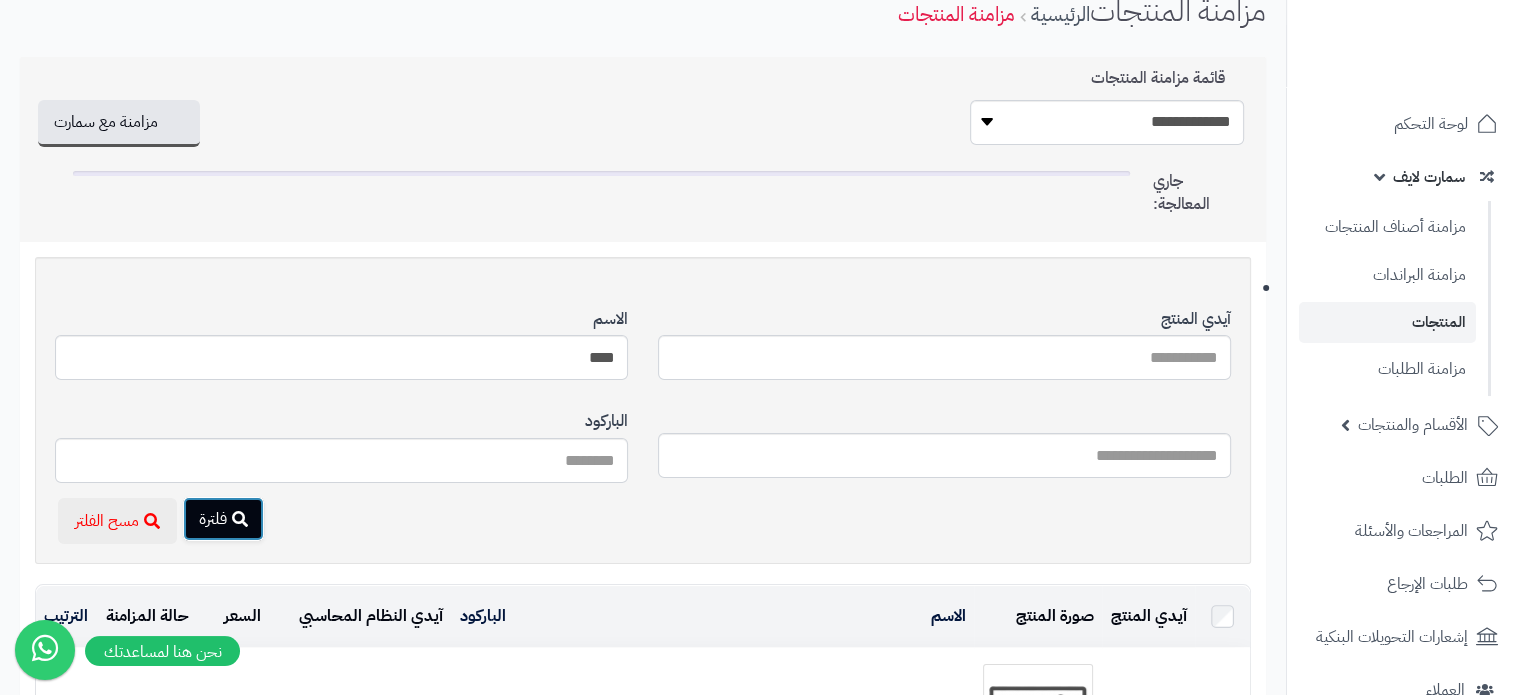 click on "فلترة" at bounding box center (223, 519) 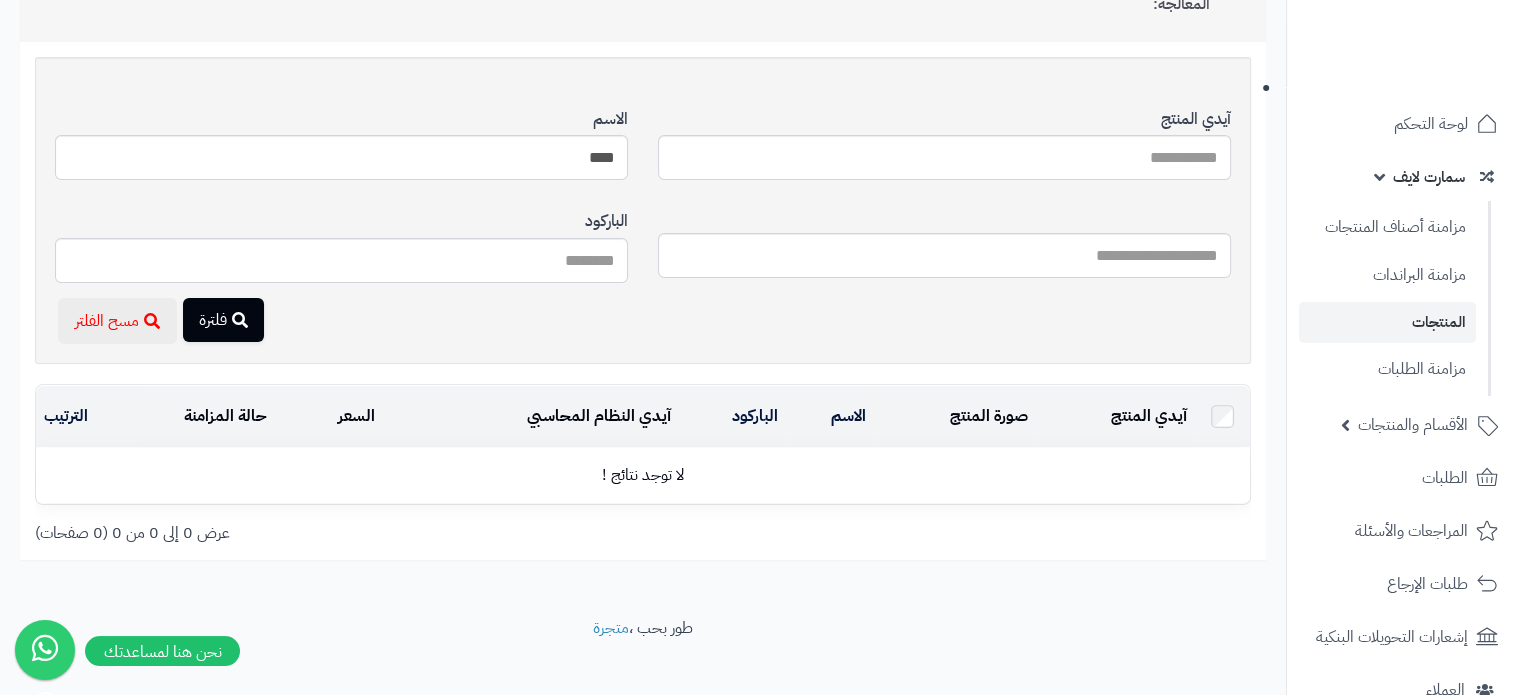 scroll, scrollTop: 320, scrollLeft: 0, axis: vertical 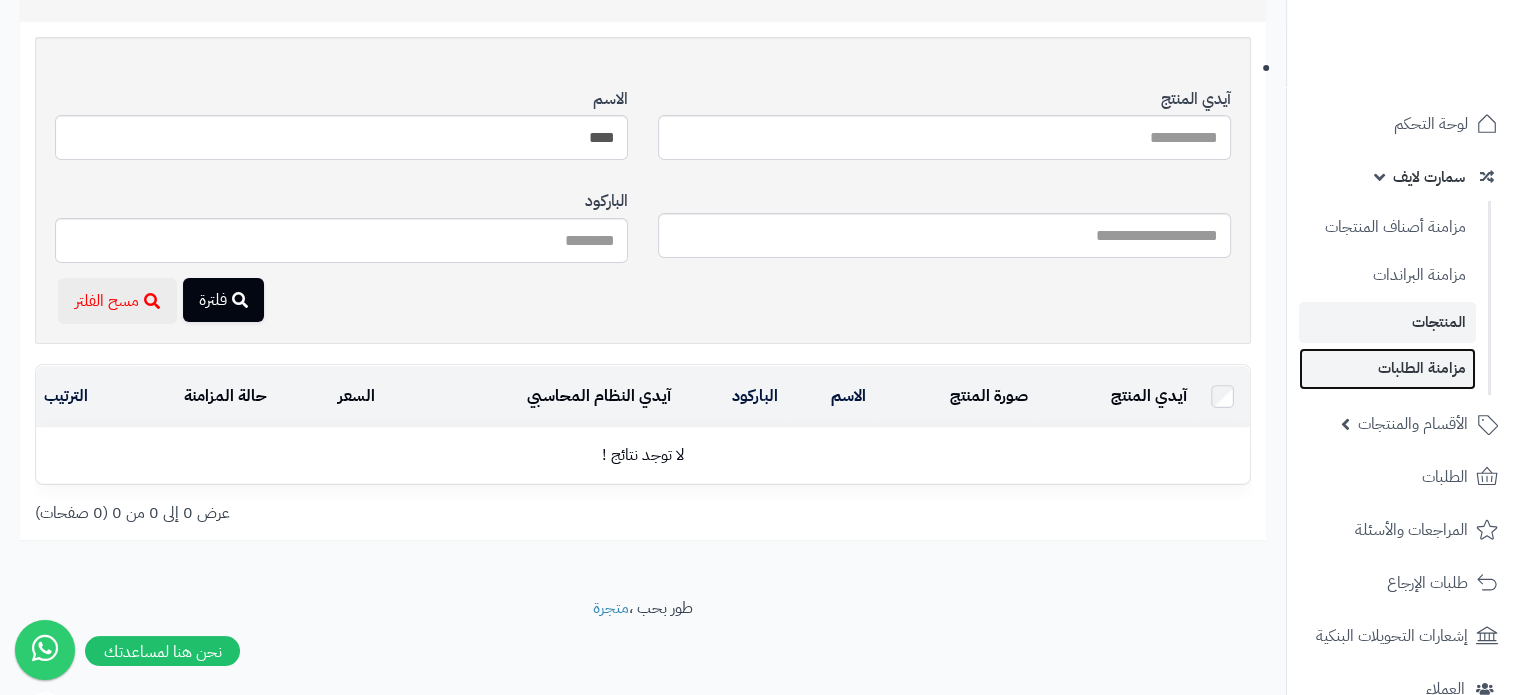 click on "مزامنة الطلبات" at bounding box center (1387, 368) 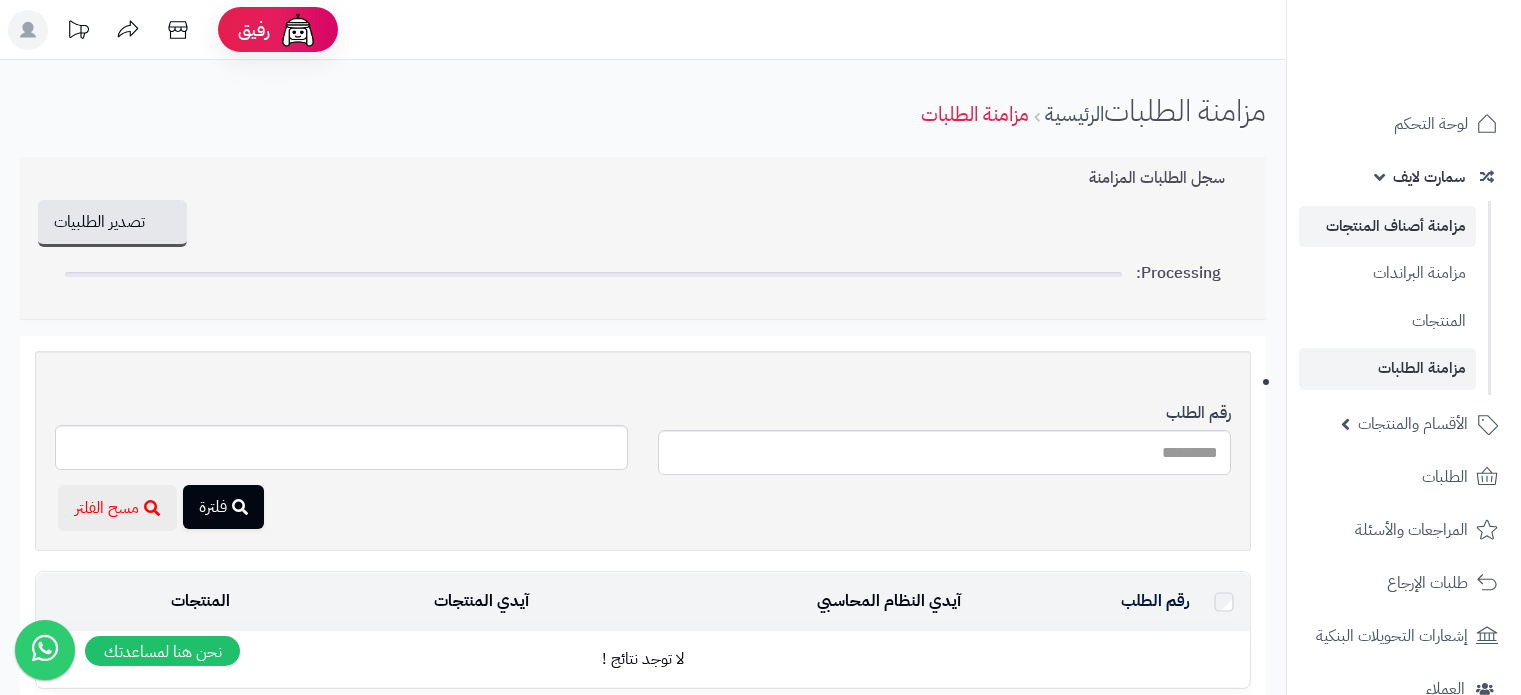 scroll, scrollTop: 0, scrollLeft: 0, axis: both 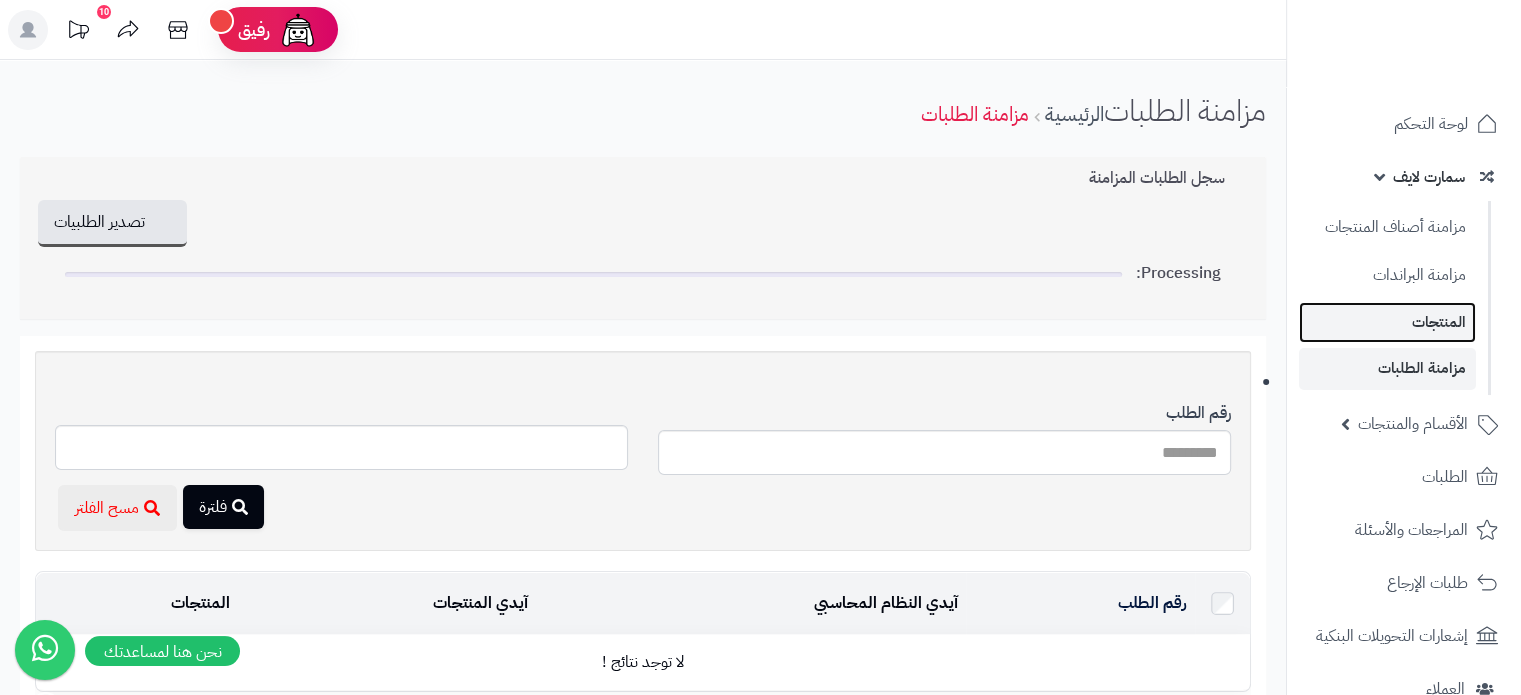 click on "المنتجات" at bounding box center [1387, 322] 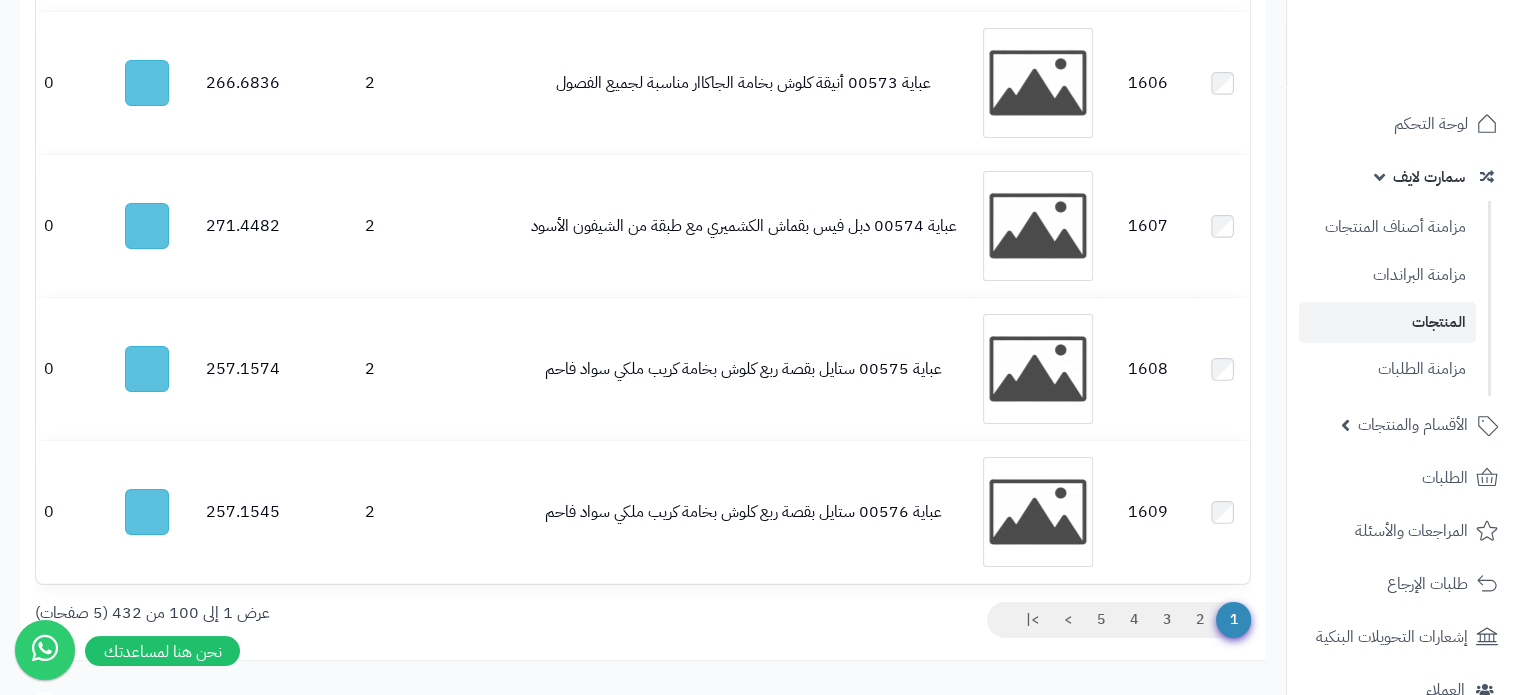 scroll, scrollTop: 14603, scrollLeft: 0, axis: vertical 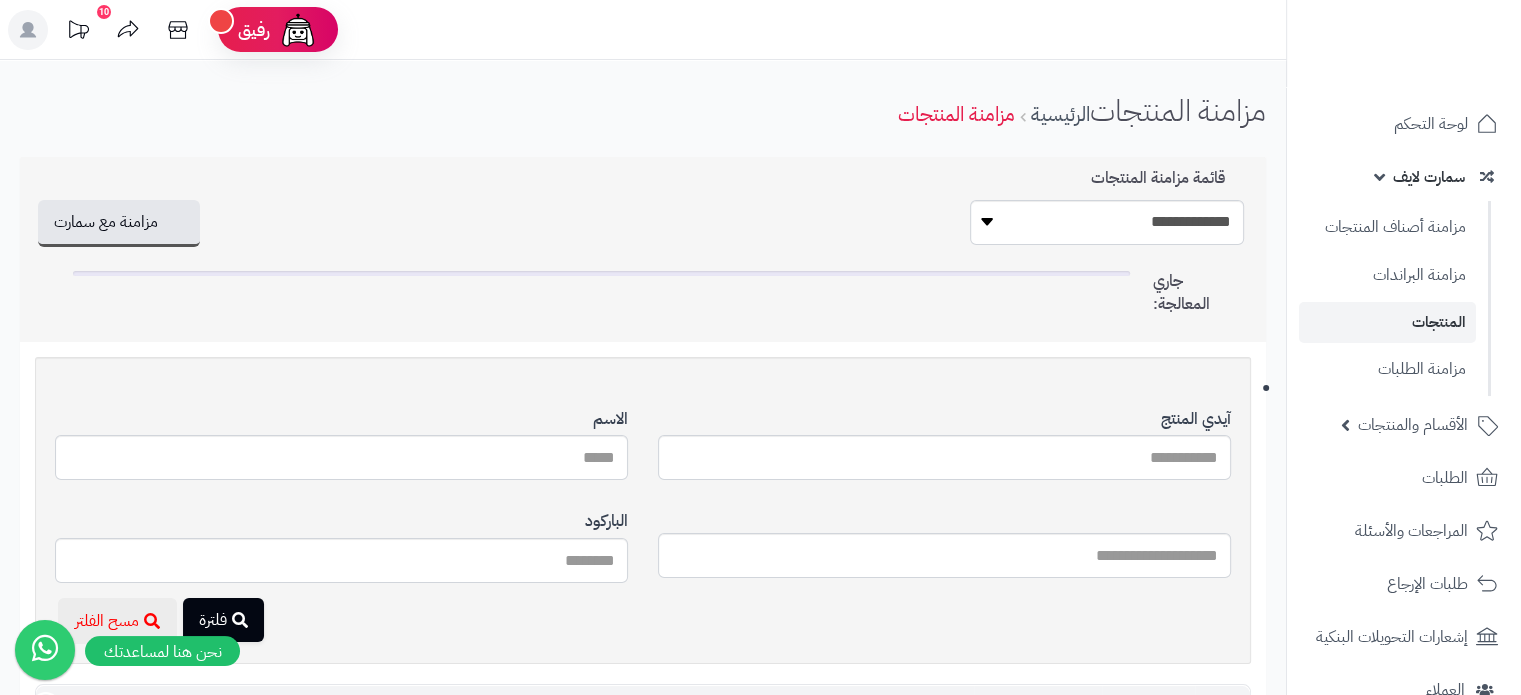 click on "المنتجات" at bounding box center (1387, 322) 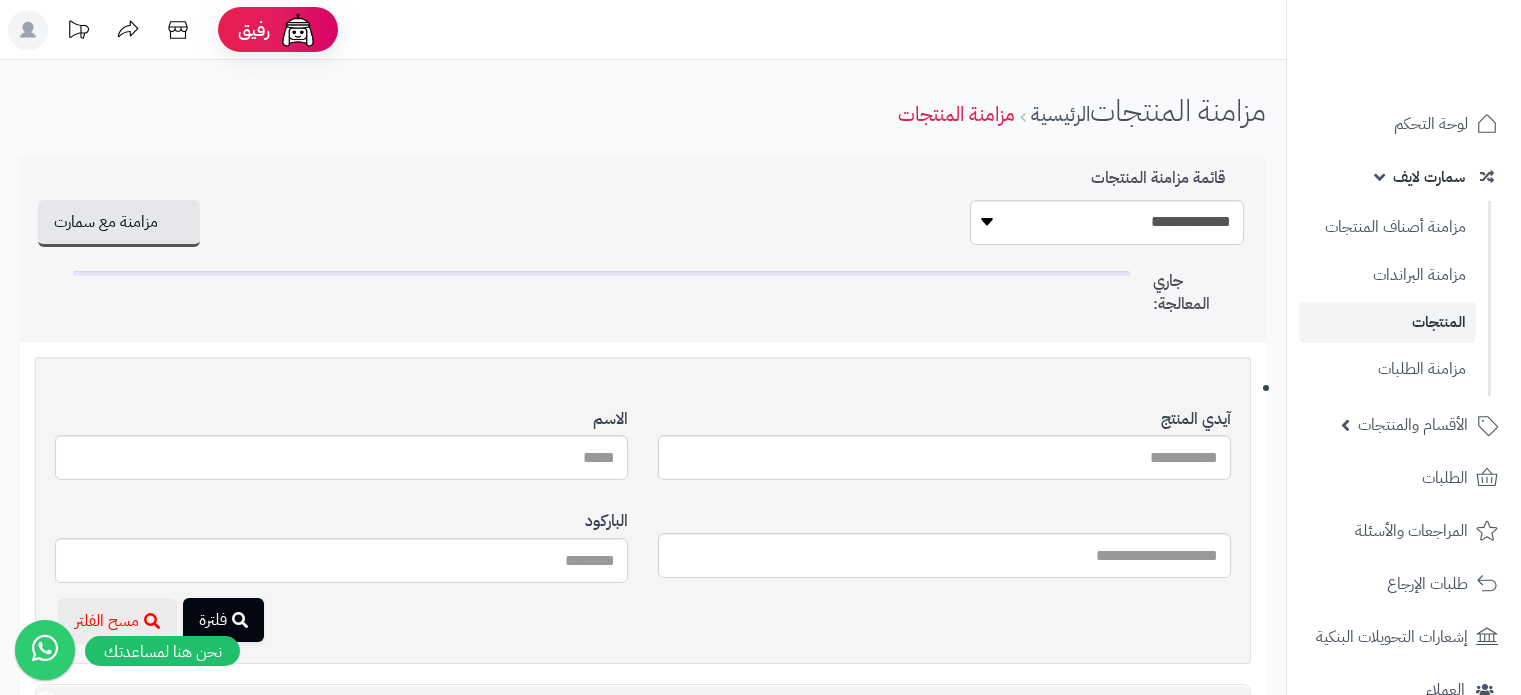 scroll, scrollTop: 0, scrollLeft: 0, axis: both 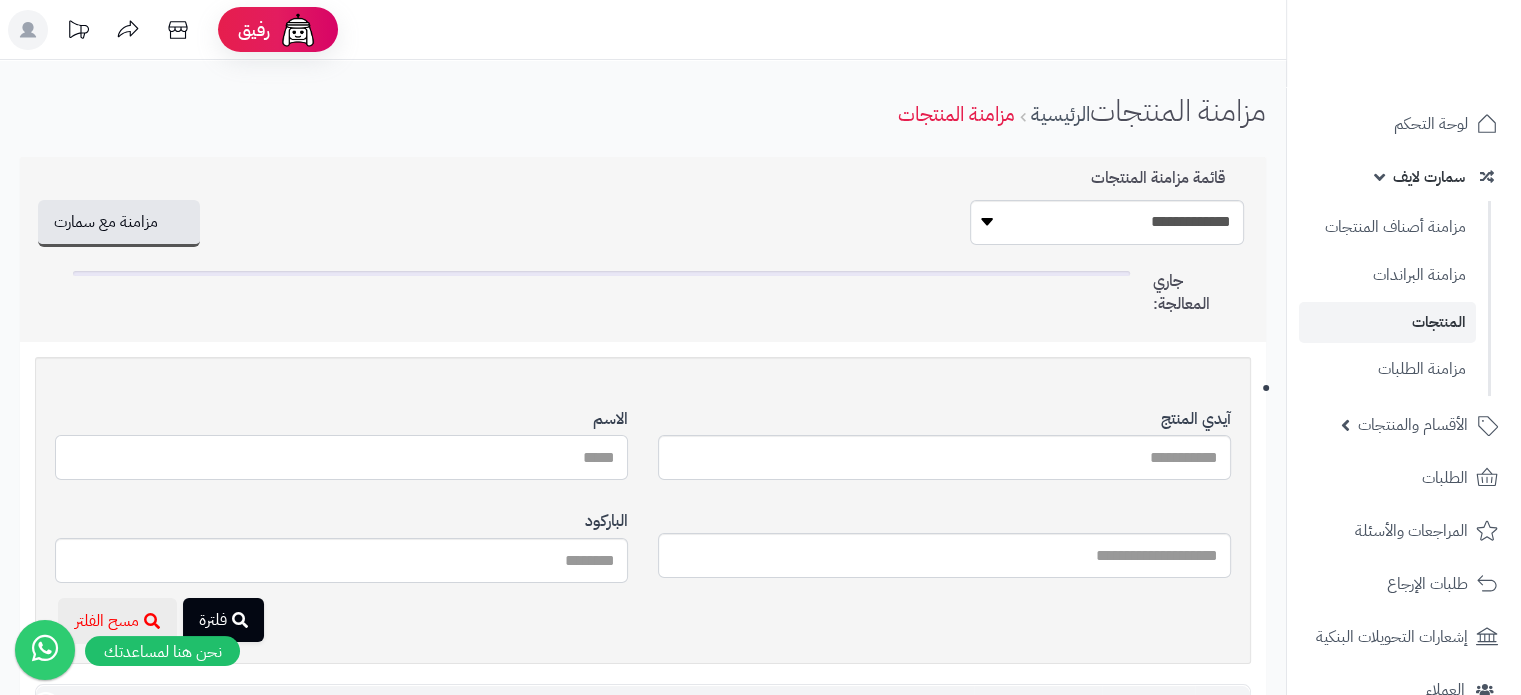 click on "آيدي المنتج" at bounding box center [341, 457] 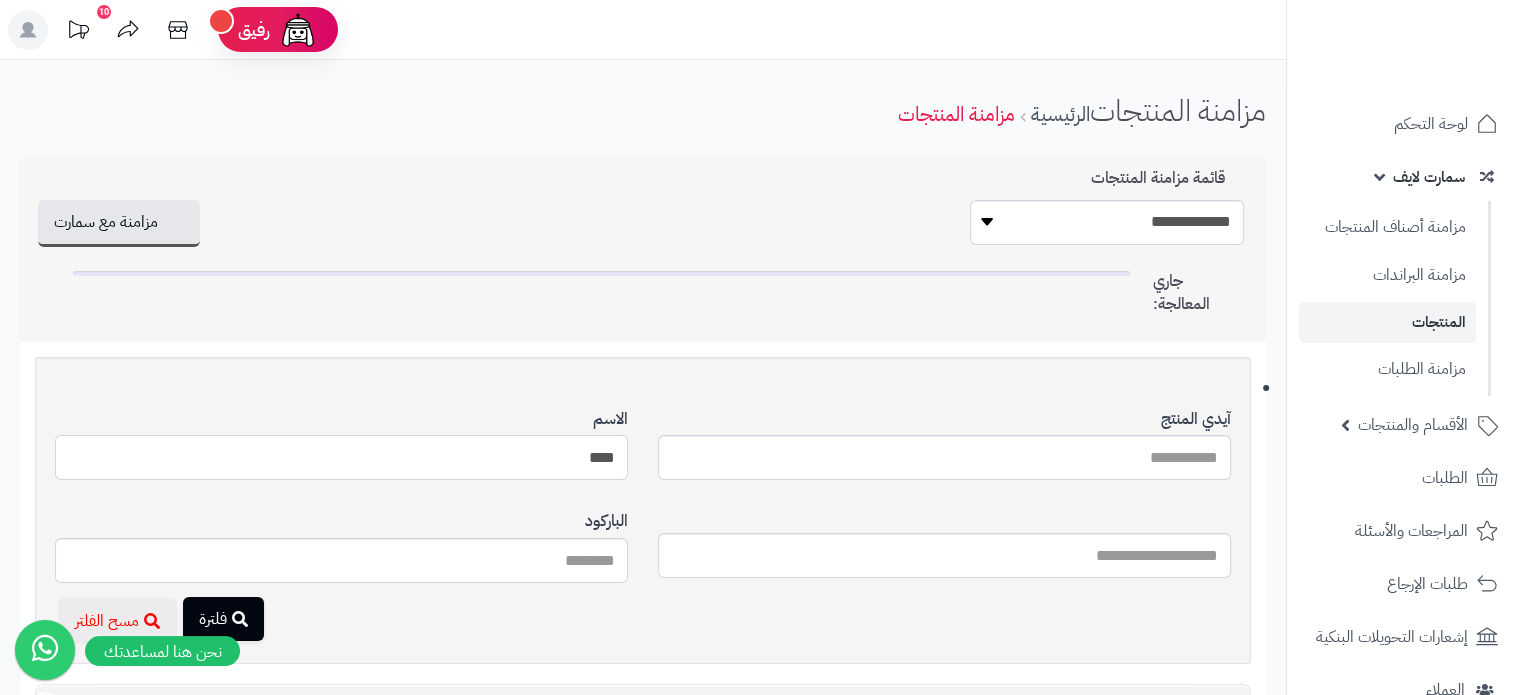 type on "****" 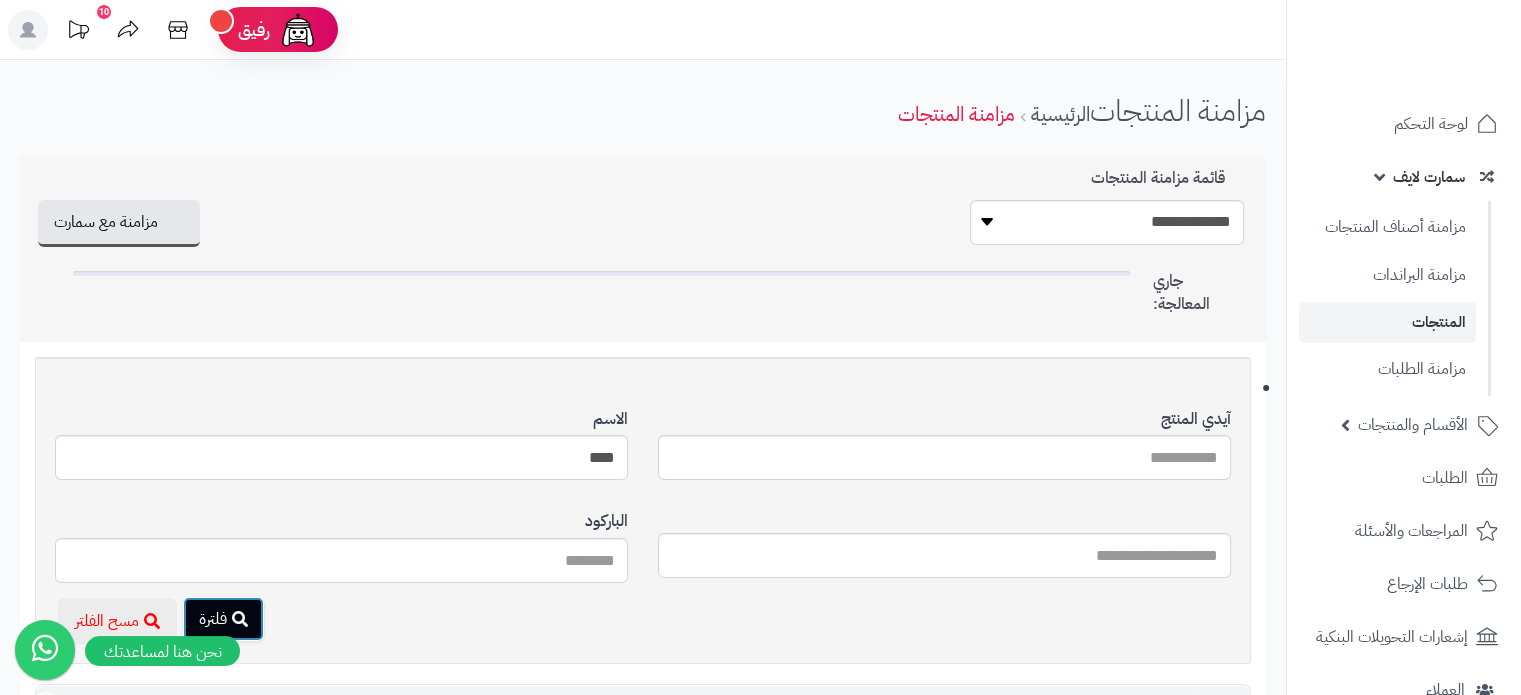 click on "فلترة" at bounding box center (223, 619) 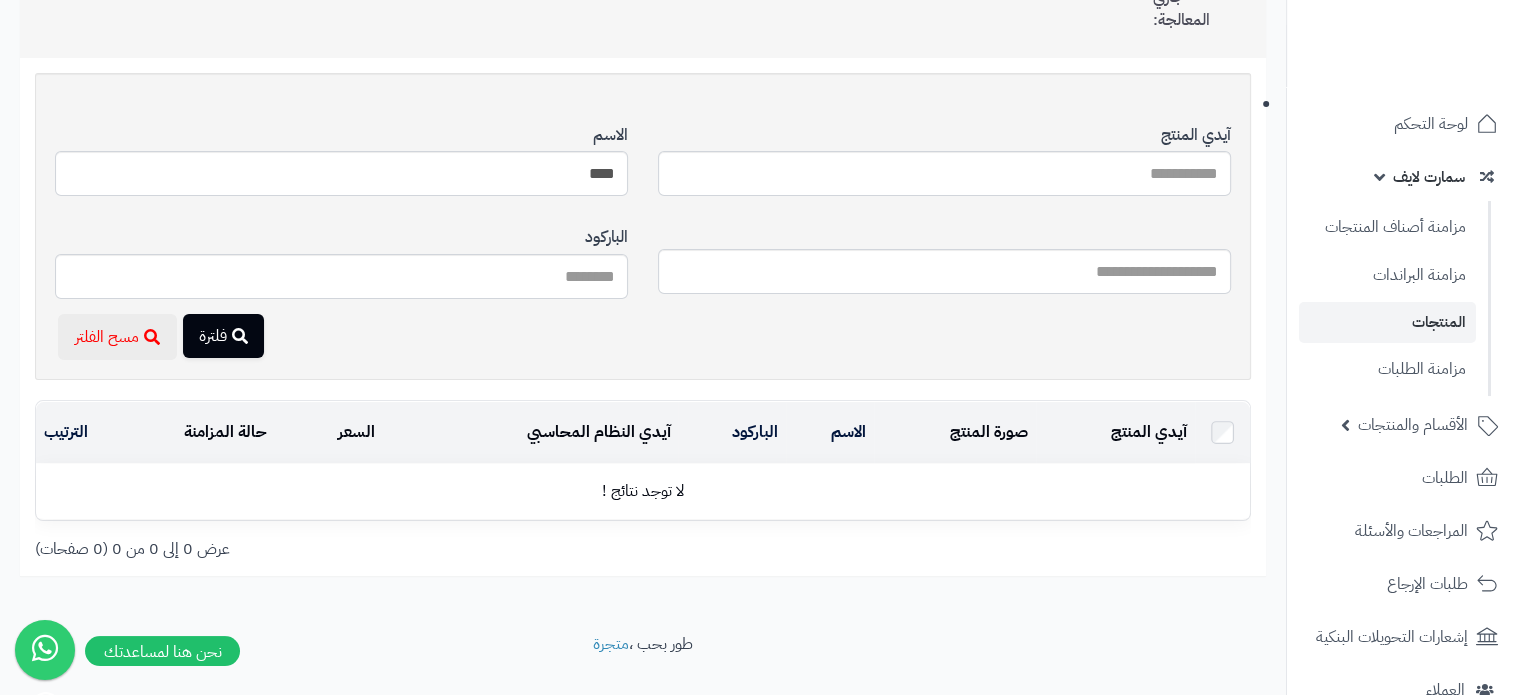 scroll, scrollTop: 300, scrollLeft: 0, axis: vertical 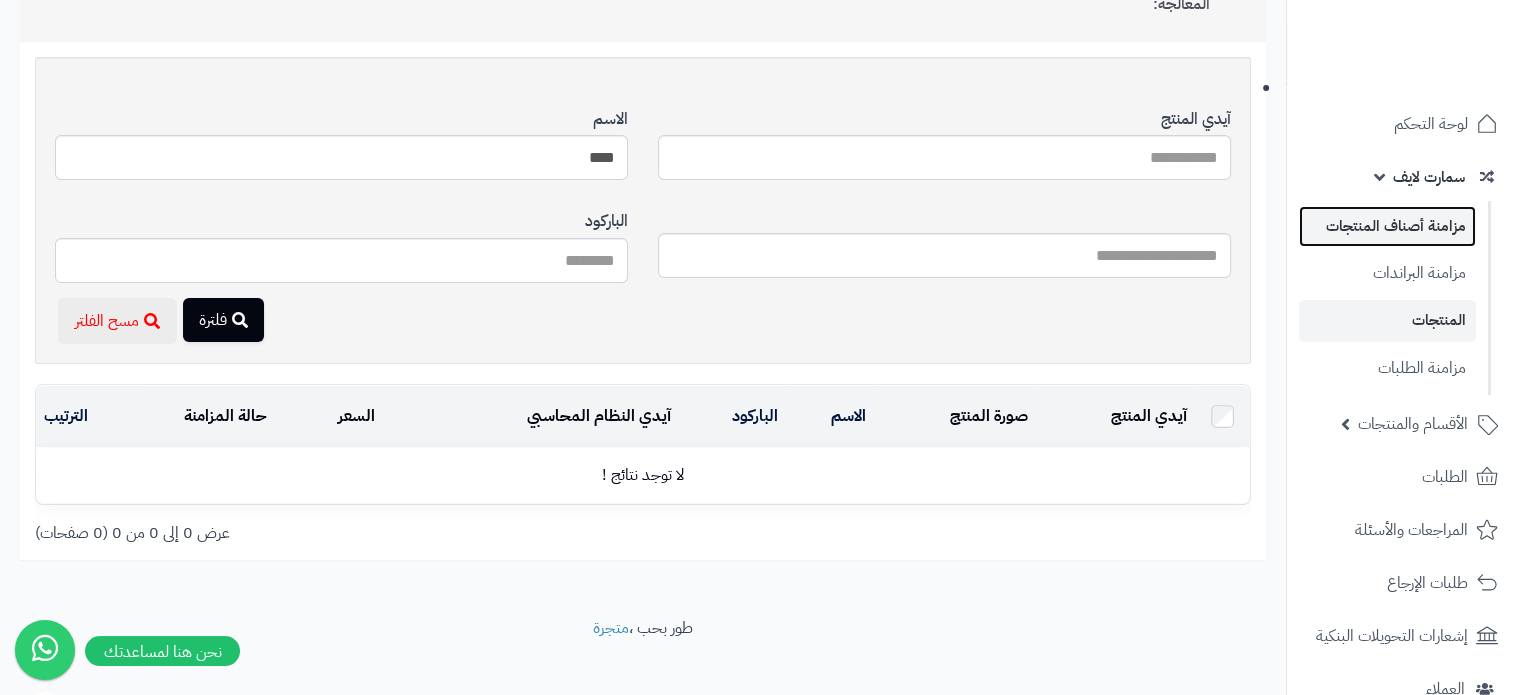 click on "مزامنة أصناف المنتجات" at bounding box center [1387, 226] 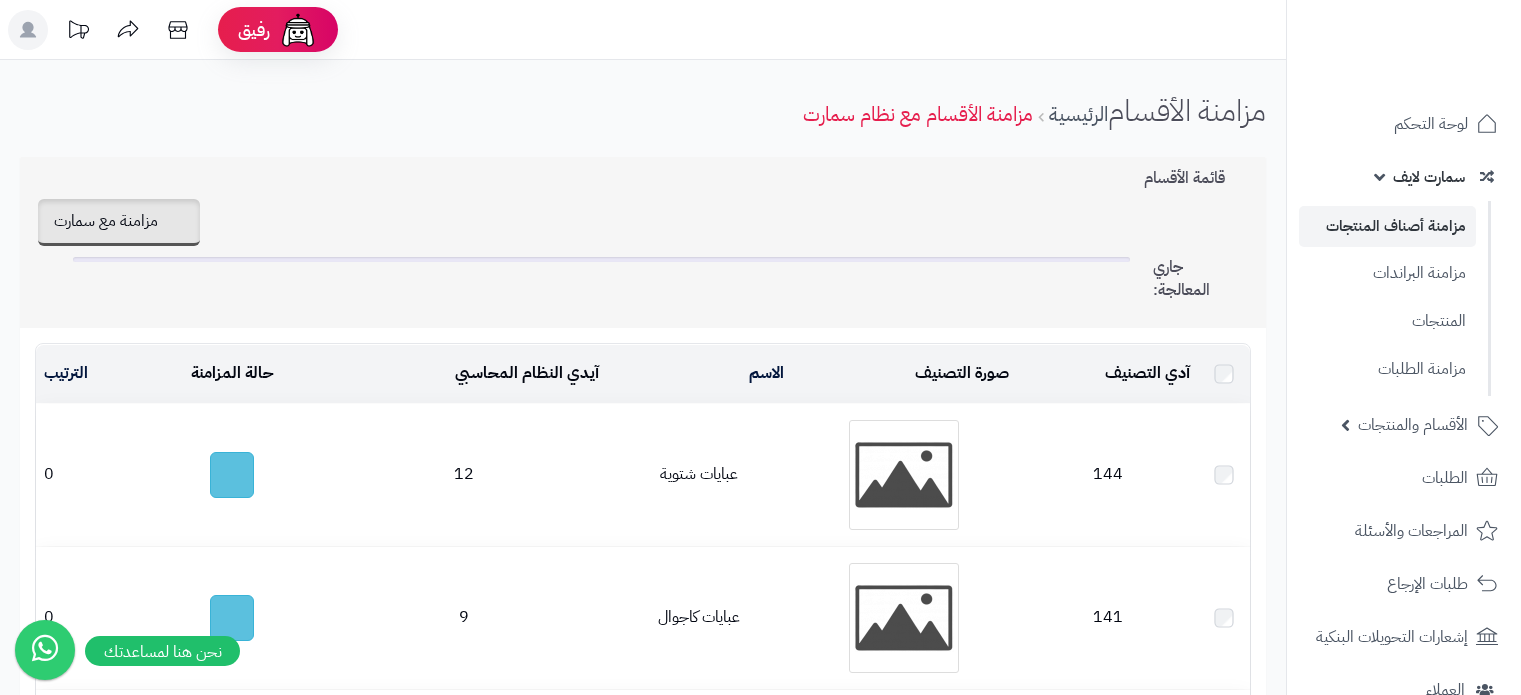 scroll, scrollTop: 0, scrollLeft: 0, axis: both 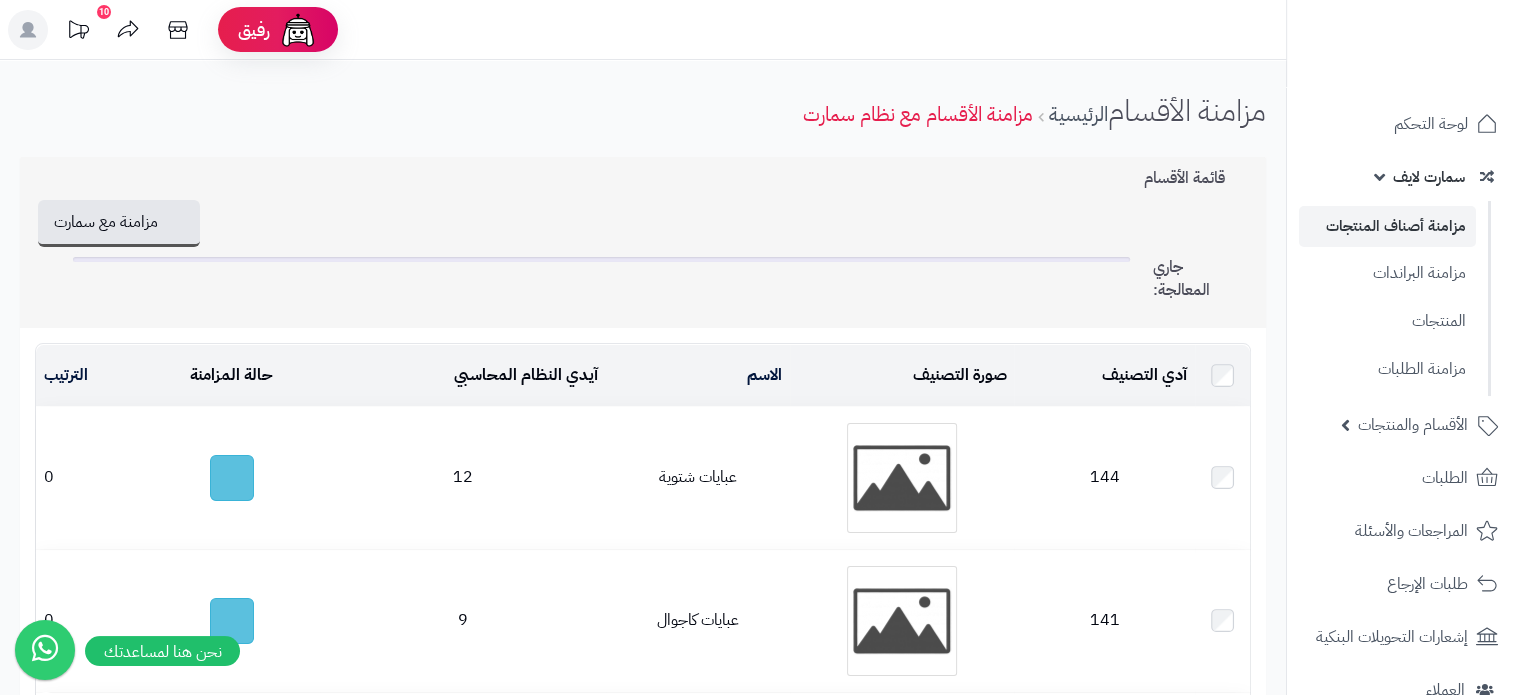 click on "سمارت لايف" at bounding box center [1429, 177] 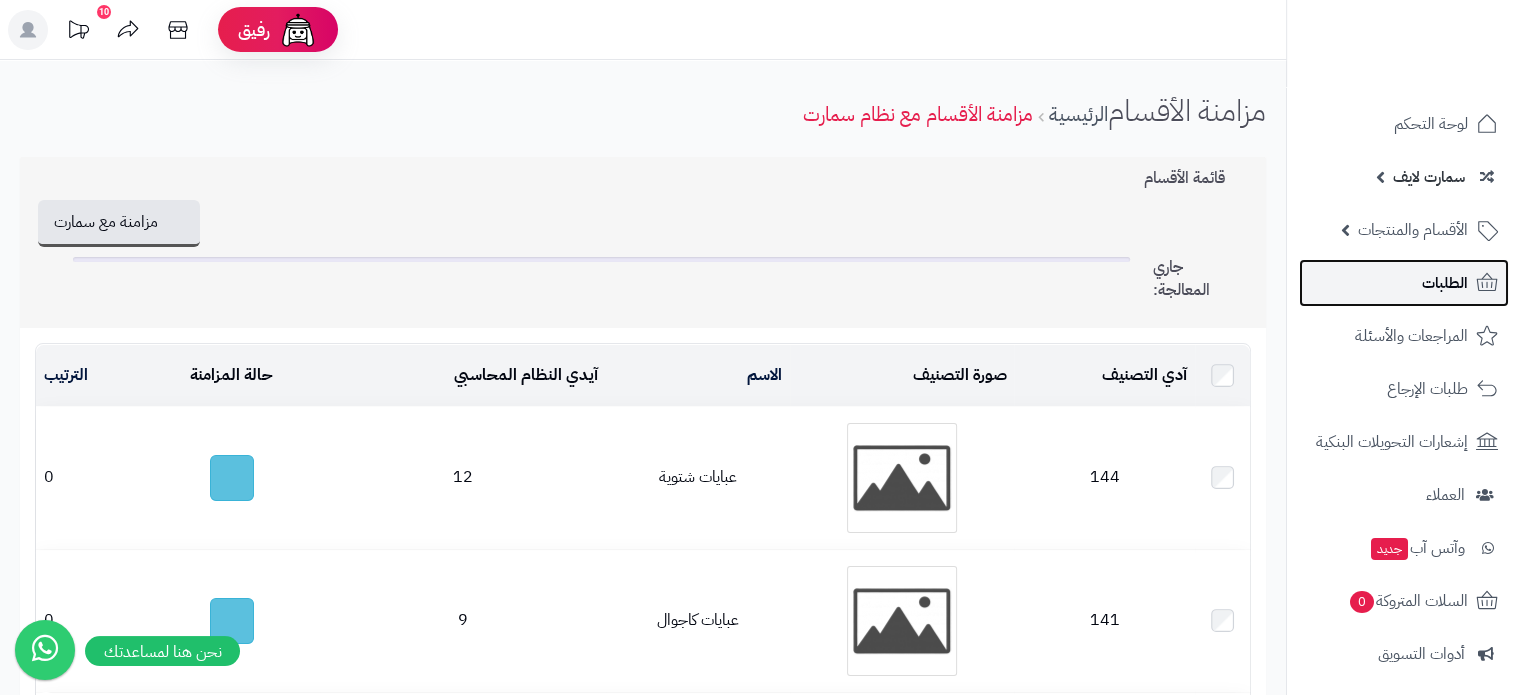 click on "الطلبات" at bounding box center [1404, 283] 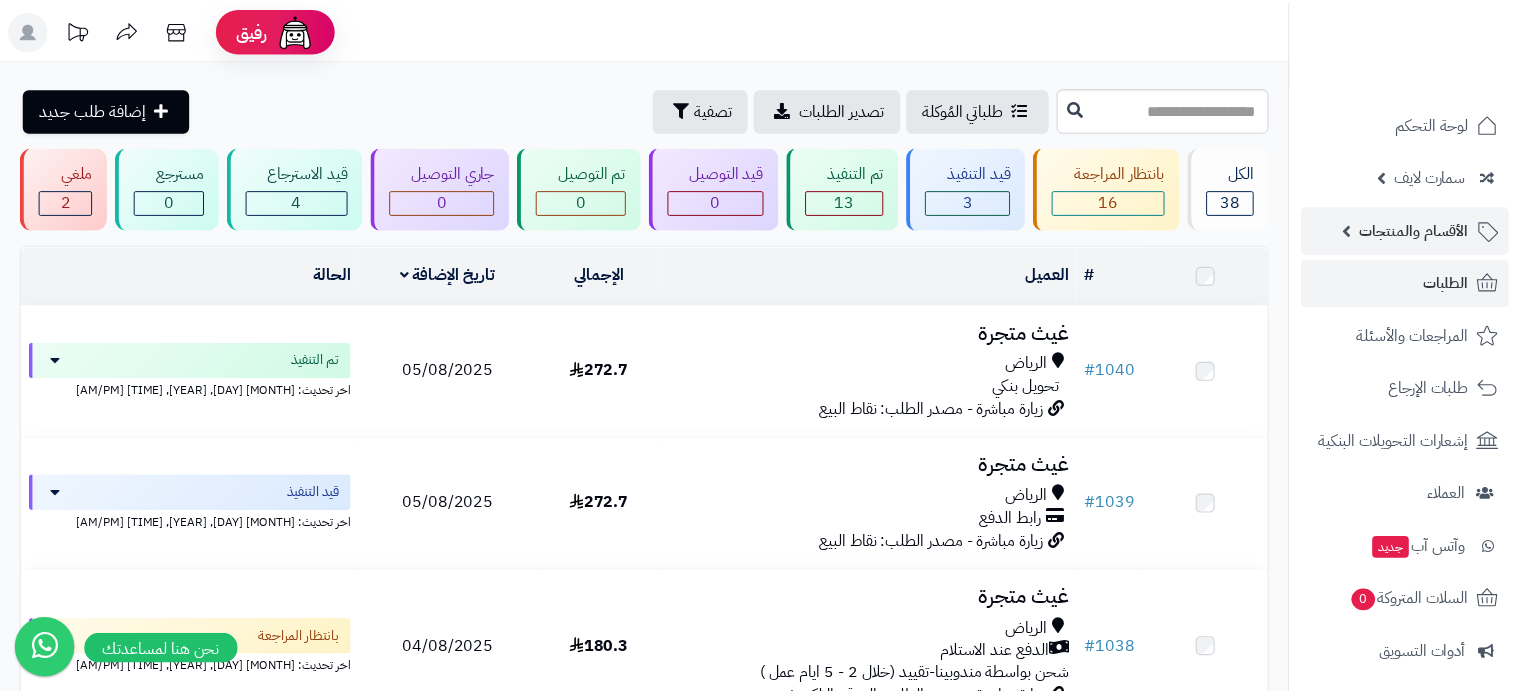 scroll, scrollTop: 0, scrollLeft: 0, axis: both 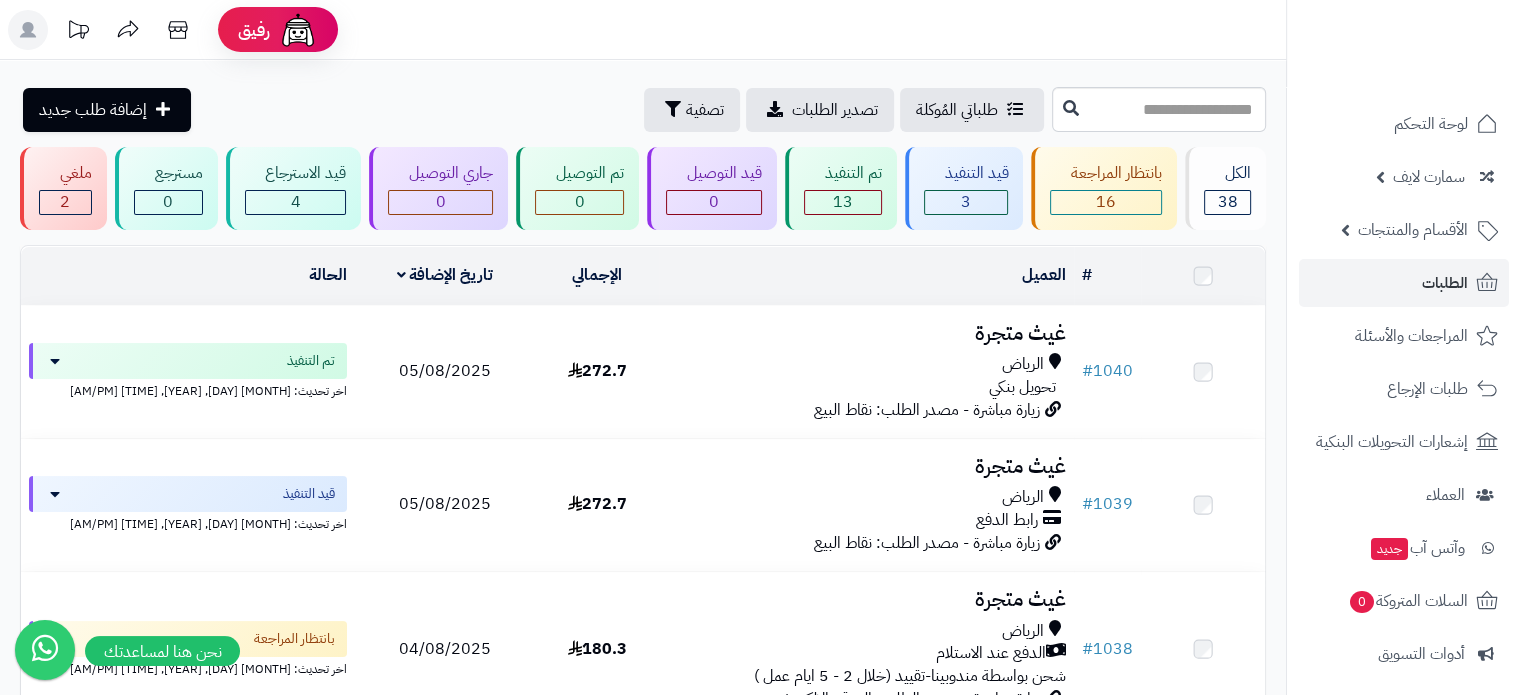 click on "الأقسام والمنتجات" at bounding box center [1413, 230] 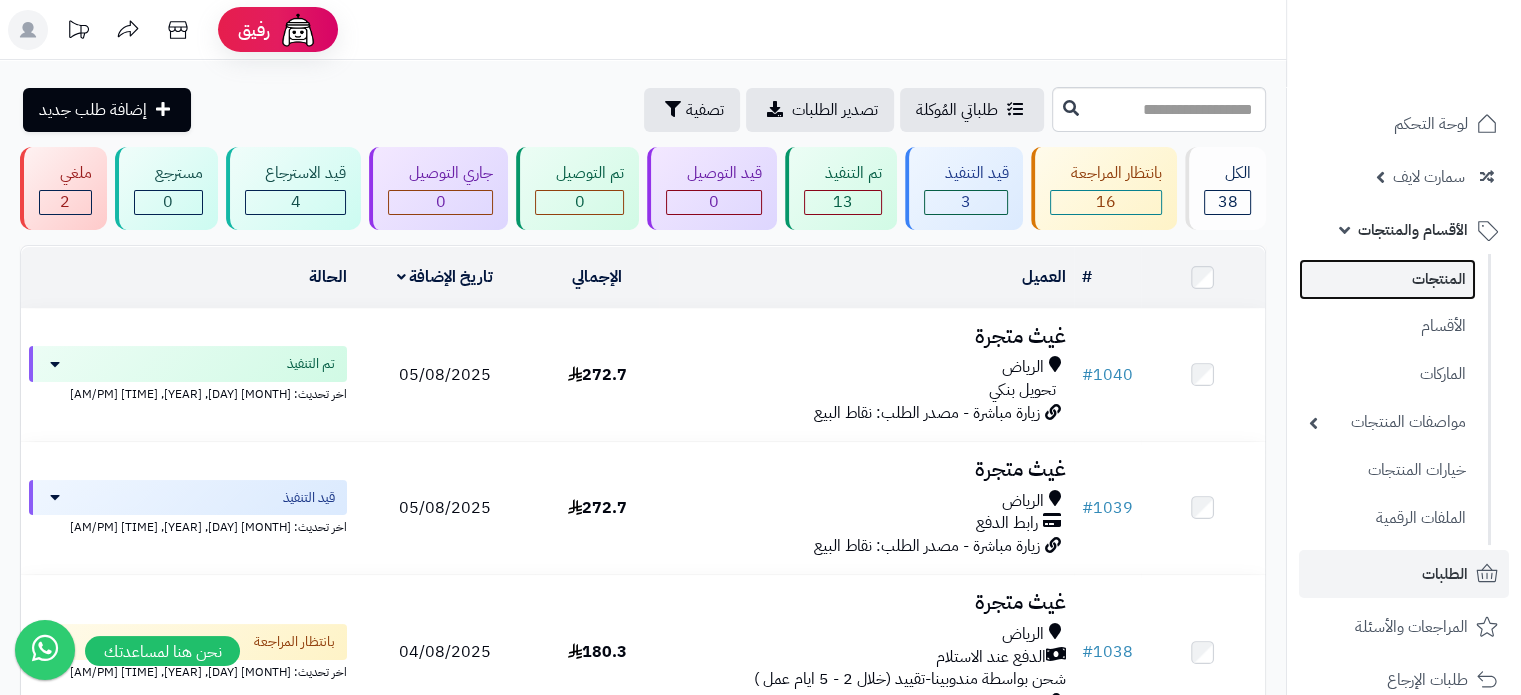 click on "المنتجات" at bounding box center [1387, 279] 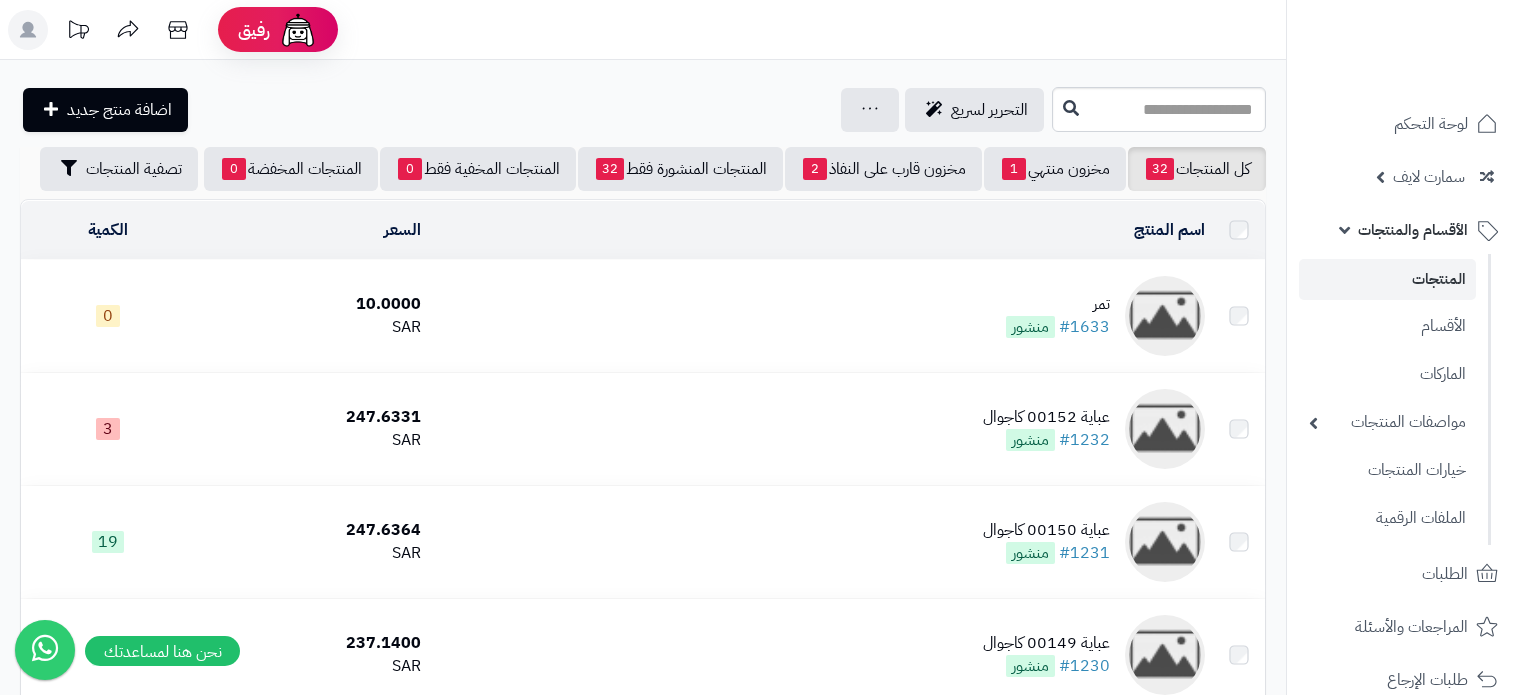 scroll, scrollTop: 0, scrollLeft: 0, axis: both 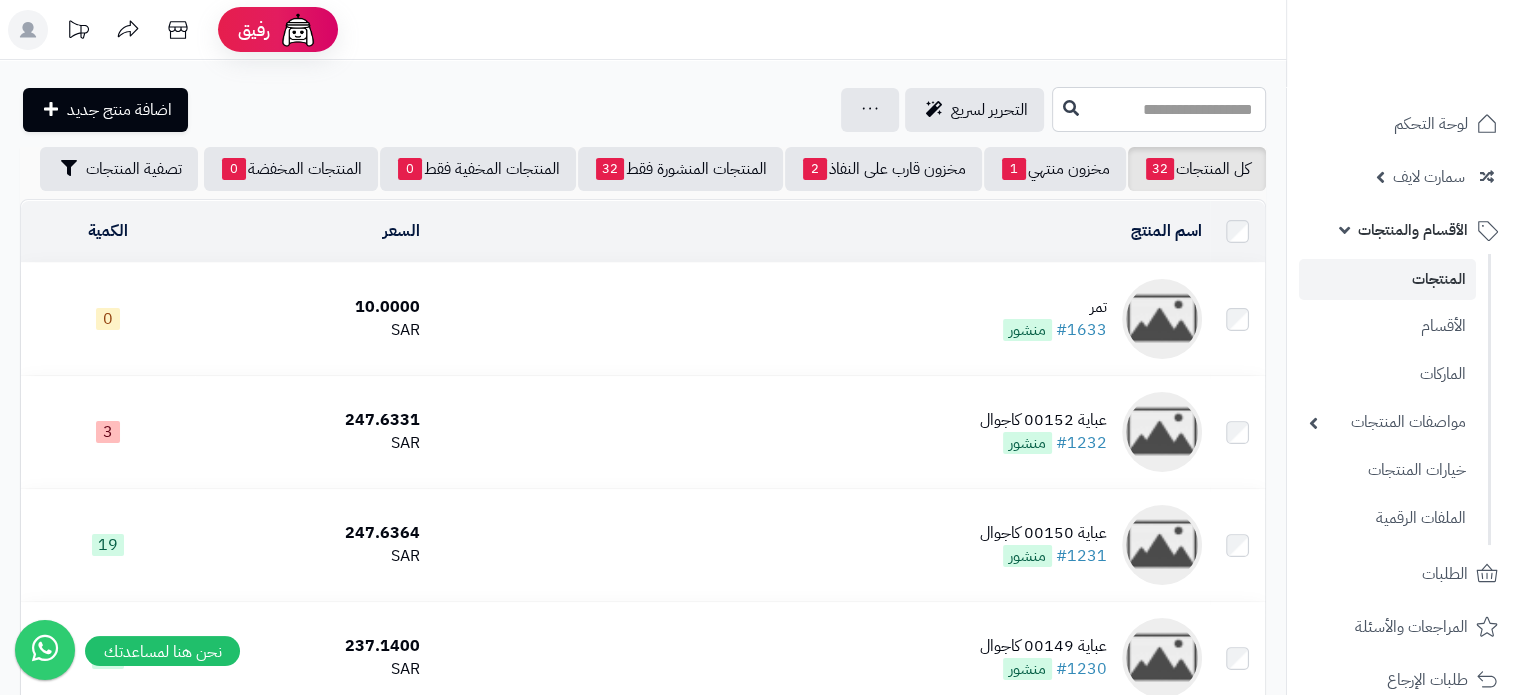 click at bounding box center [1159, 109] 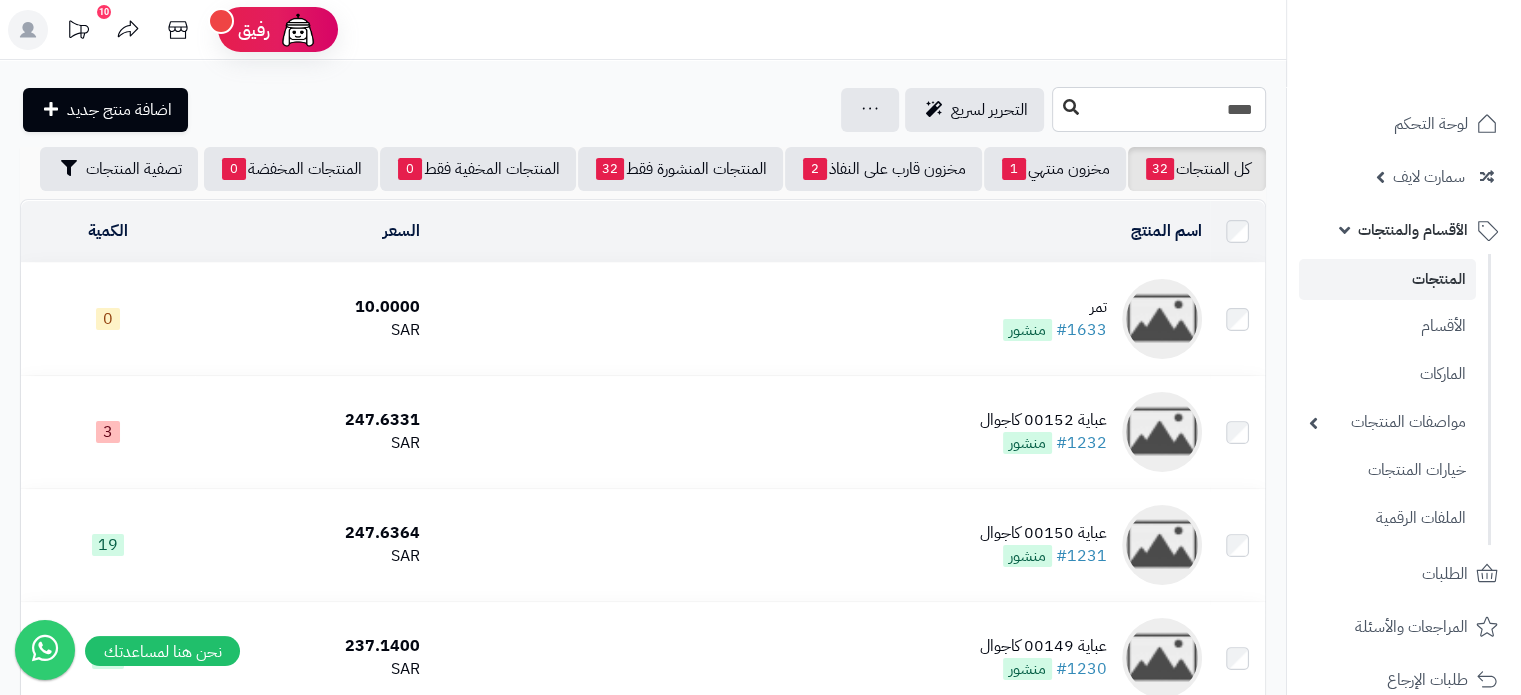 type on "****" 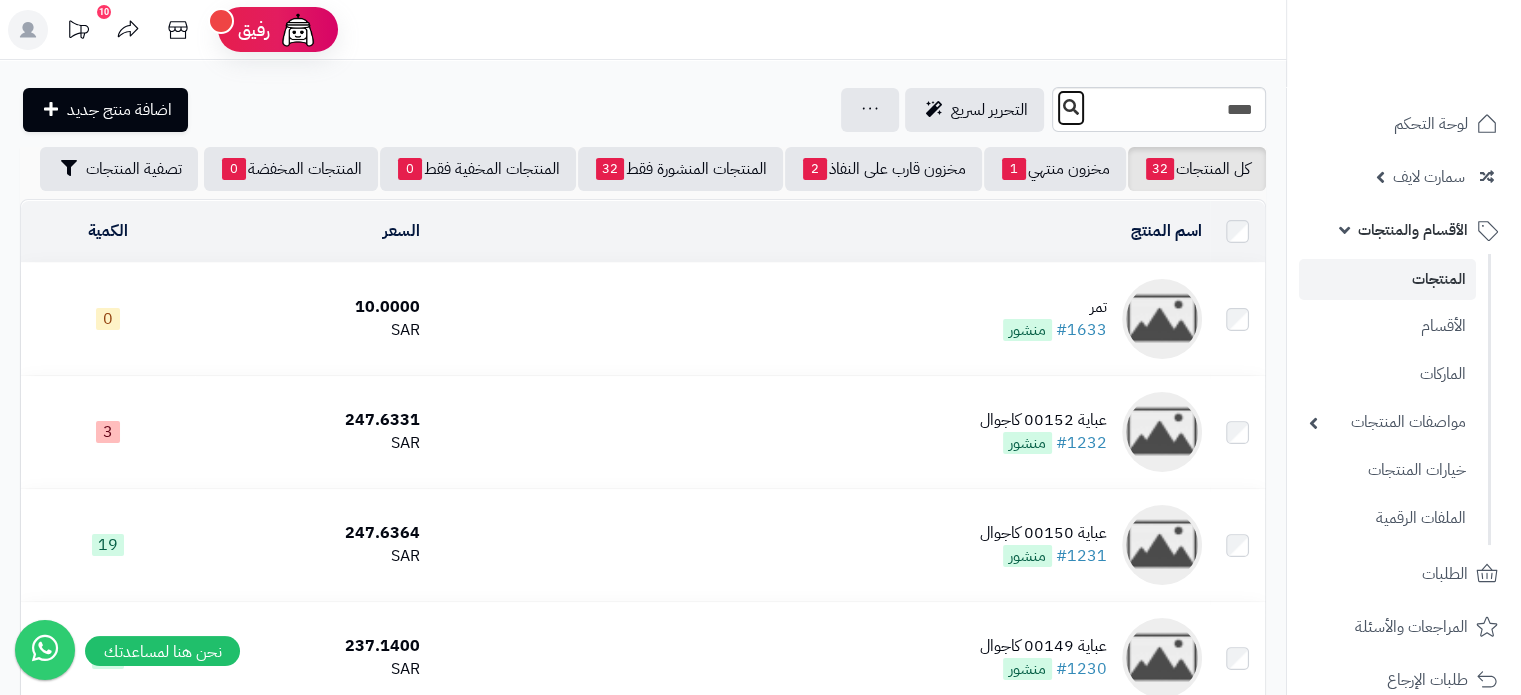click at bounding box center (1071, 107) 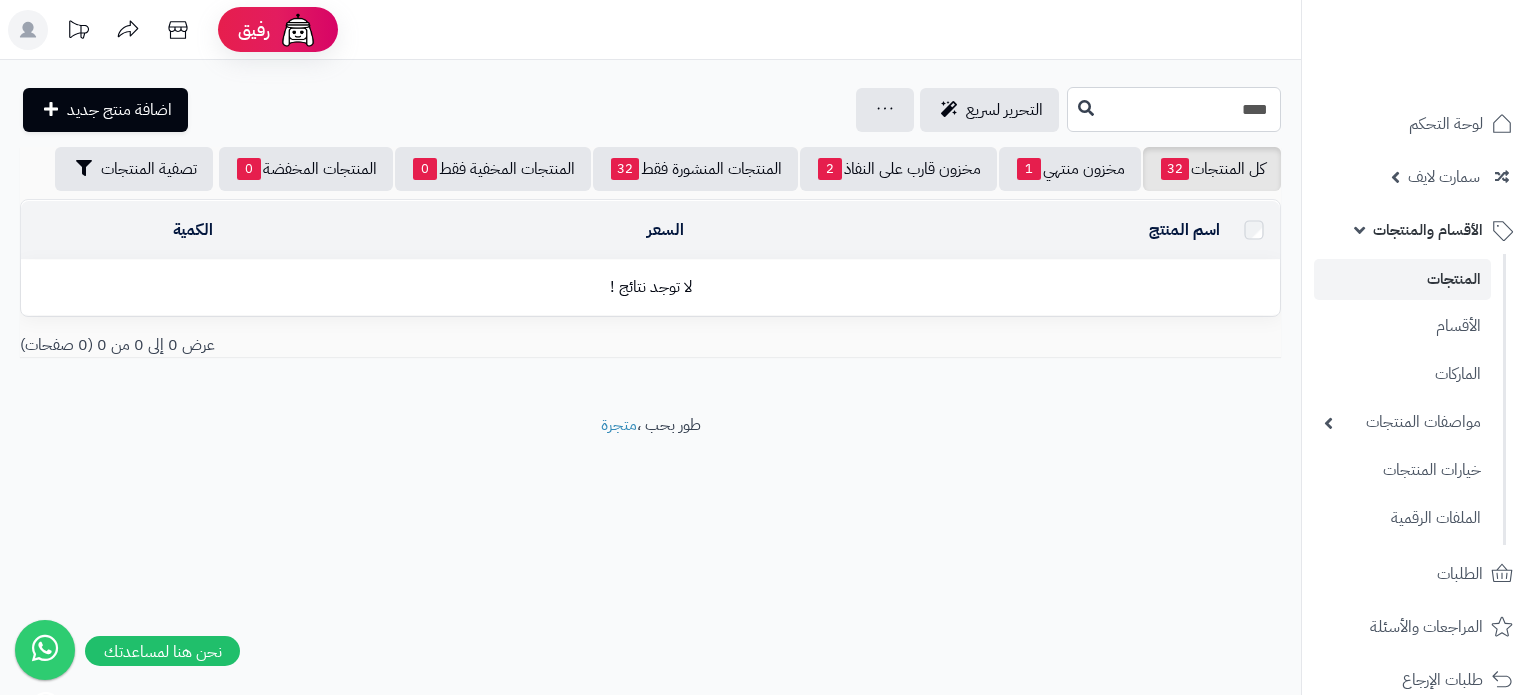 scroll, scrollTop: 0, scrollLeft: 0, axis: both 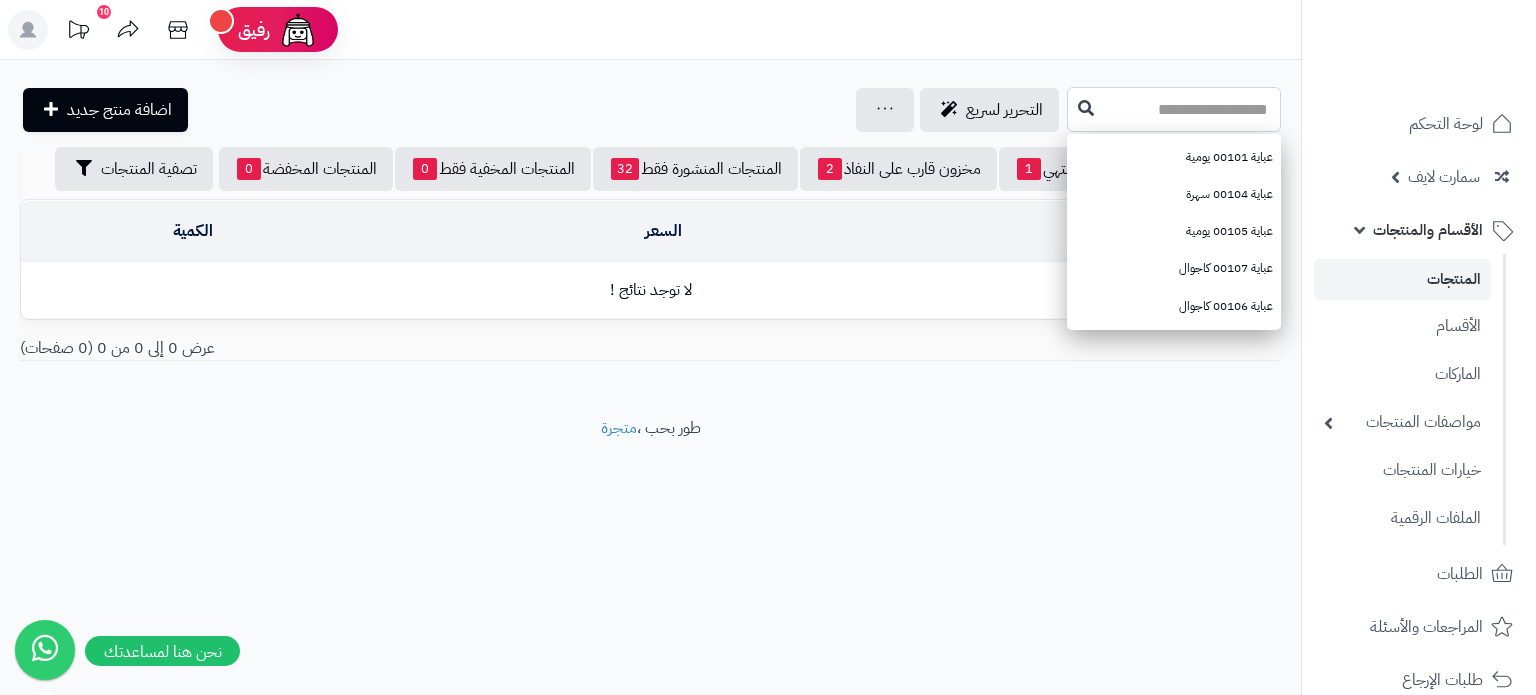 type 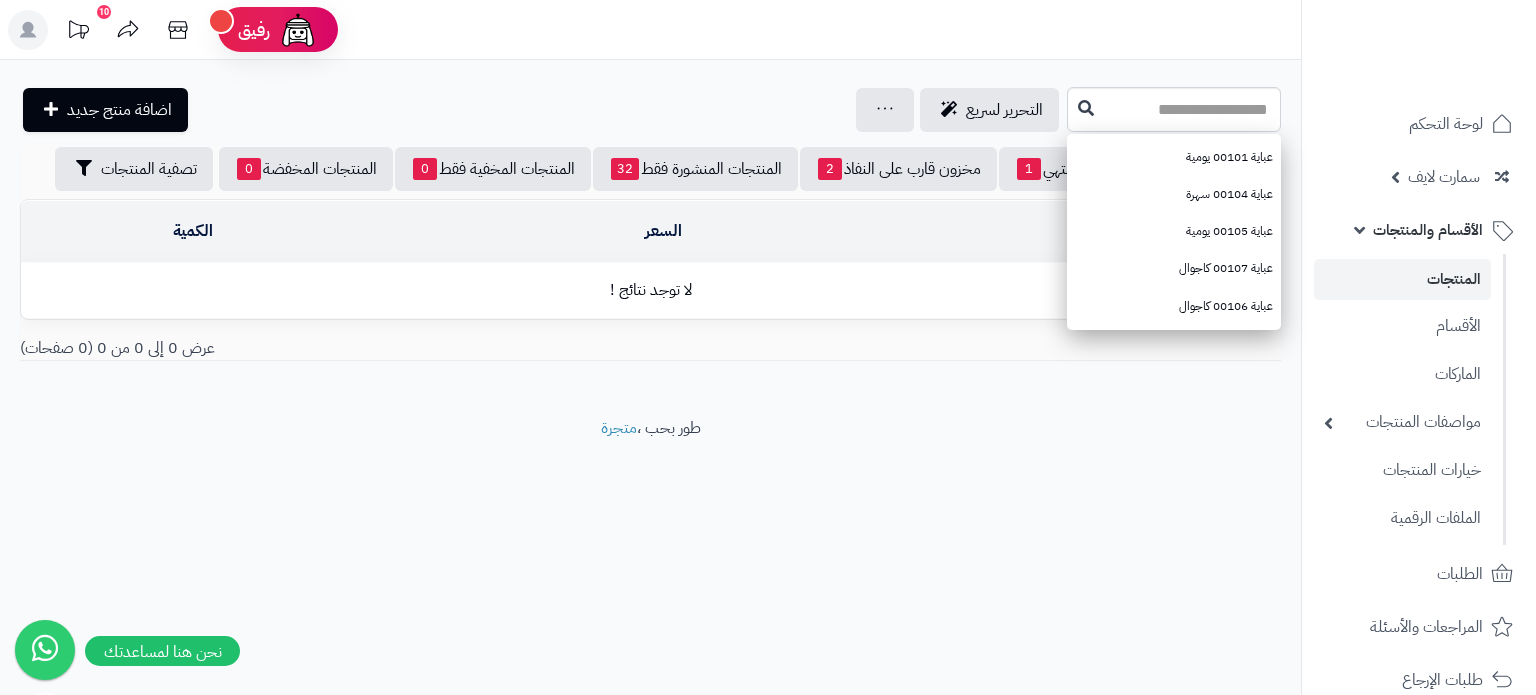 click on "لا توجد نتائج !" at bounding box center (650, 290) 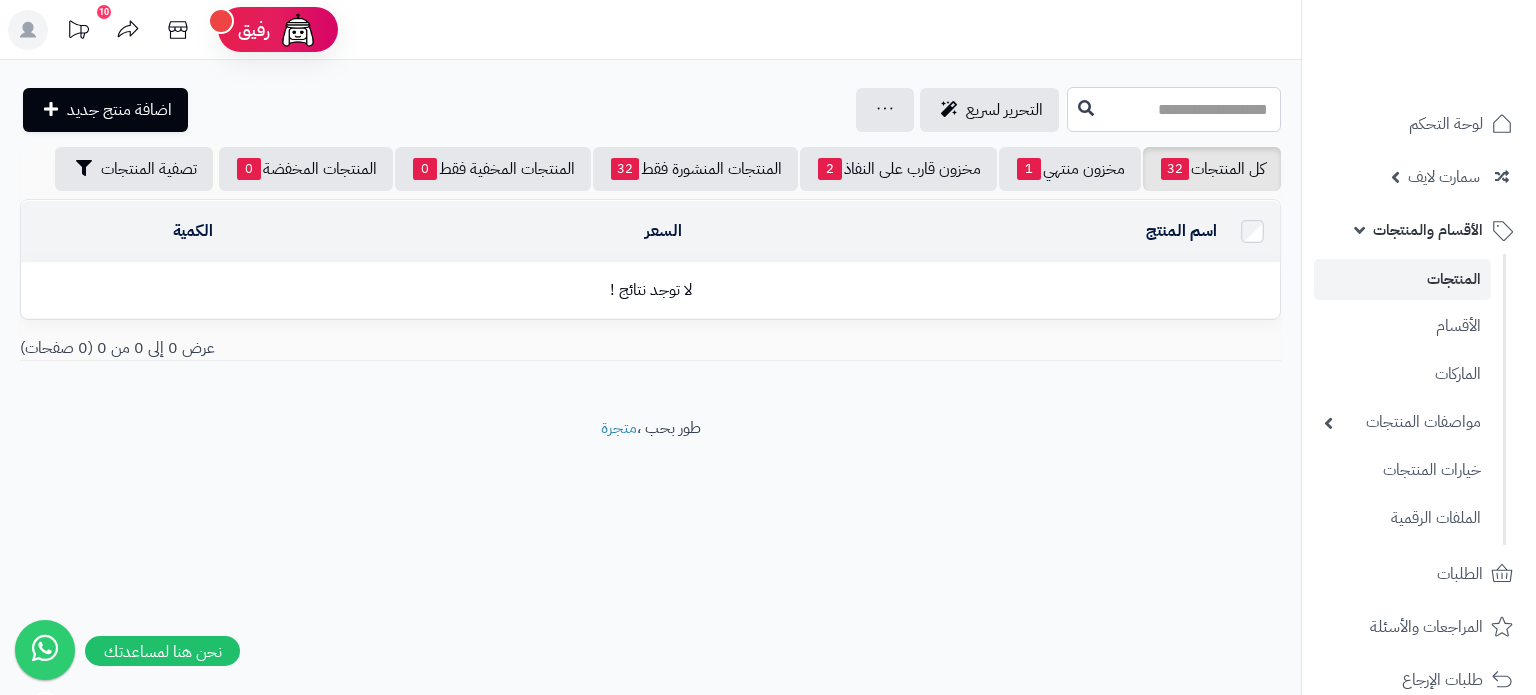 click at bounding box center (1174, 109) 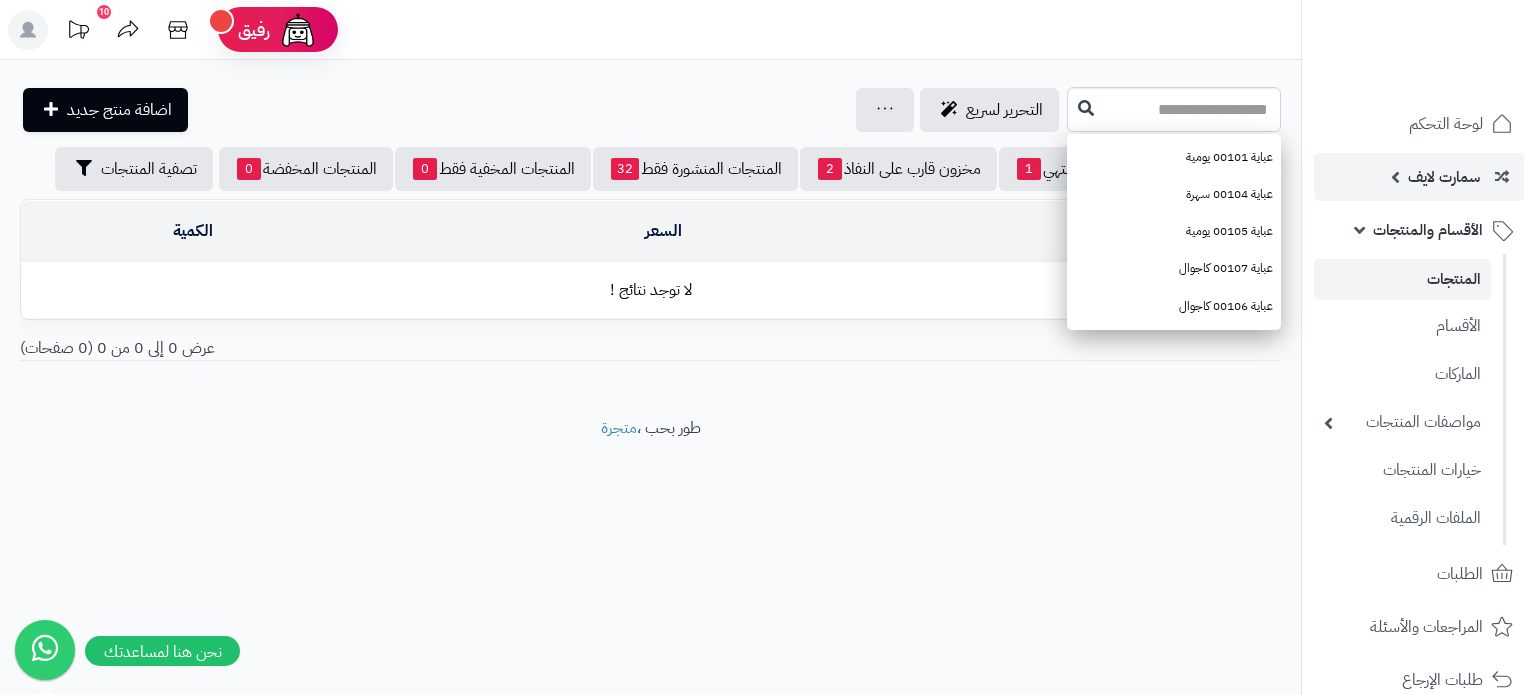 click on "سمارت لايف" at bounding box center [1444, 177] 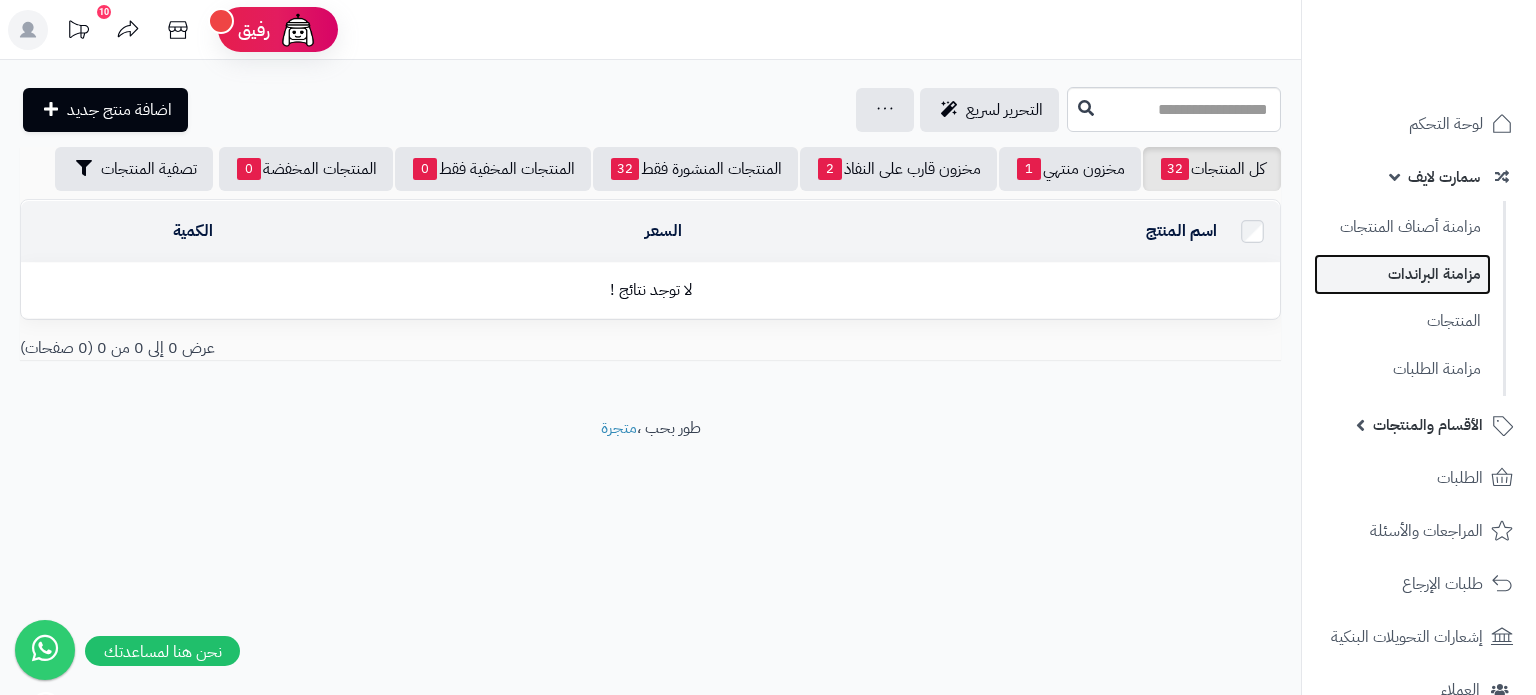 click on "مزامنة البراندات" at bounding box center [1402, 274] 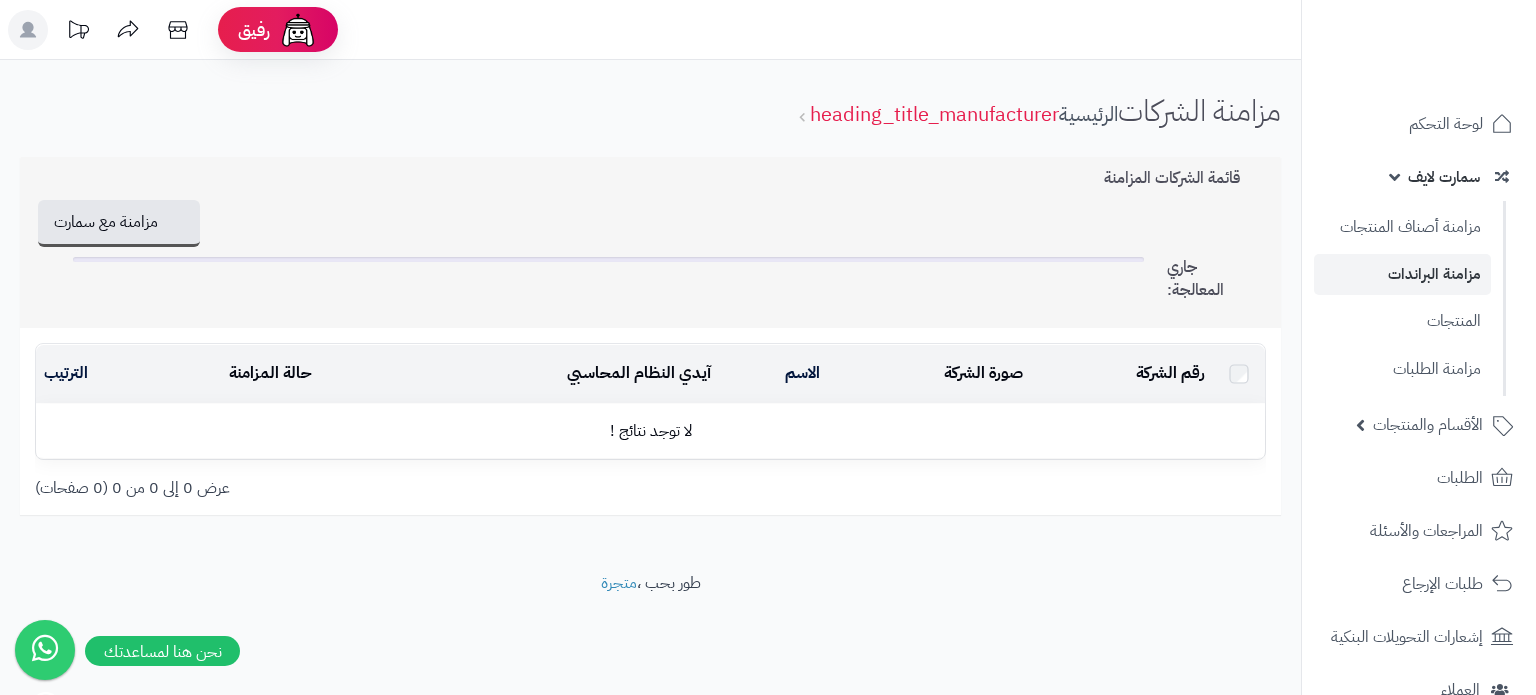 scroll, scrollTop: 0, scrollLeft: 0, axis: both 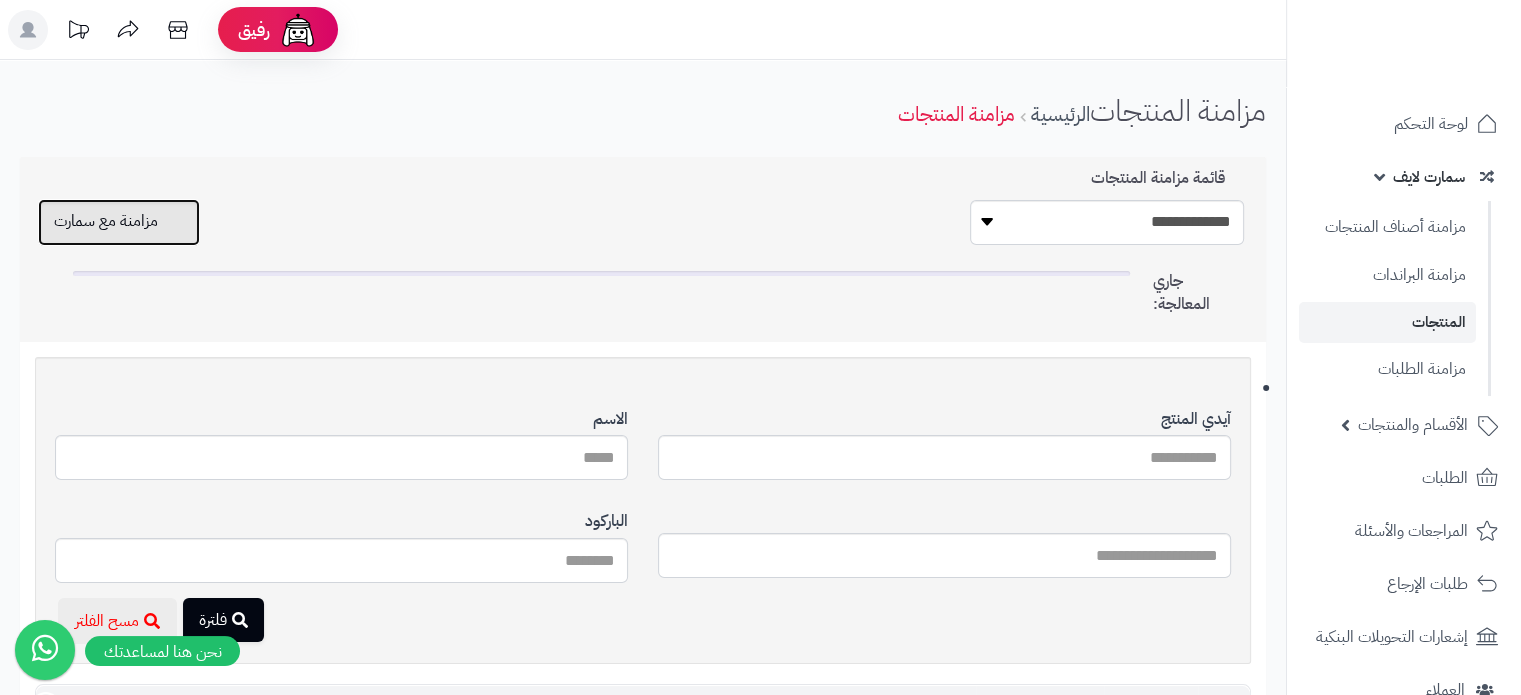 click on "مزامنة مع سمارت" at bounding box center [119, 222] 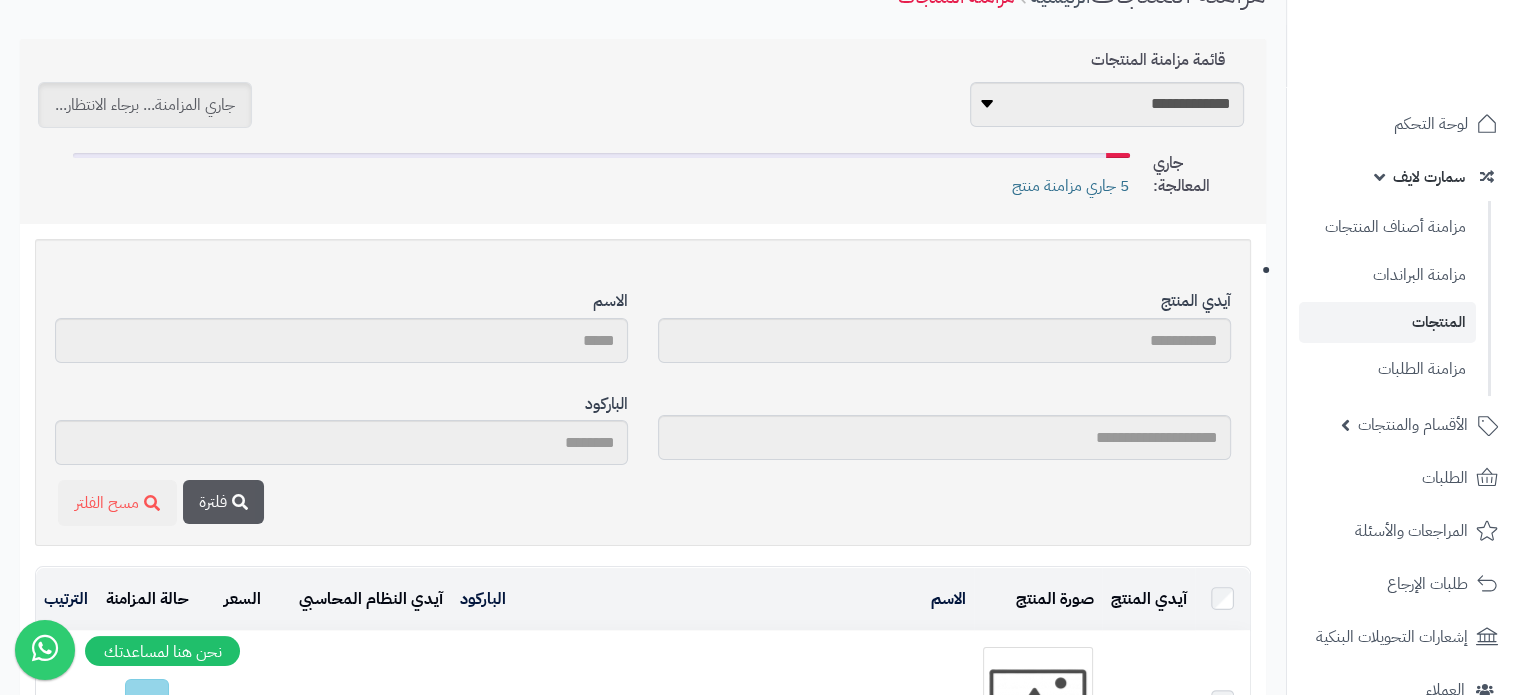 scroll, scrollTop: 0, scrollLeft: 0, axis: both 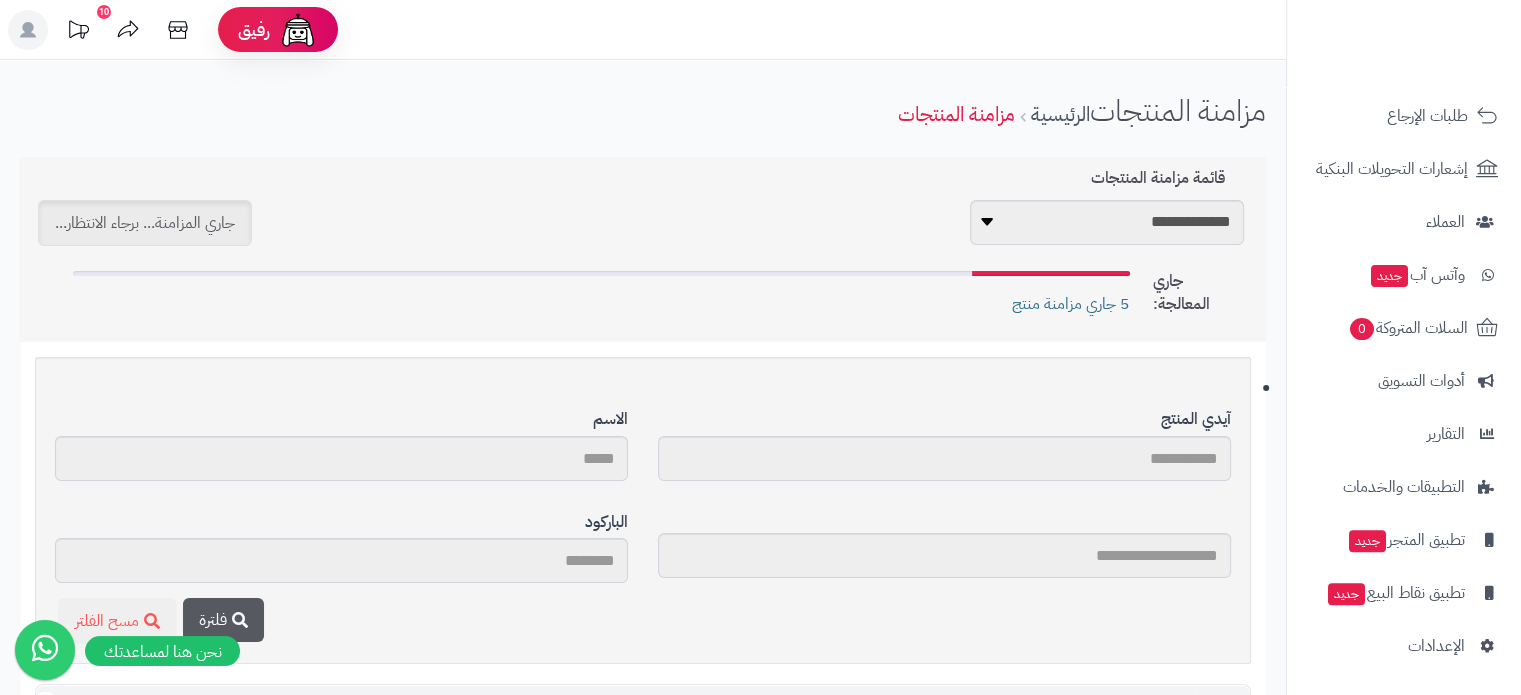 click on "**********" at bounding box center [643, 249] 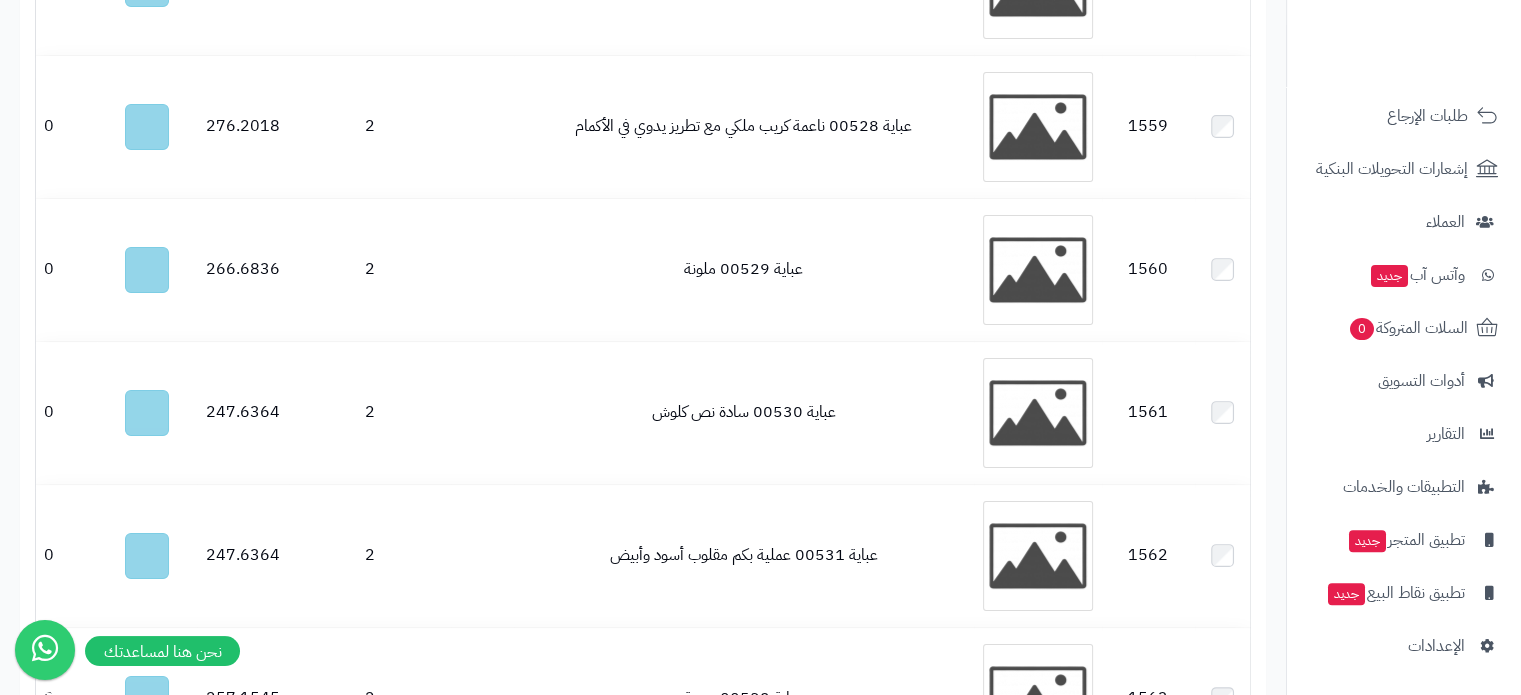 scroll, scrollTop: 7900, scrollLeft: 0, axis: vertical 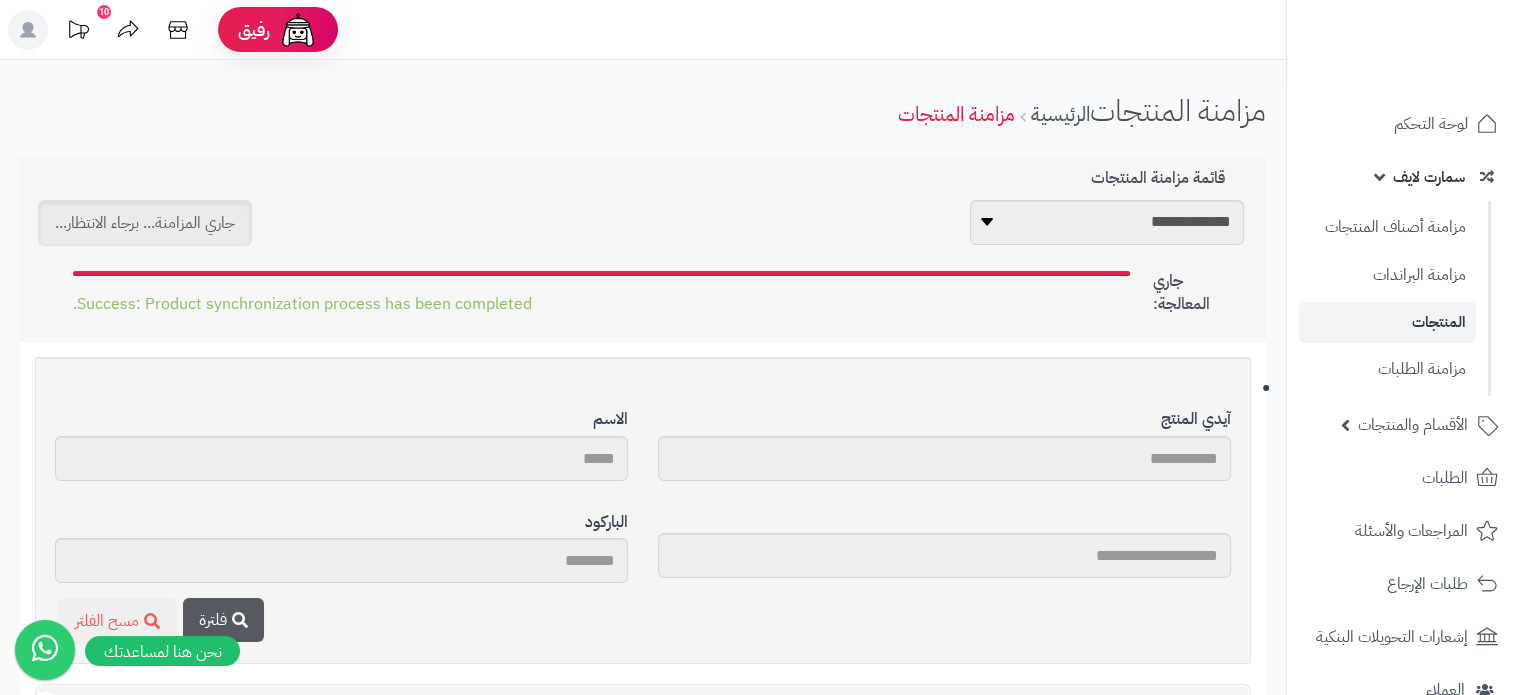 click on "المنتجات" at bounding box center [1387, 322] 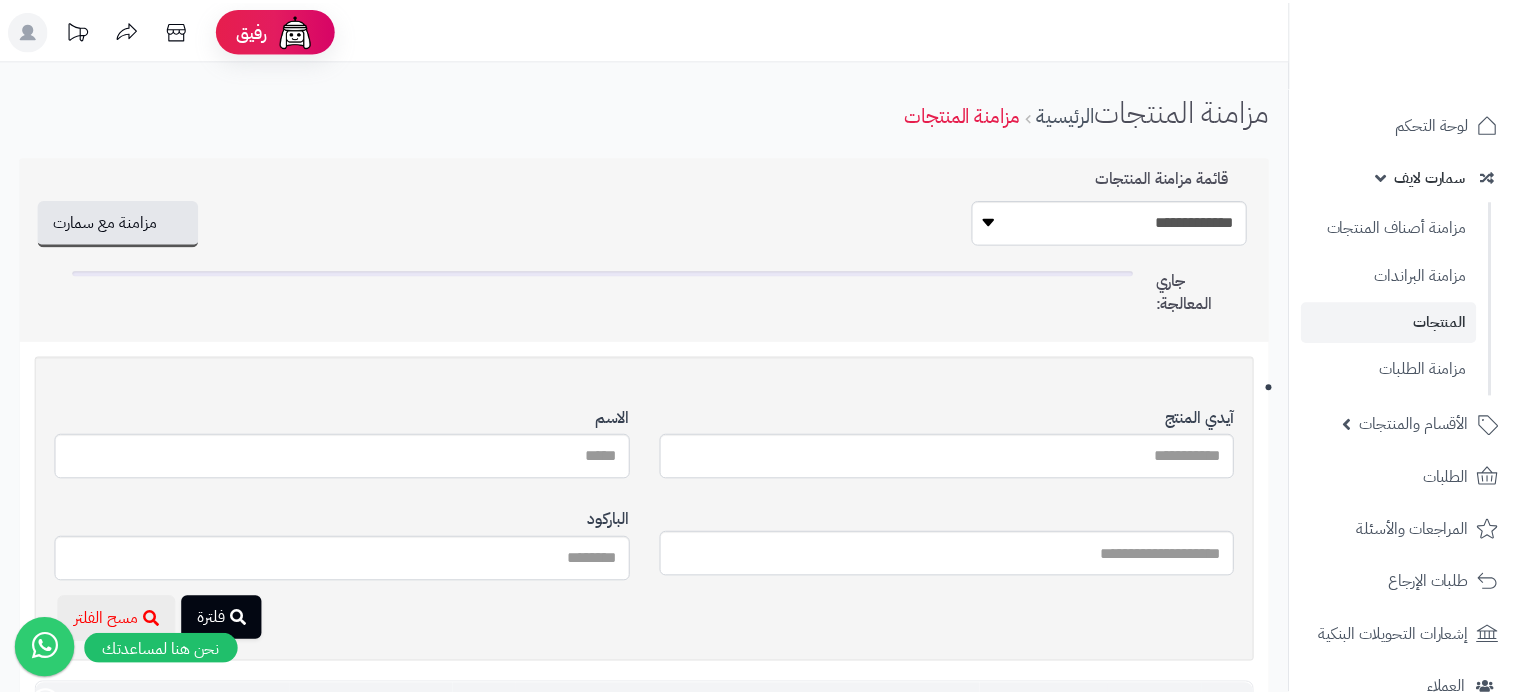 scroll, scrollTop: 0, scrollLeft: 0, axis: both 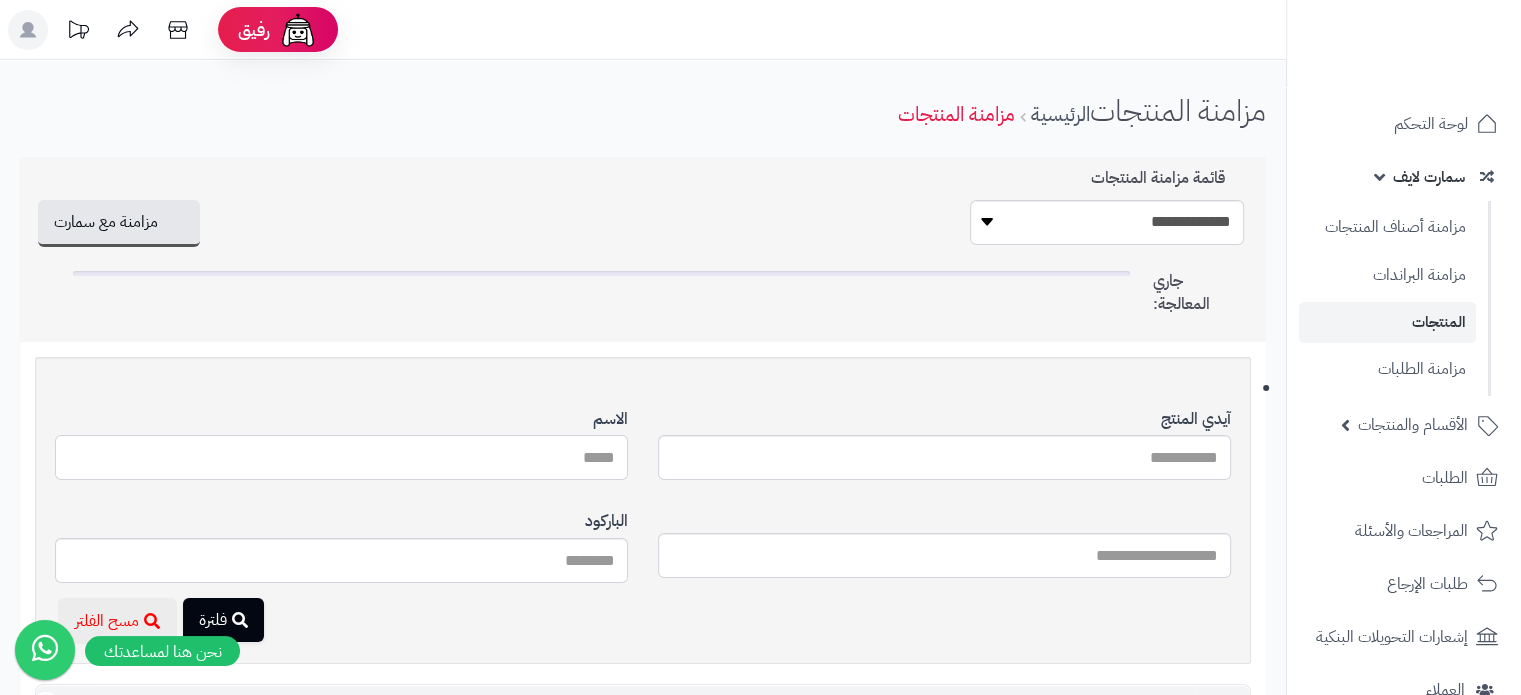 click on "آيدي المنتج" at bounding box center (341, 457) 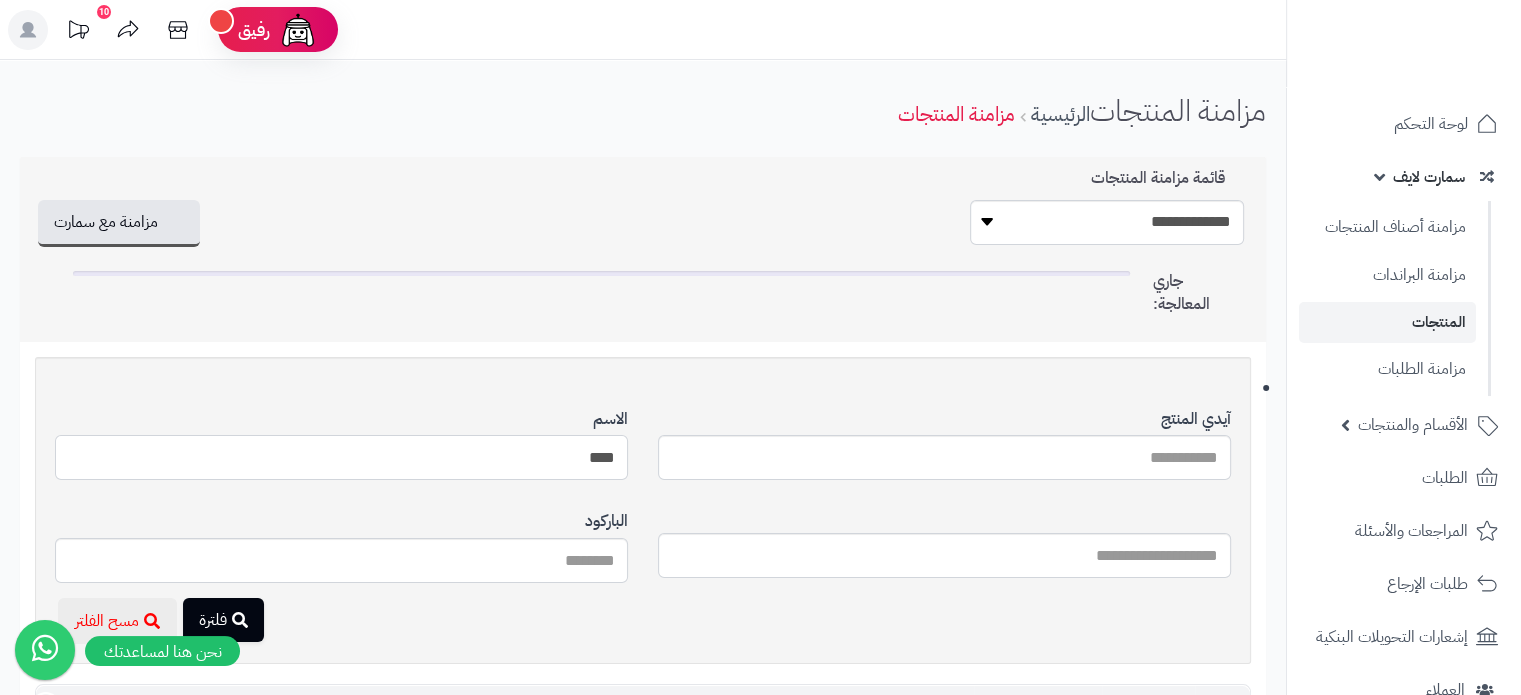 type on "****" 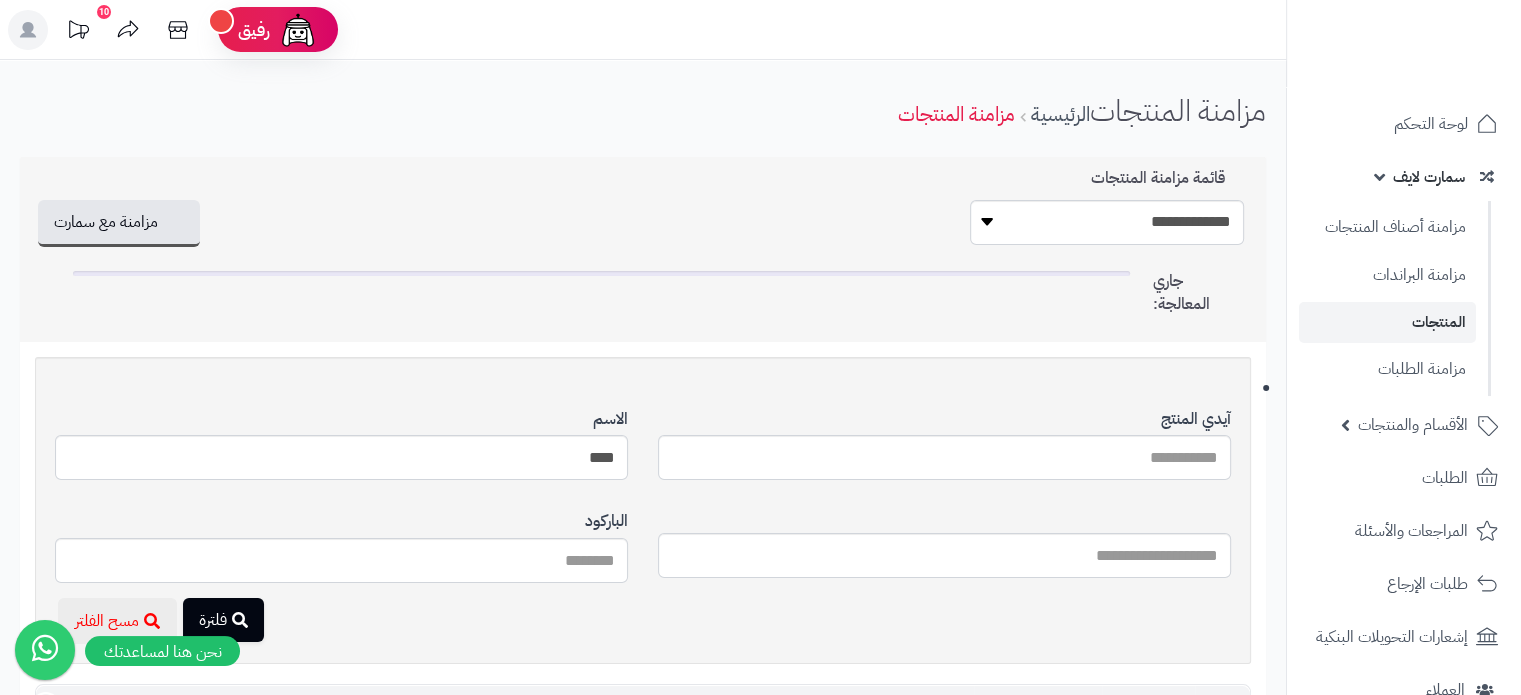 click on "آيدي المنتج
الاسم
****
الباركود
مسح الفلتر
فلترة" at bounding box center [643, 511] 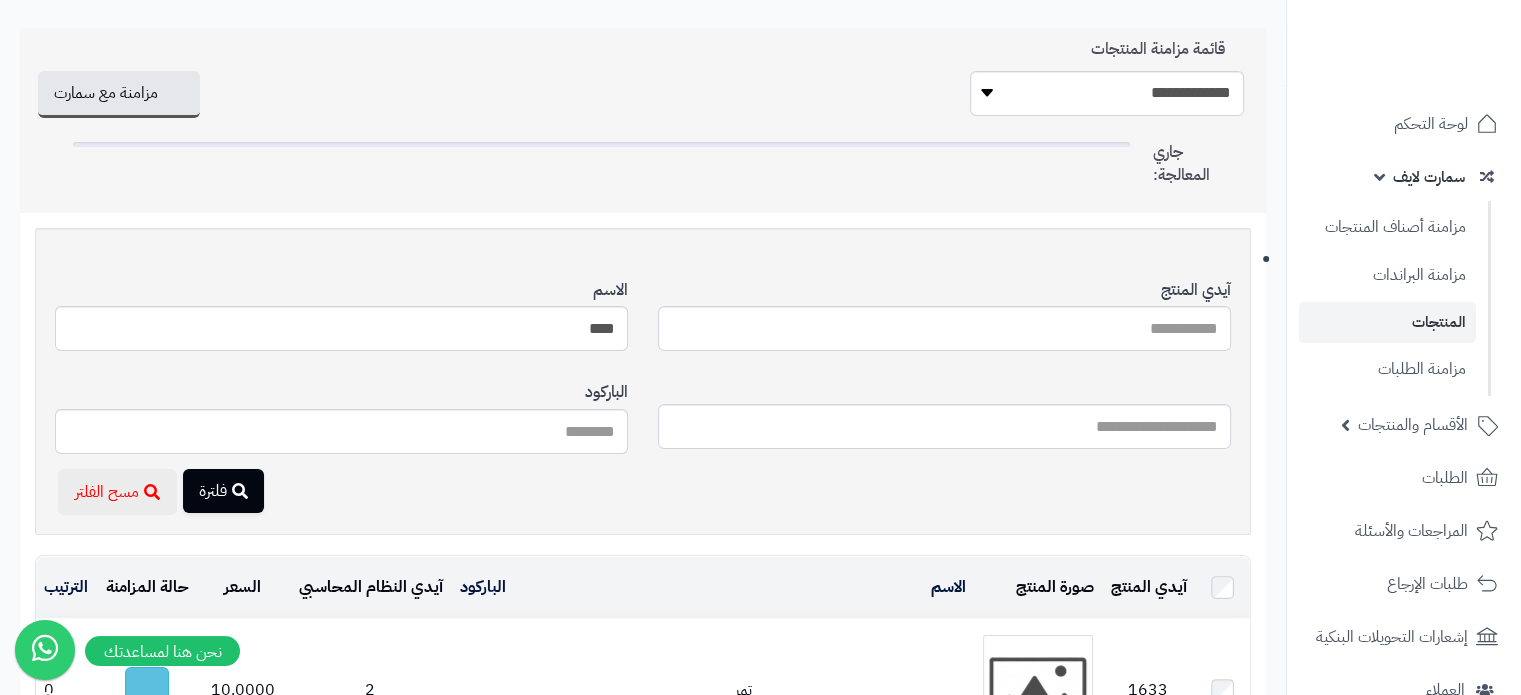 scroll, scrollTop: 200, scrollLeft: 0, axis: vertical 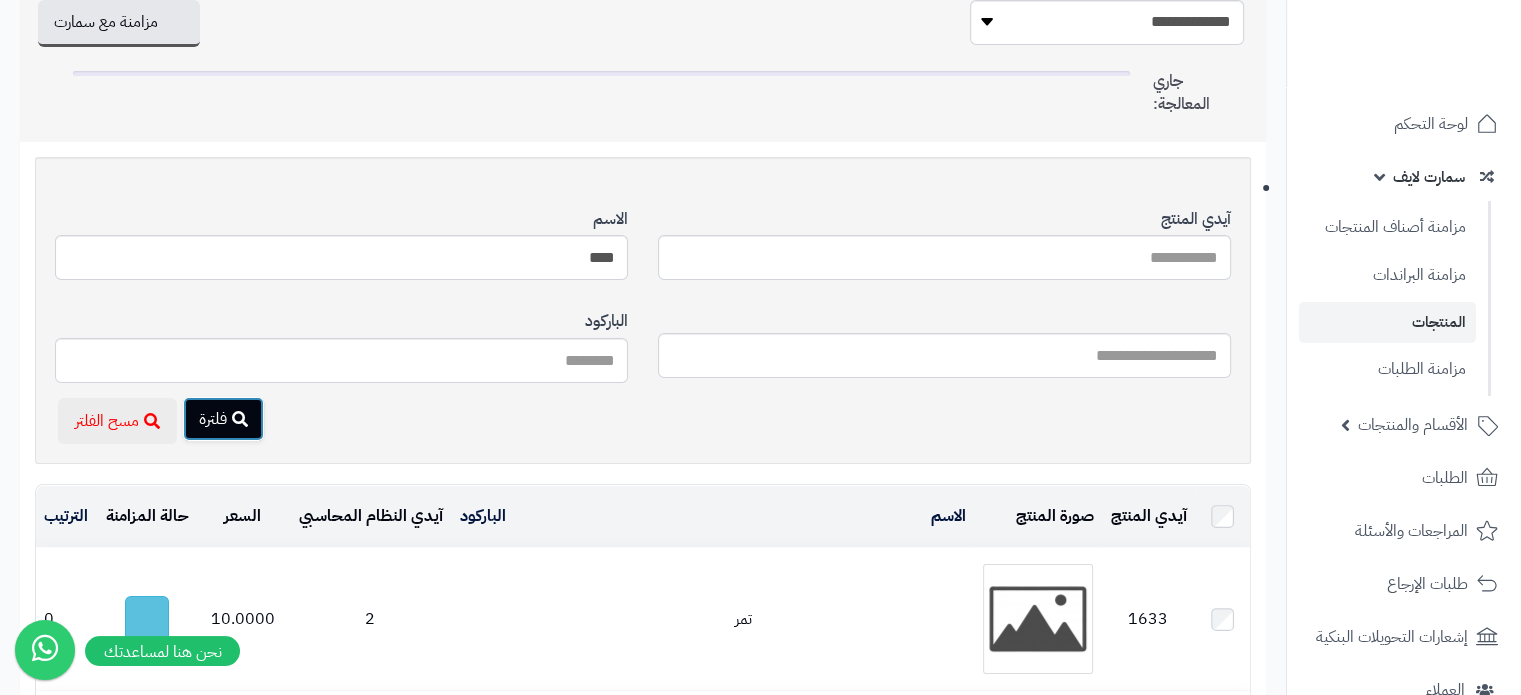 click on "فلترة" at bounding box center (223, 419) 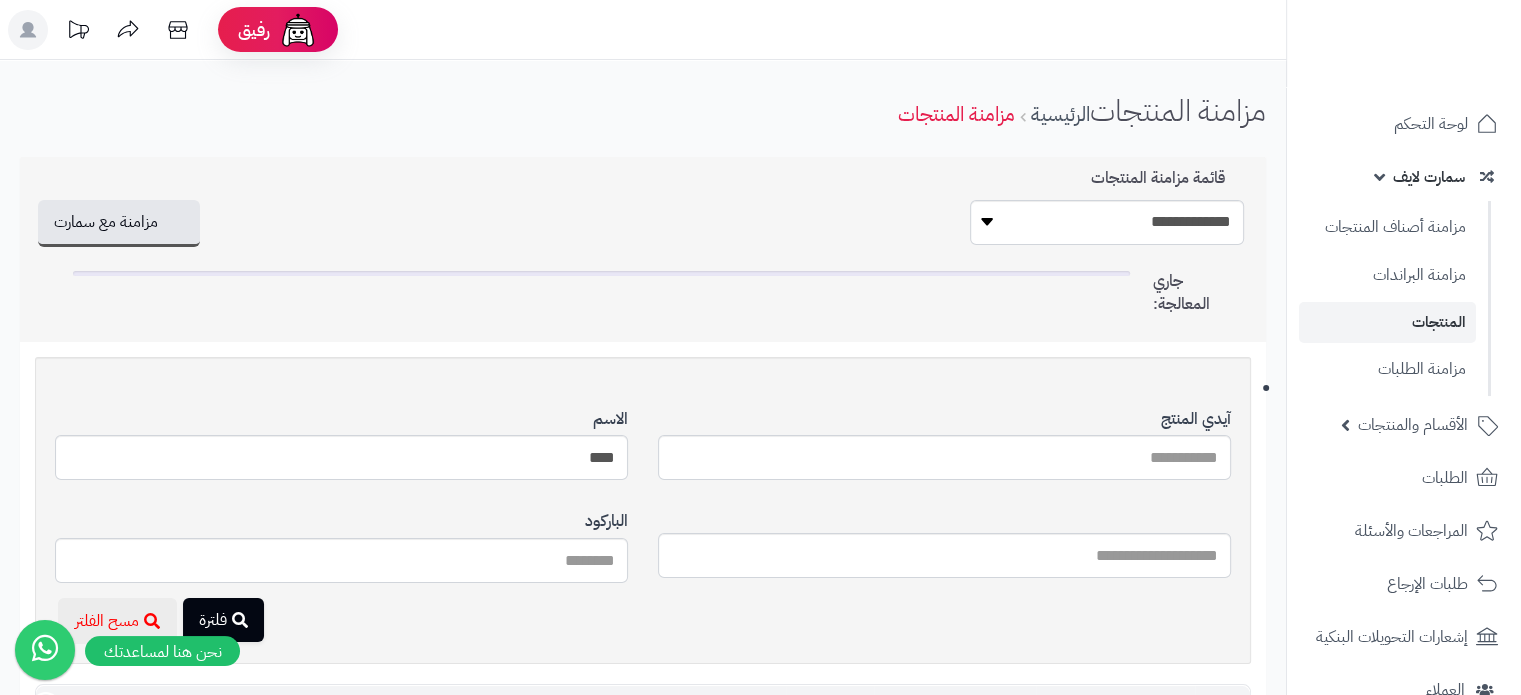 scroll, scrollTop: 320, scrollLeft: 0, axis: vertical 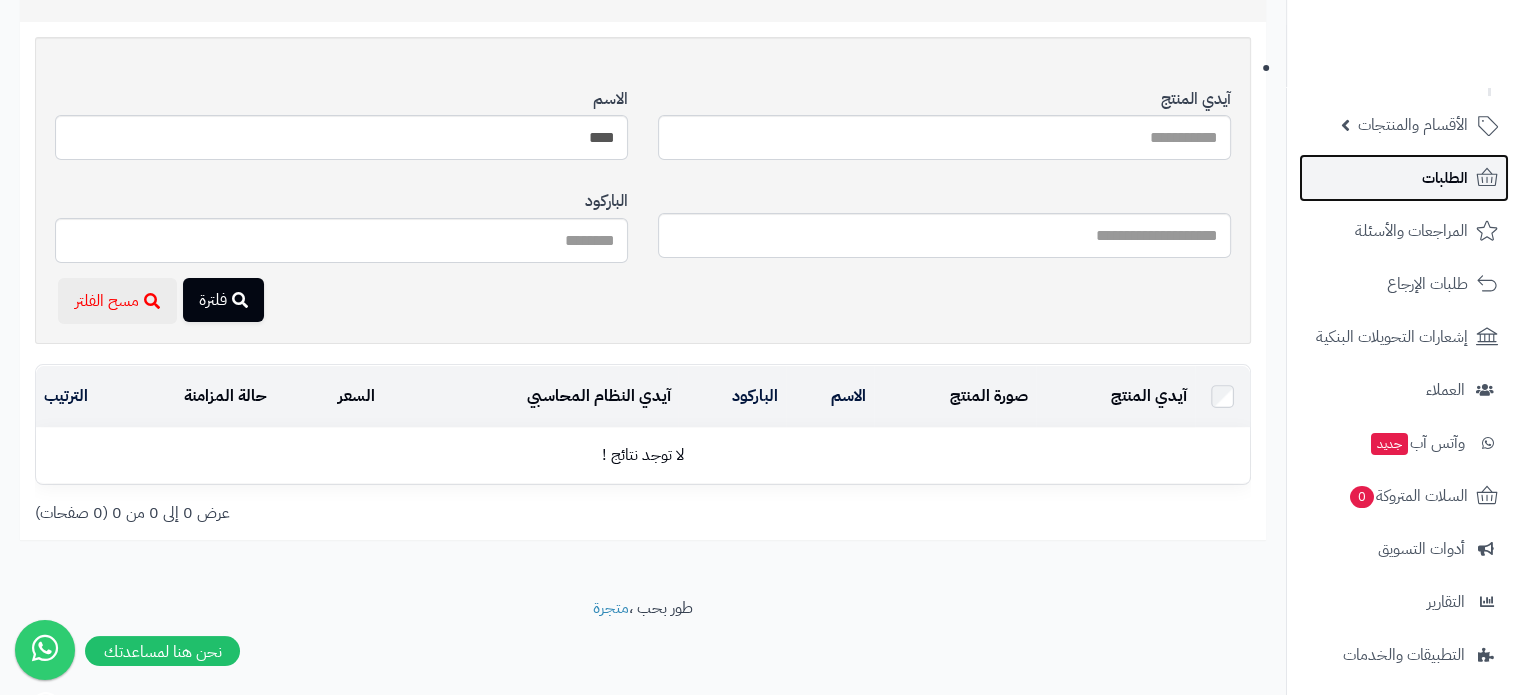 click on "الطلبات" at bounding box center (1404, 178) 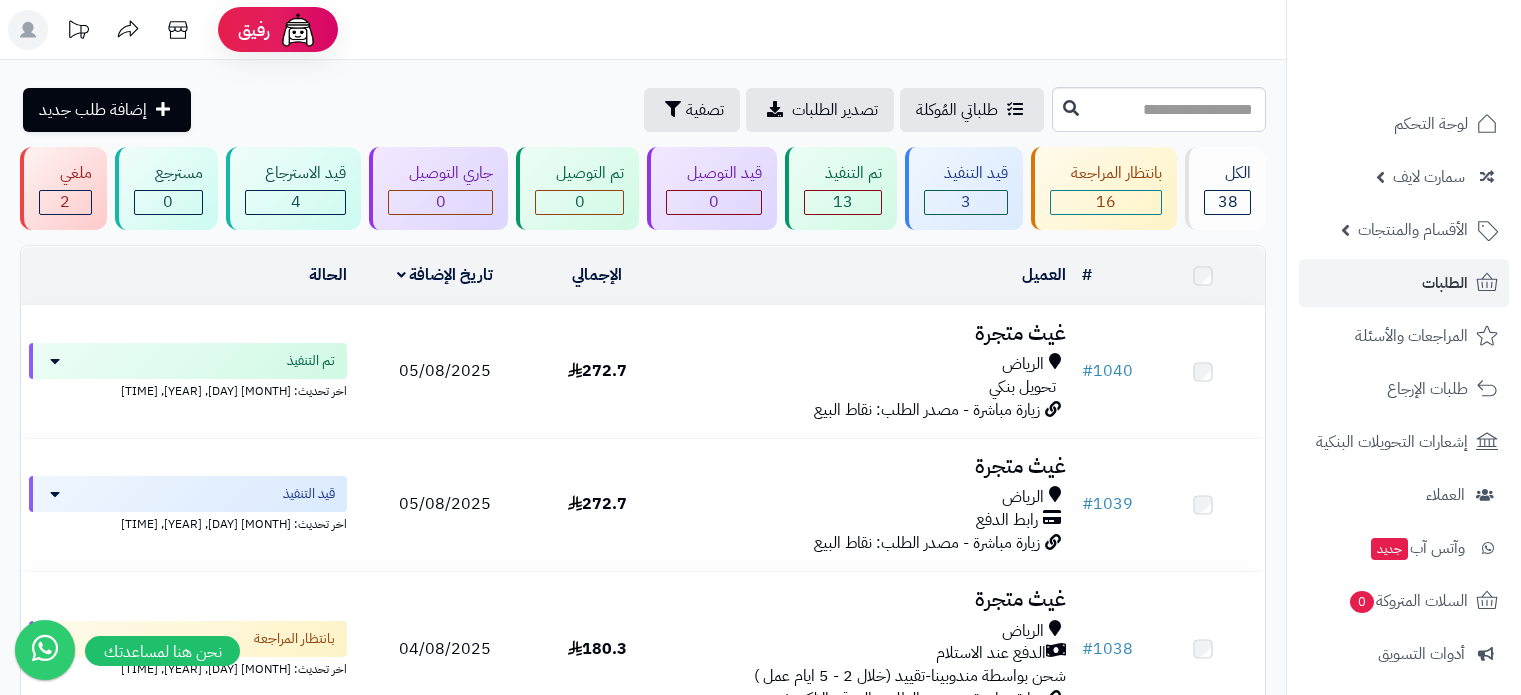 scroll, scrollTop: 0, scrollLeft: 0, axis: both 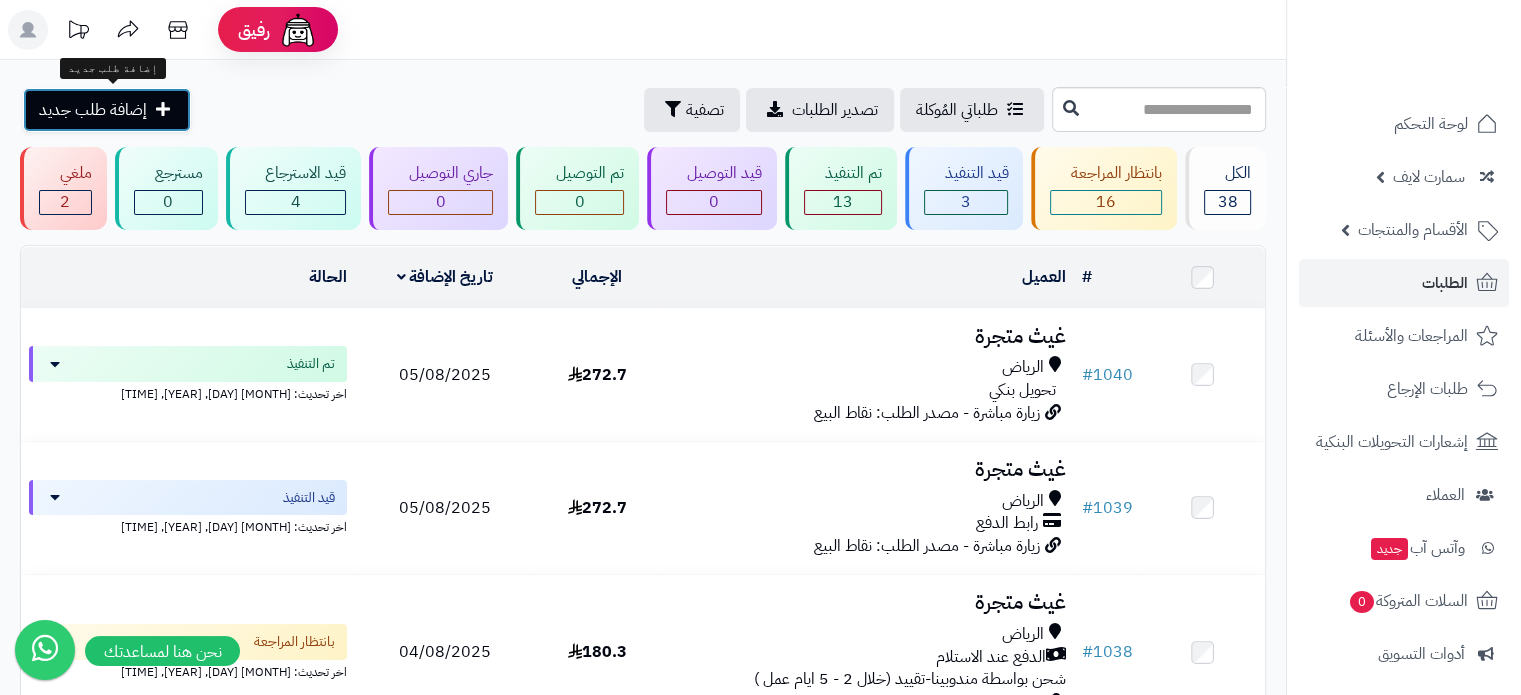 click on "إضافة طلب جديد" at bounding box center (93, 110) 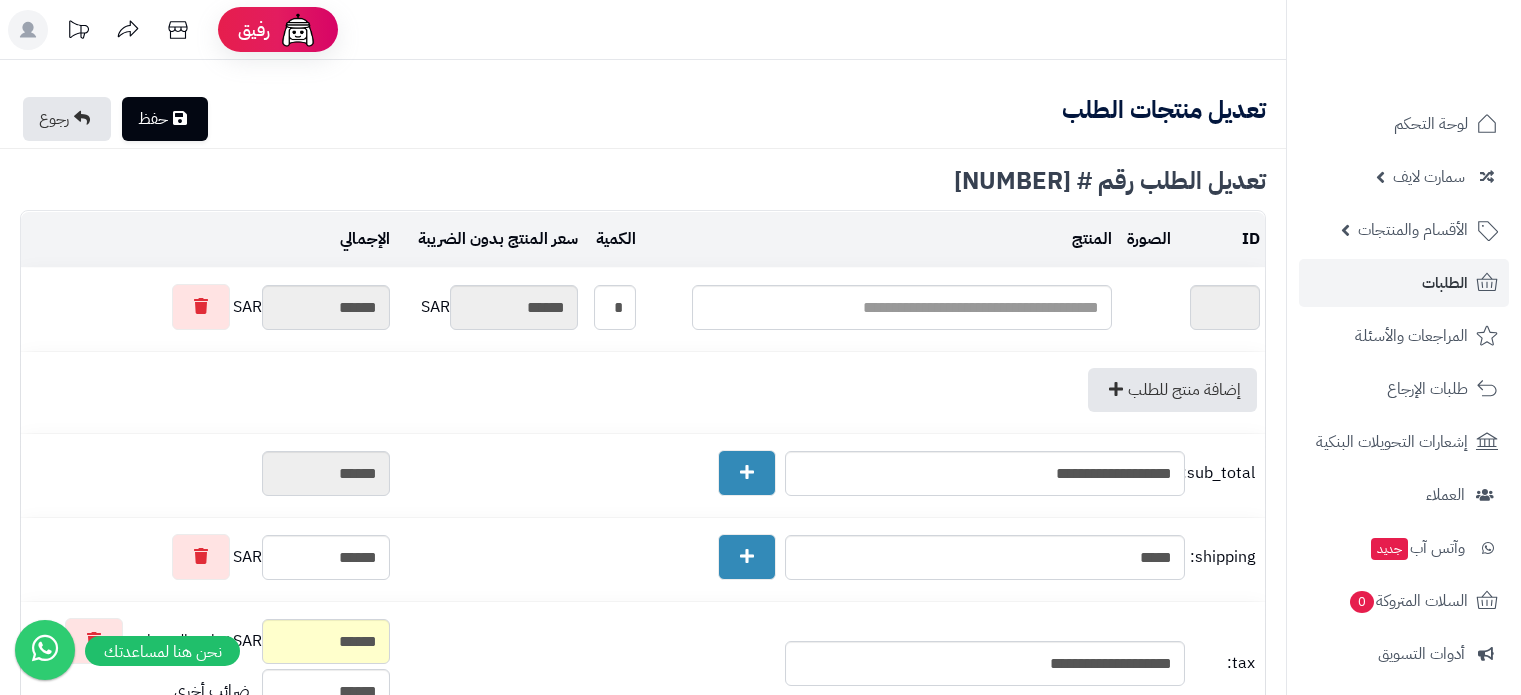 scroll, scrollTop: 0, scrollLeft: 0, axis: both 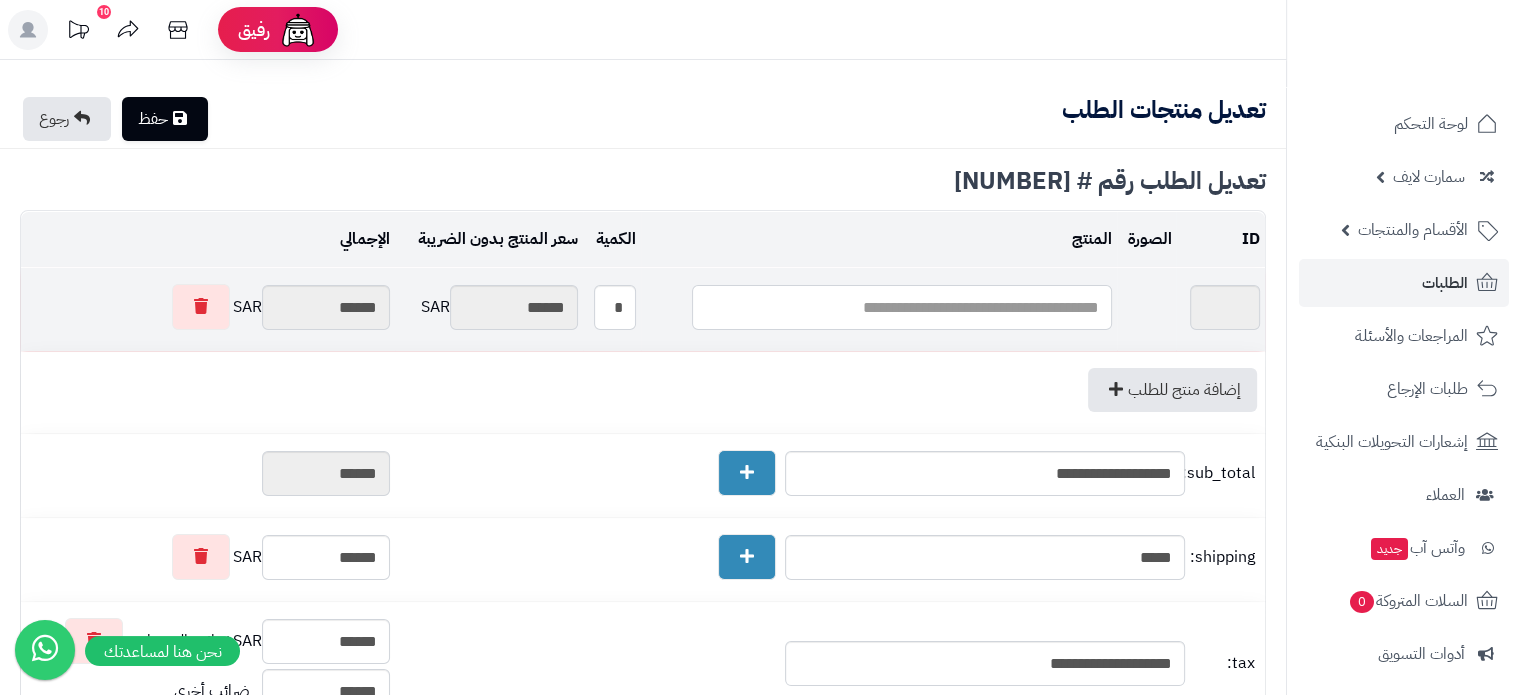 click at bounding box center [902, 307] 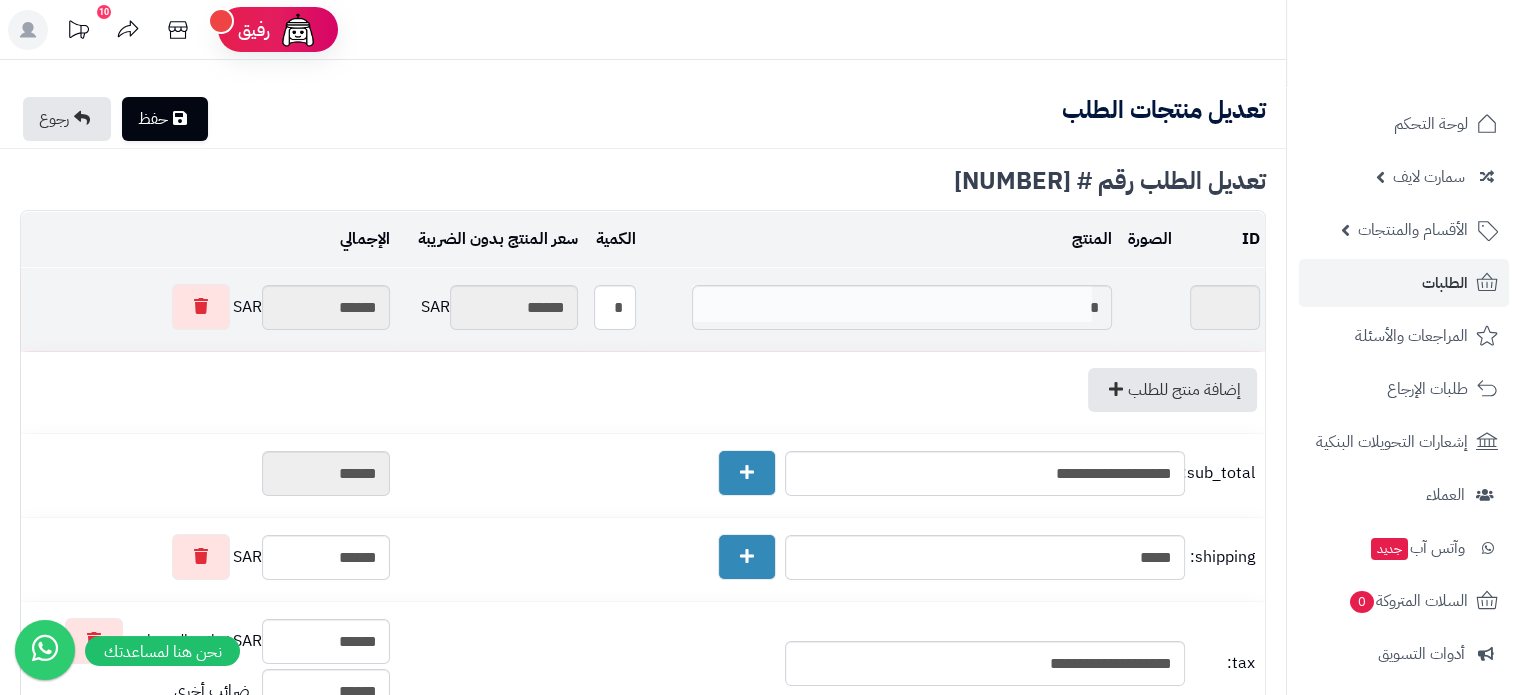 type on "**" 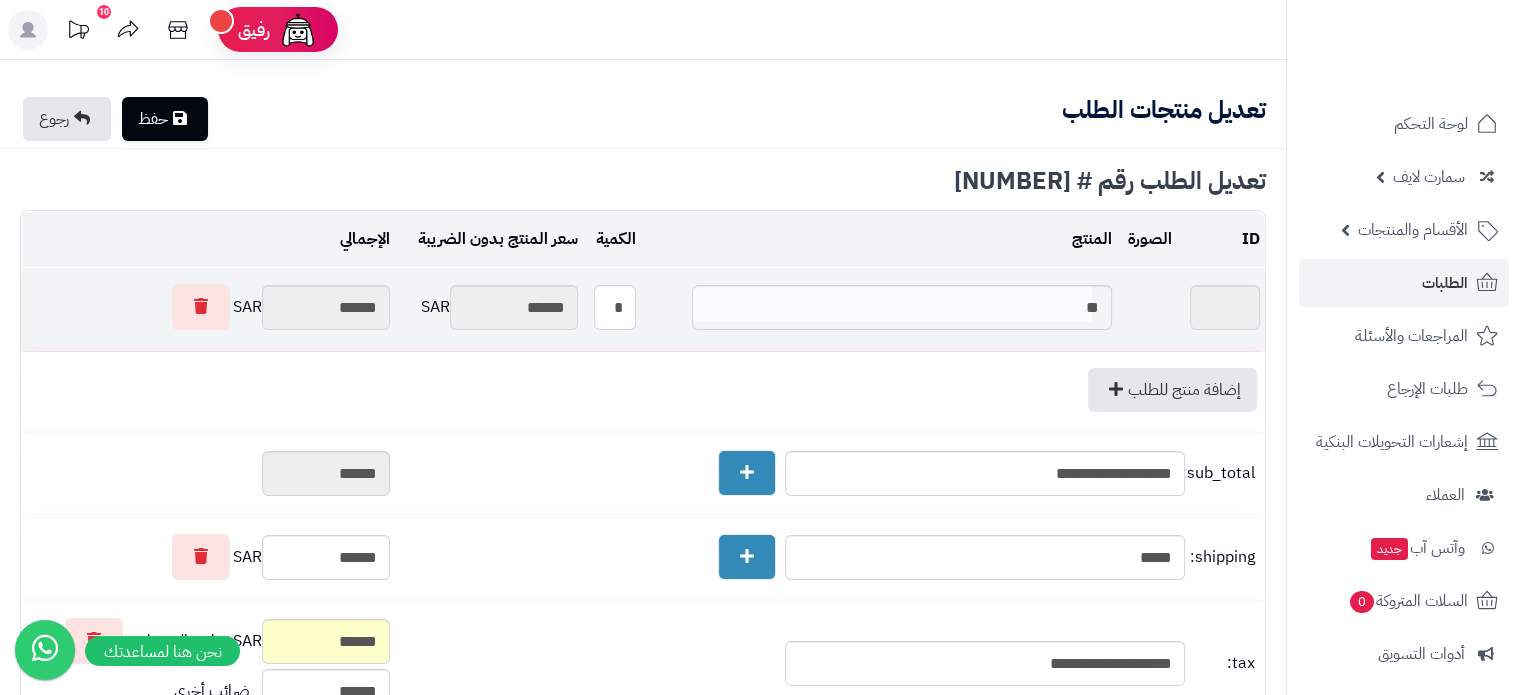 type on "**" 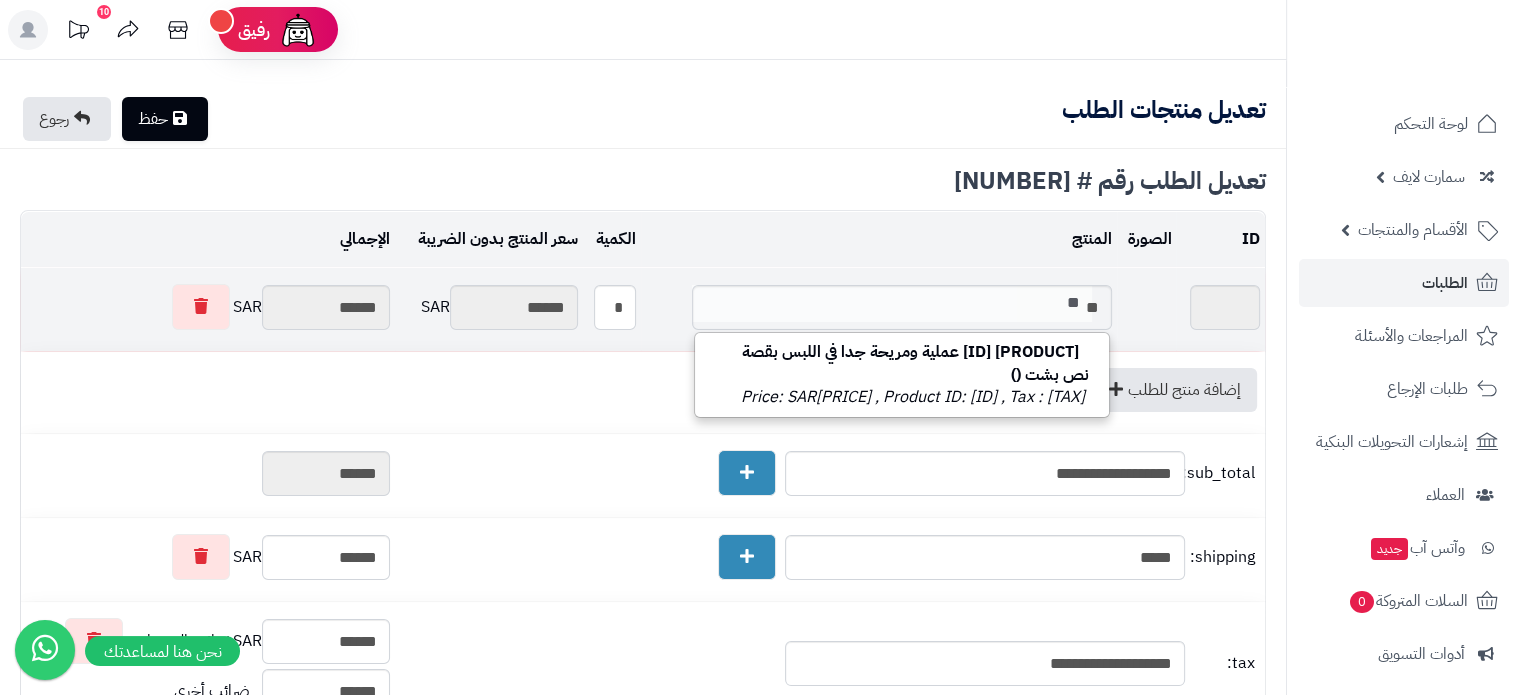 type 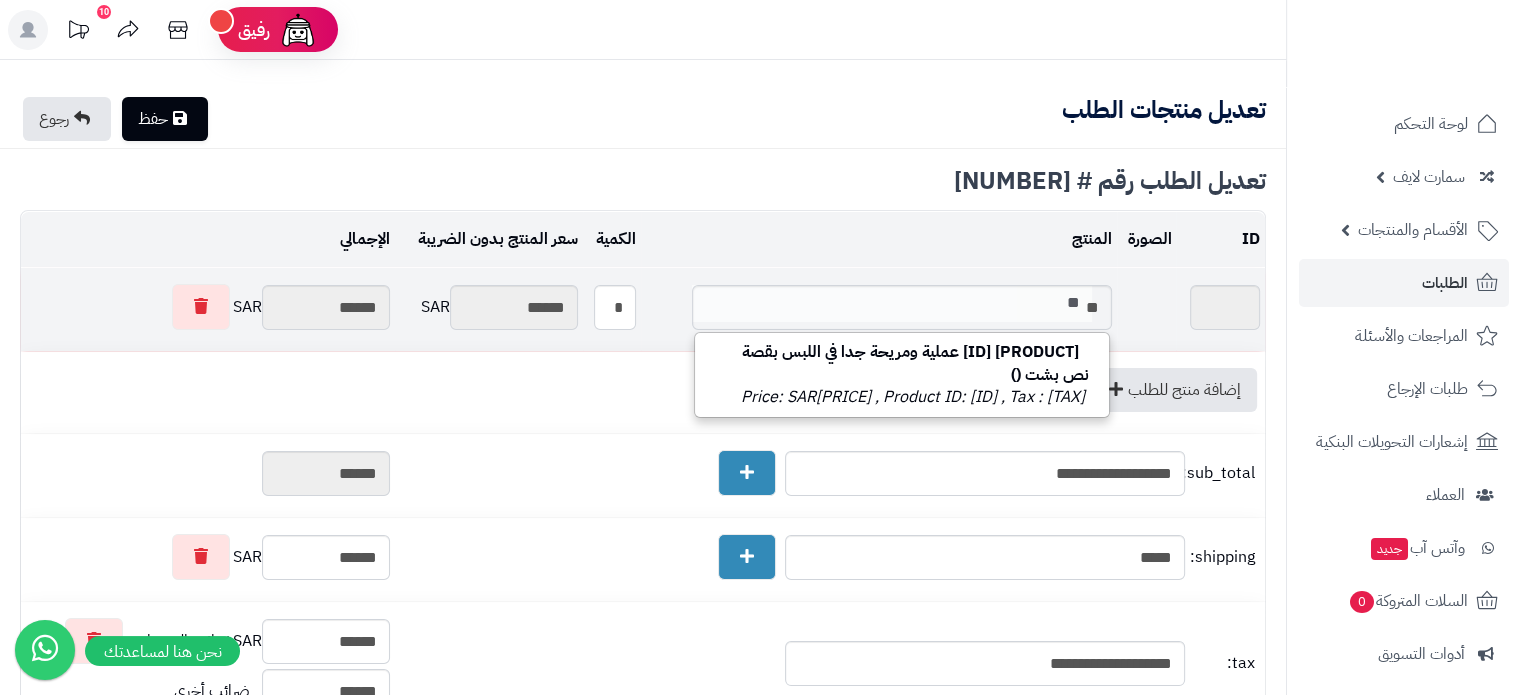 type on "*" 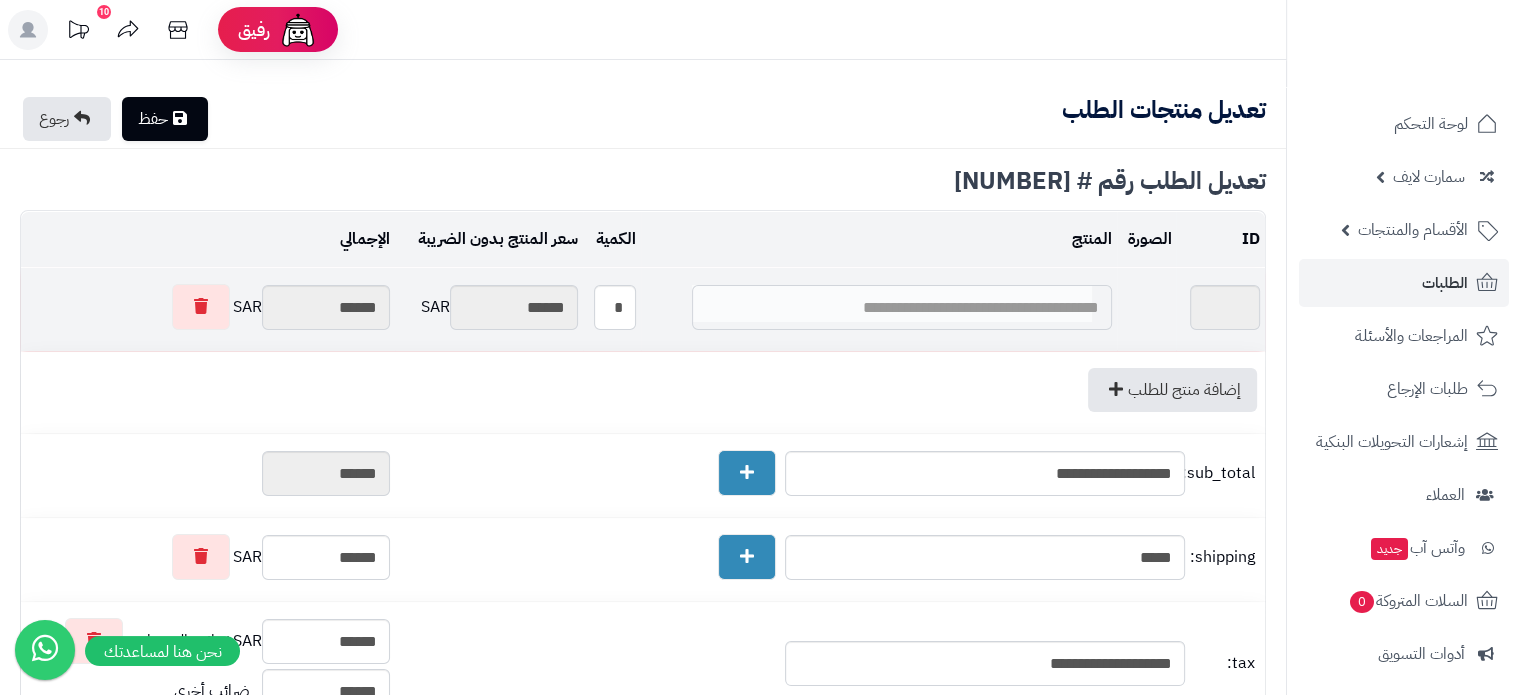 click at bounding box center [902, 307] 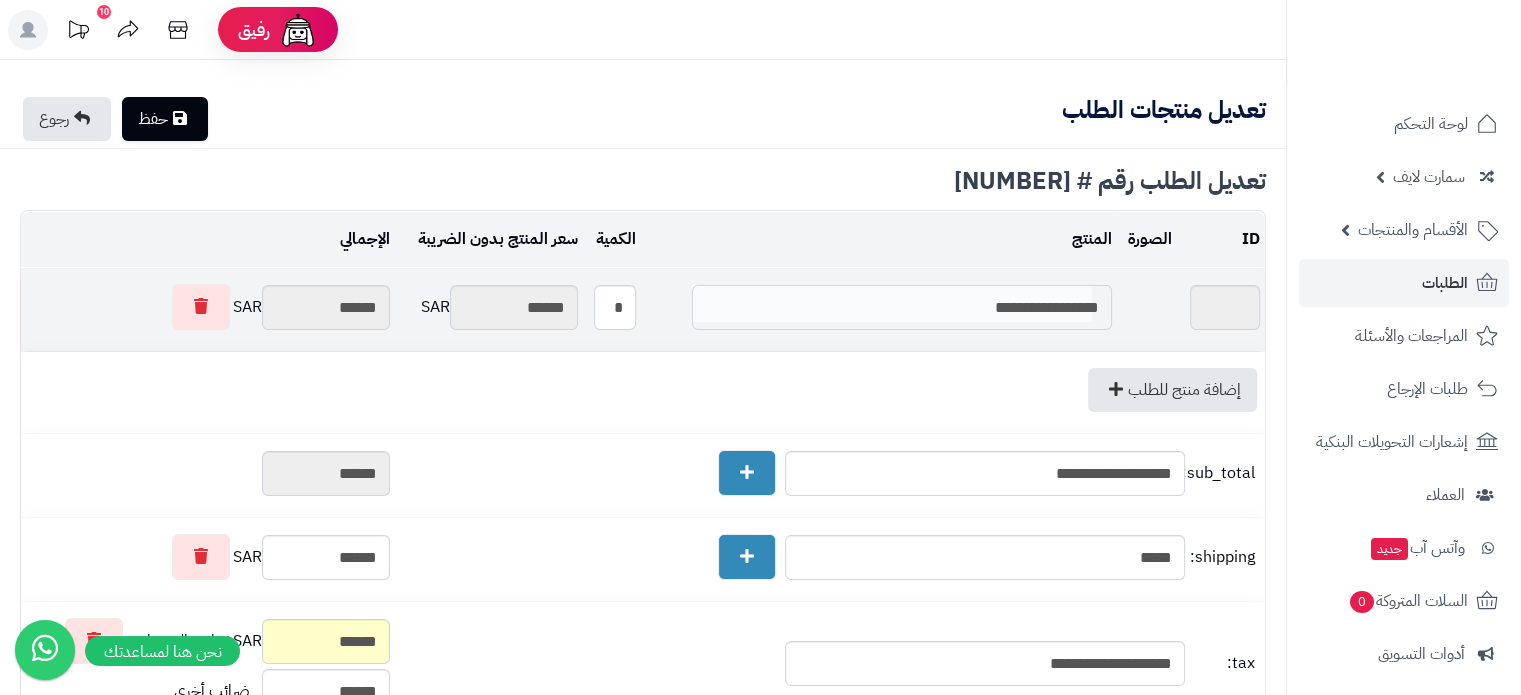 type on "**********" 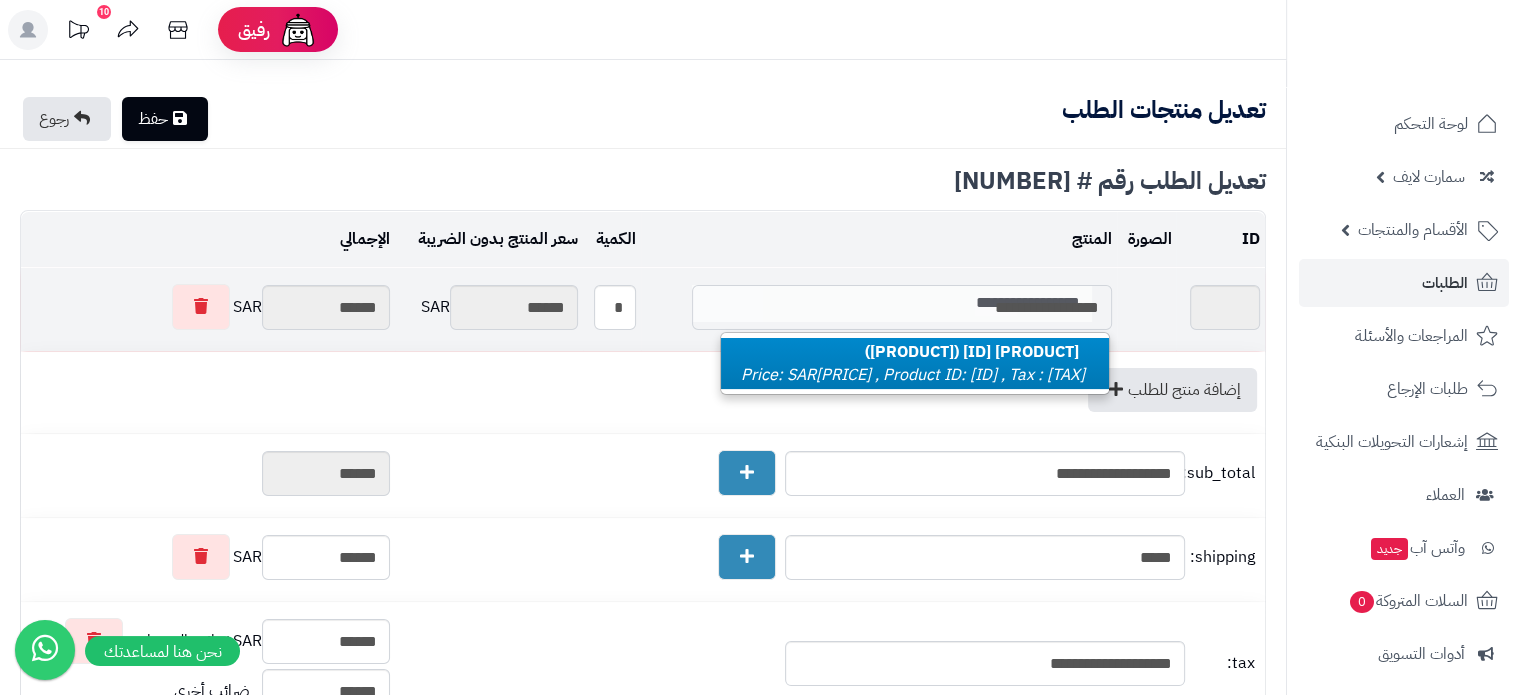 type on "**********" 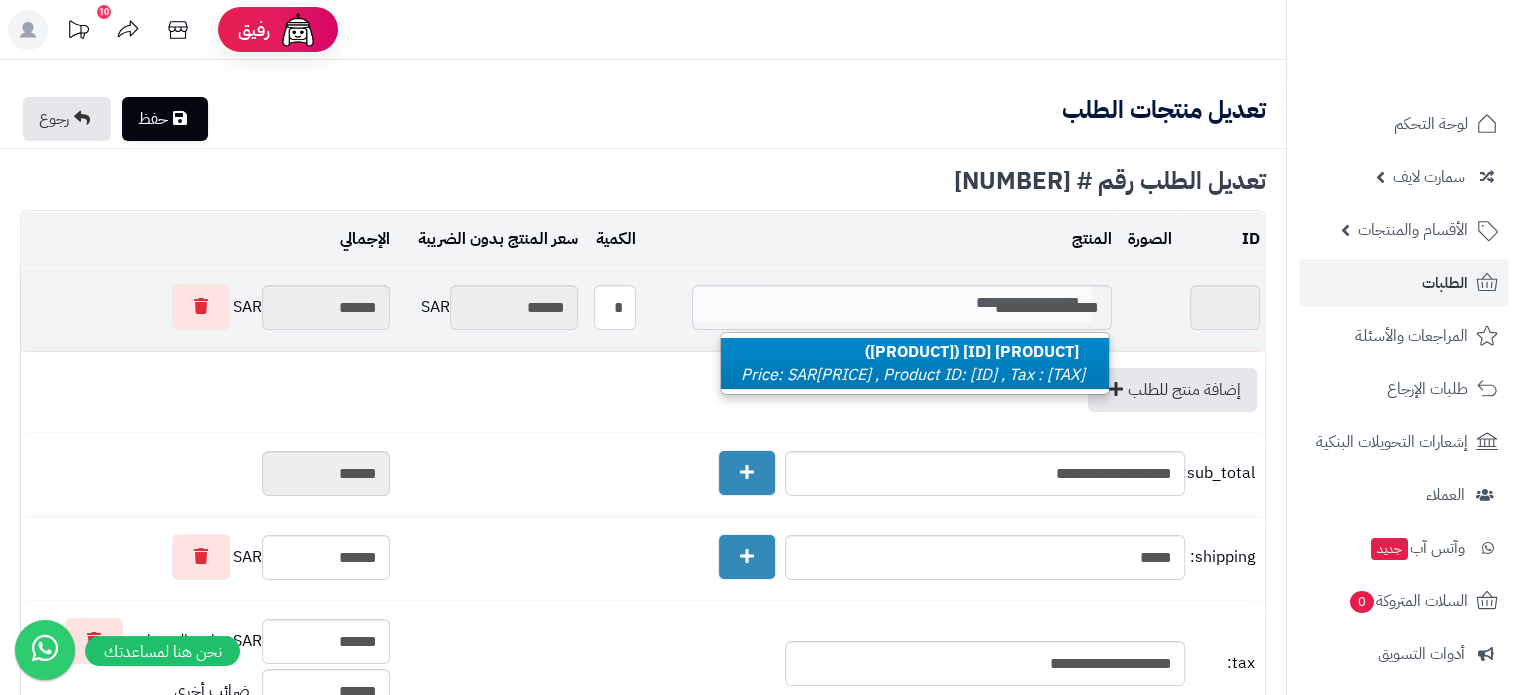 click on "Price:  SAR266.6836 , Product ID: 1425 , Tax : 40.00254" at bounding box center [913, 375] 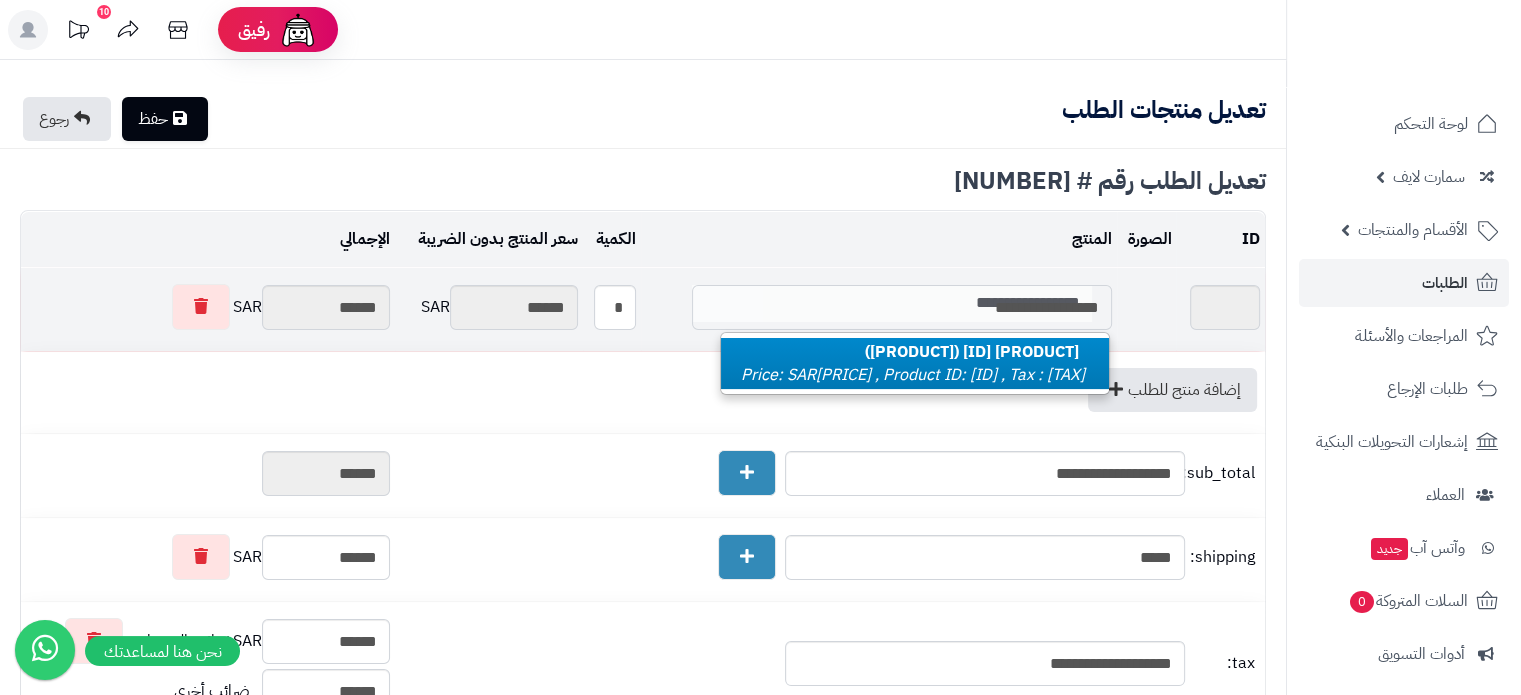 type on "****" 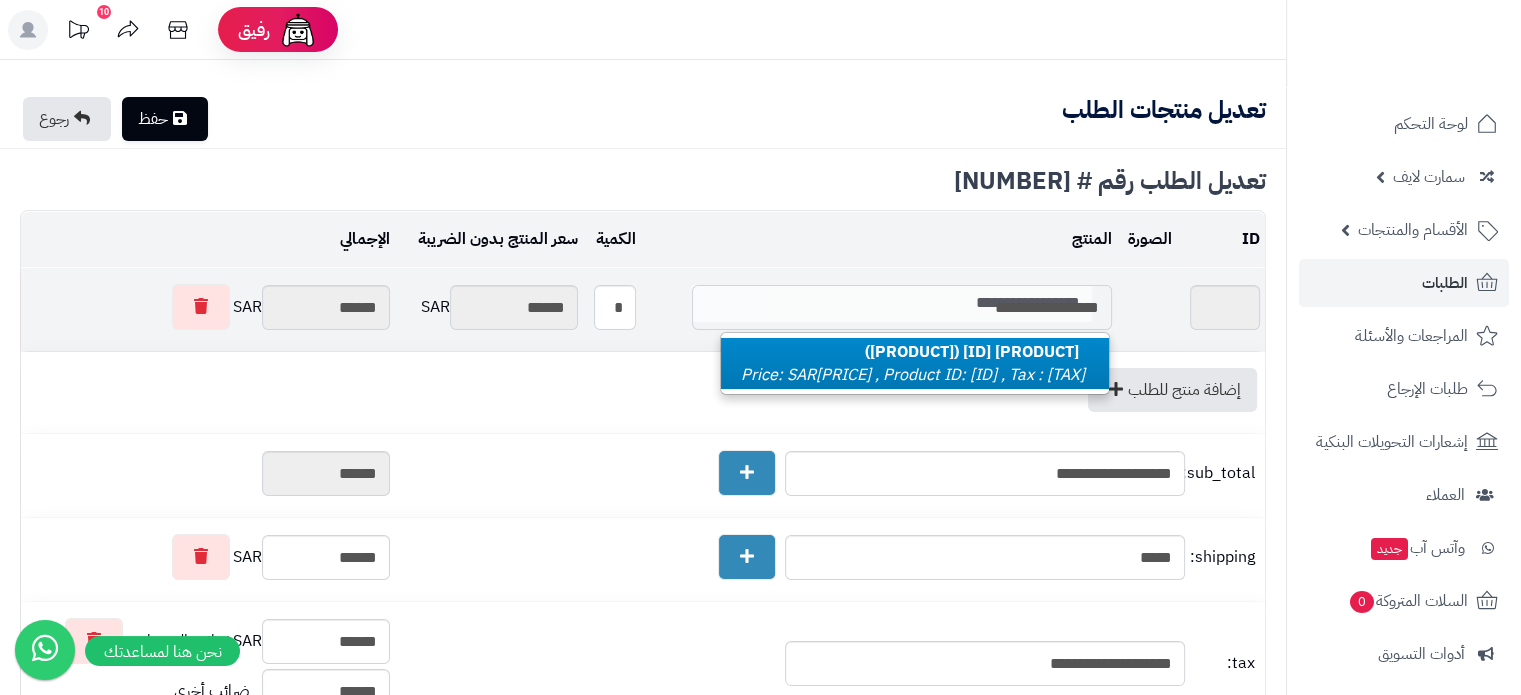 type on "********" 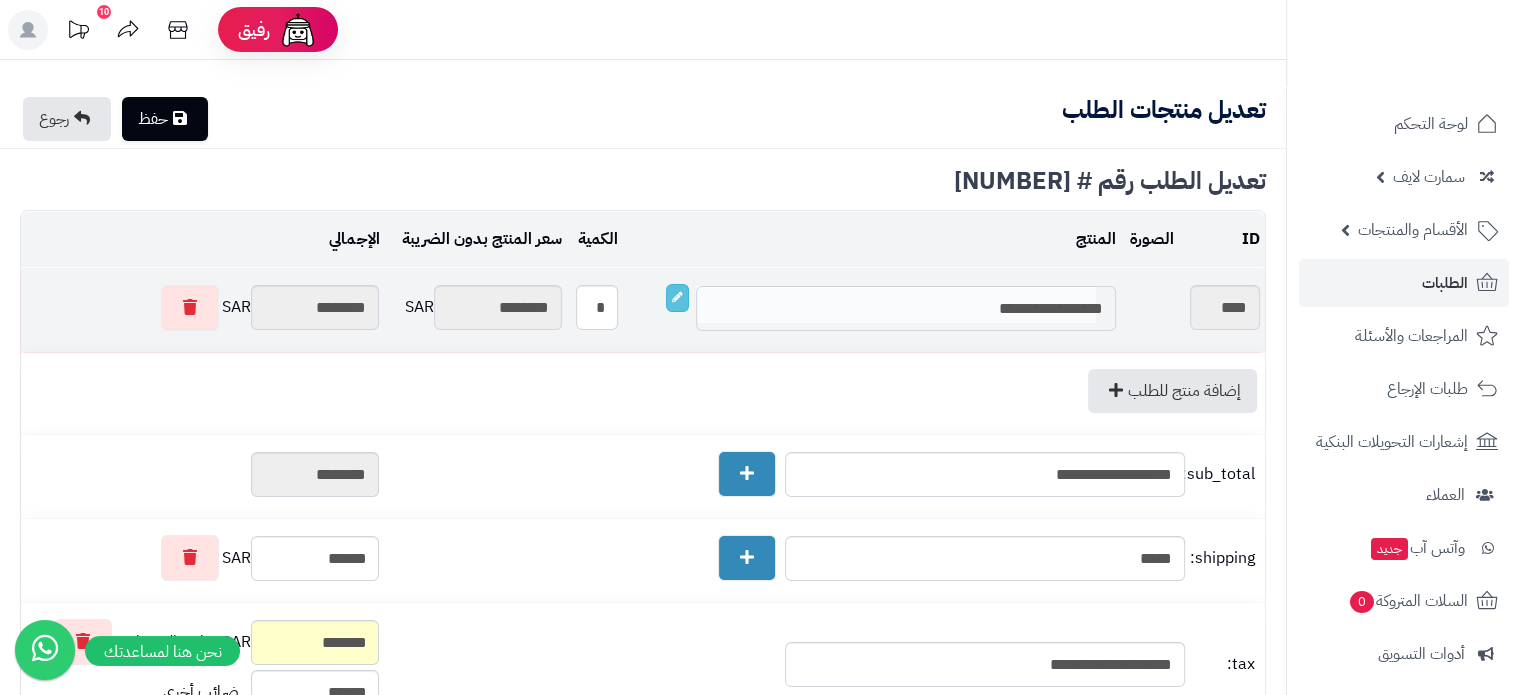 scroll, scrollTop: 0, scrollLeft: 0, axis: both 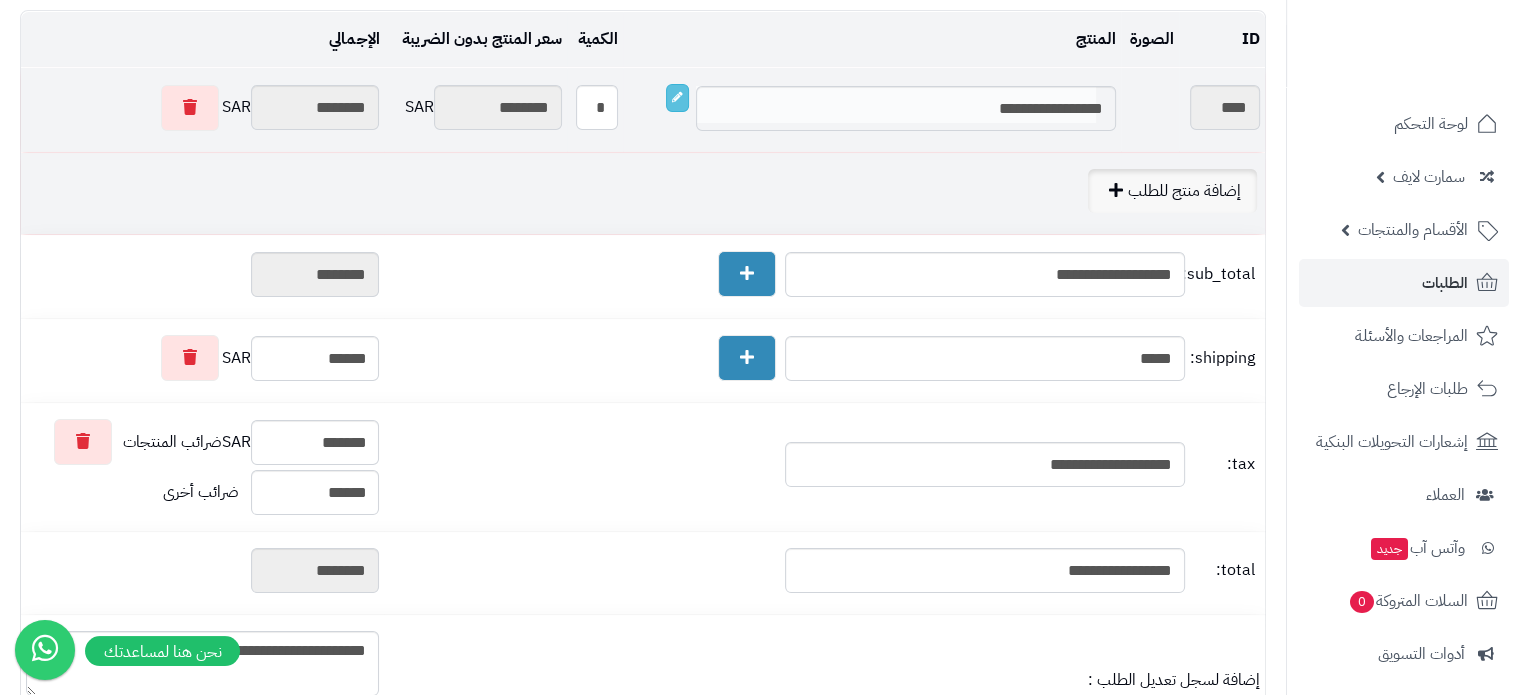 click on "إضافة منتج للطلب" at bounding box center (1172, 191) 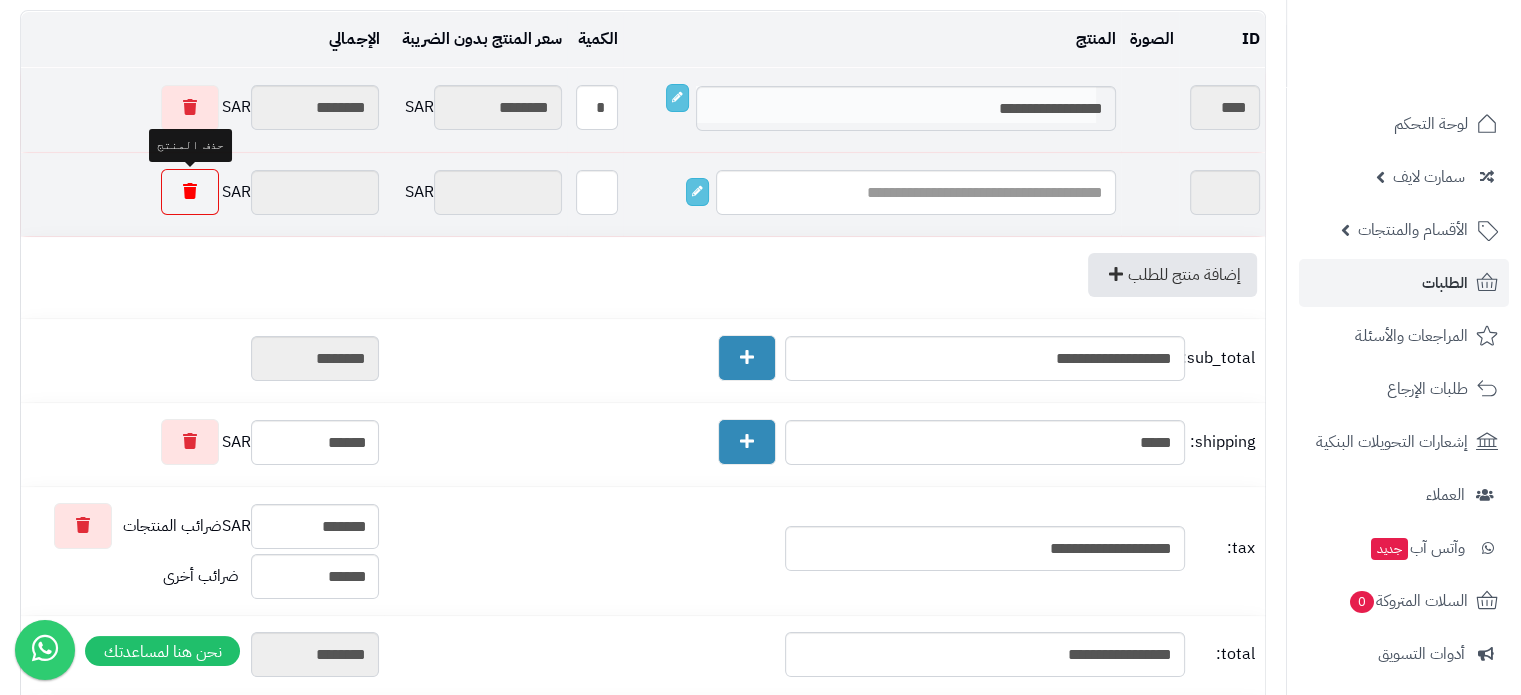 click at bounding box center [190, 192] 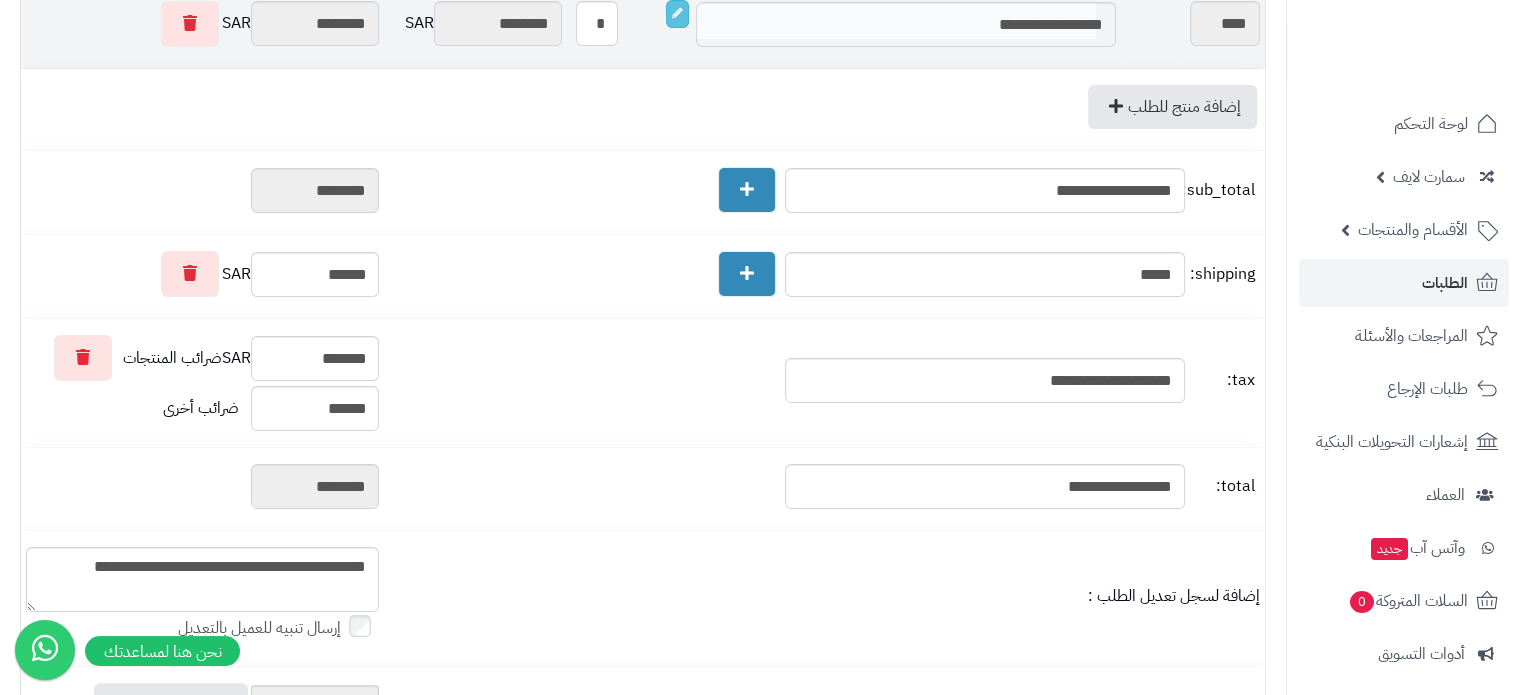 scroll, scrollTop: 0, scrollLeft: 0, axis: both 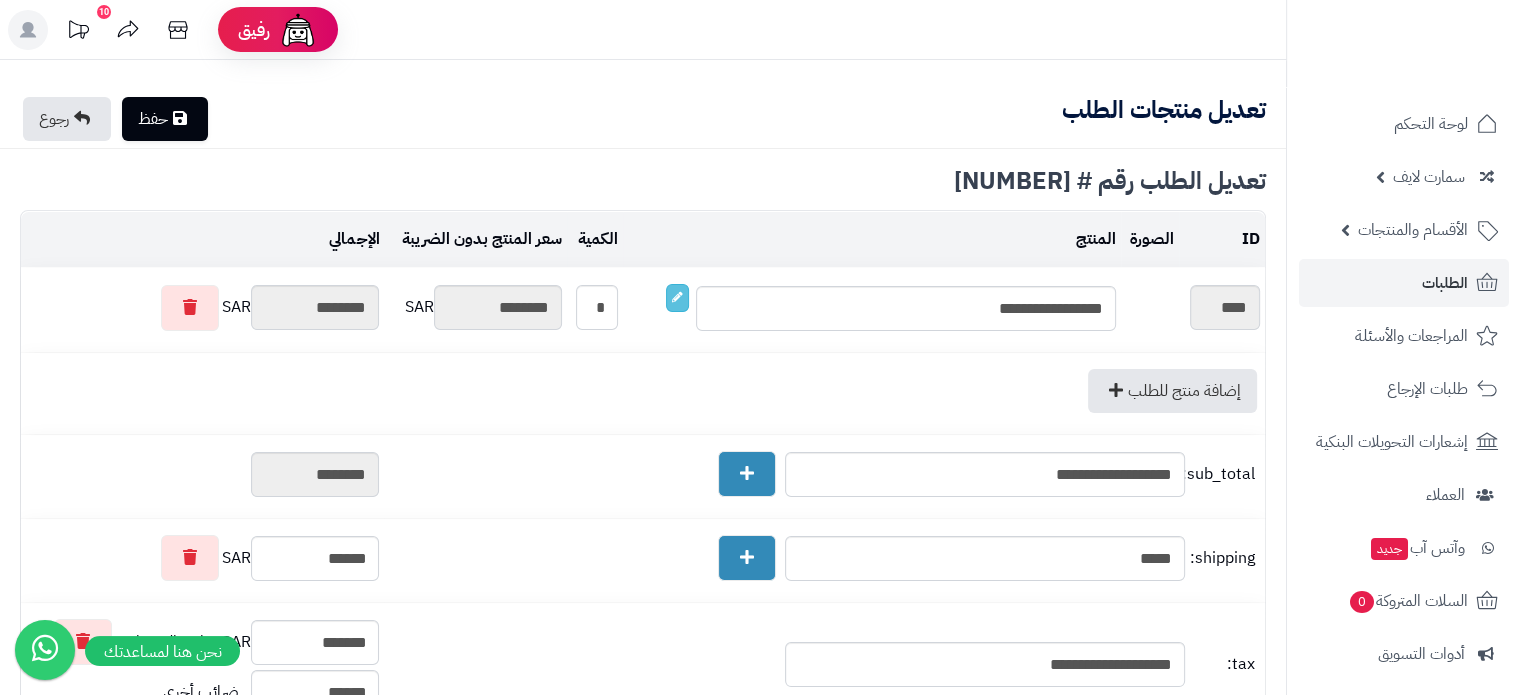 click on "حفظ" at bounding box center (165, 119) 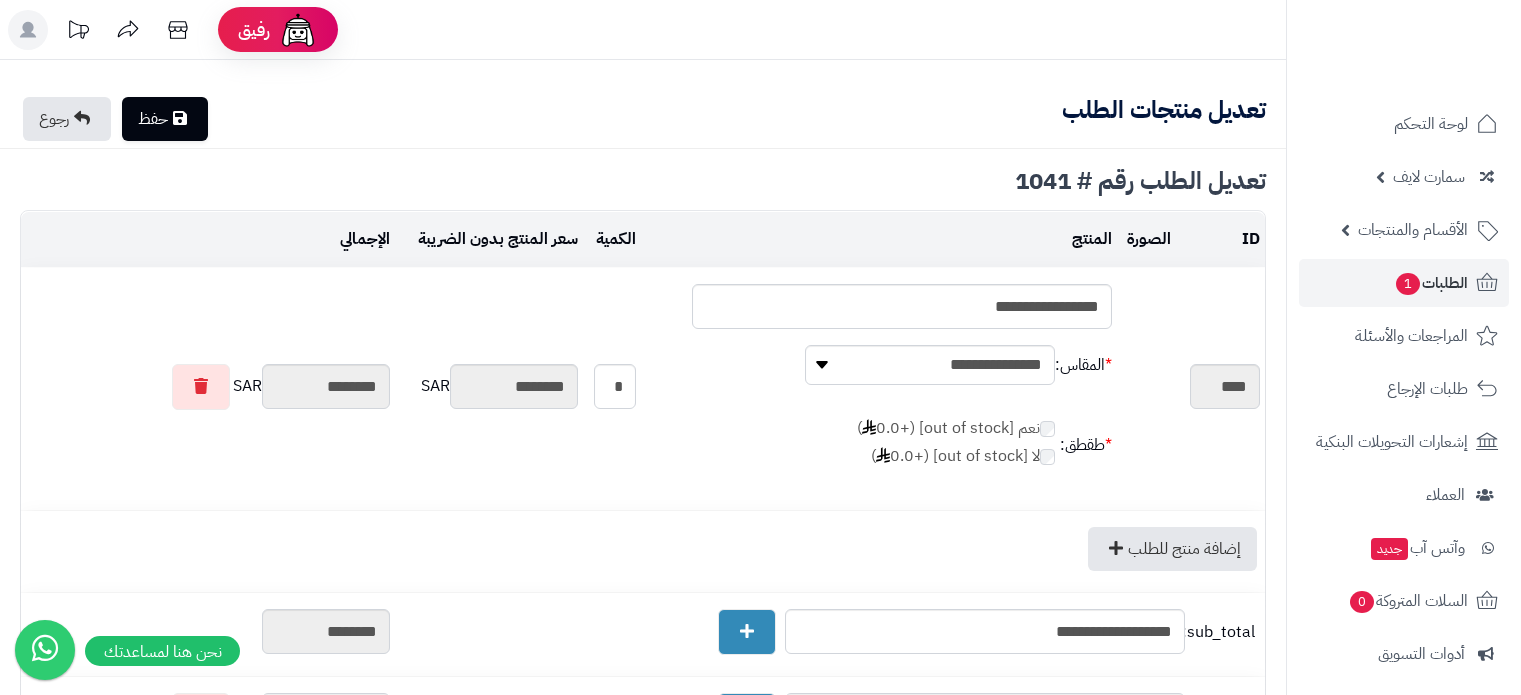 type on "**********" 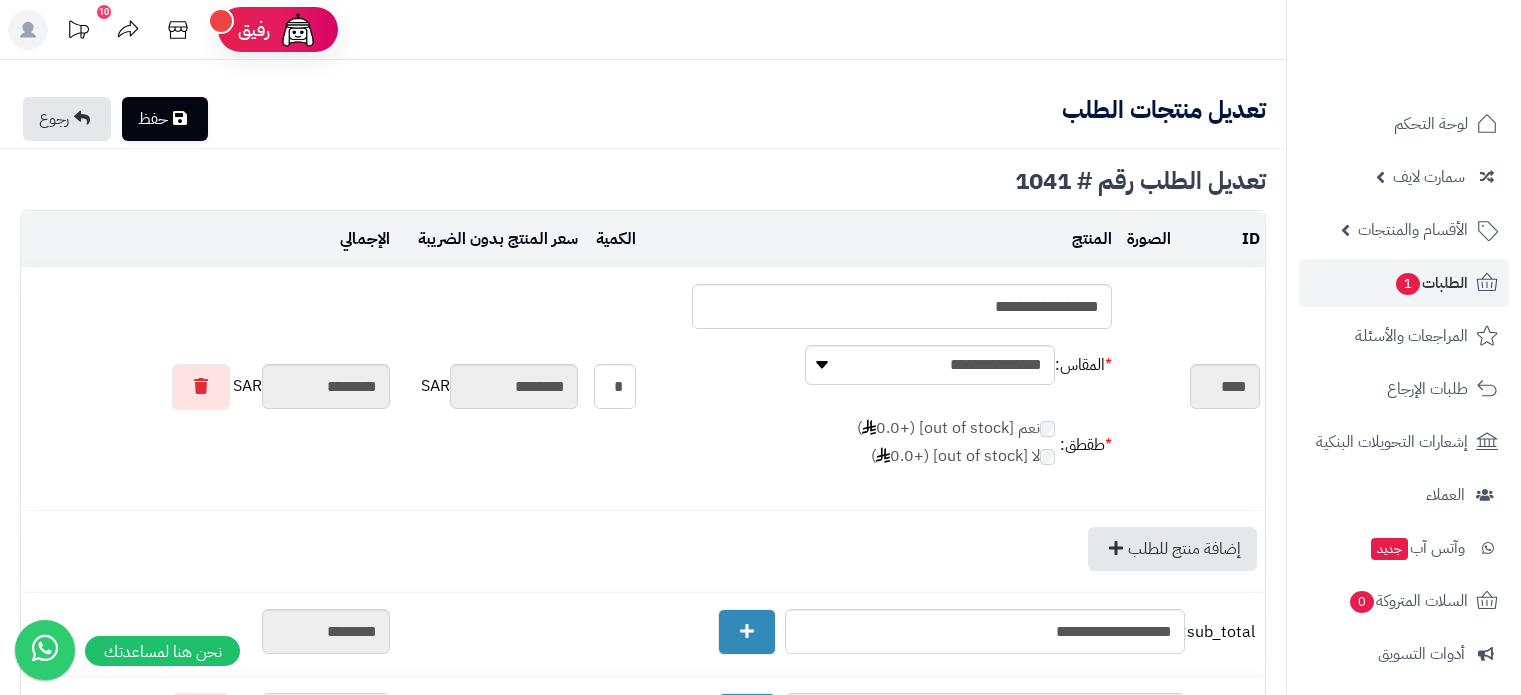 scroll, scrollTop: 0, scrollLeft: 0, axis: both 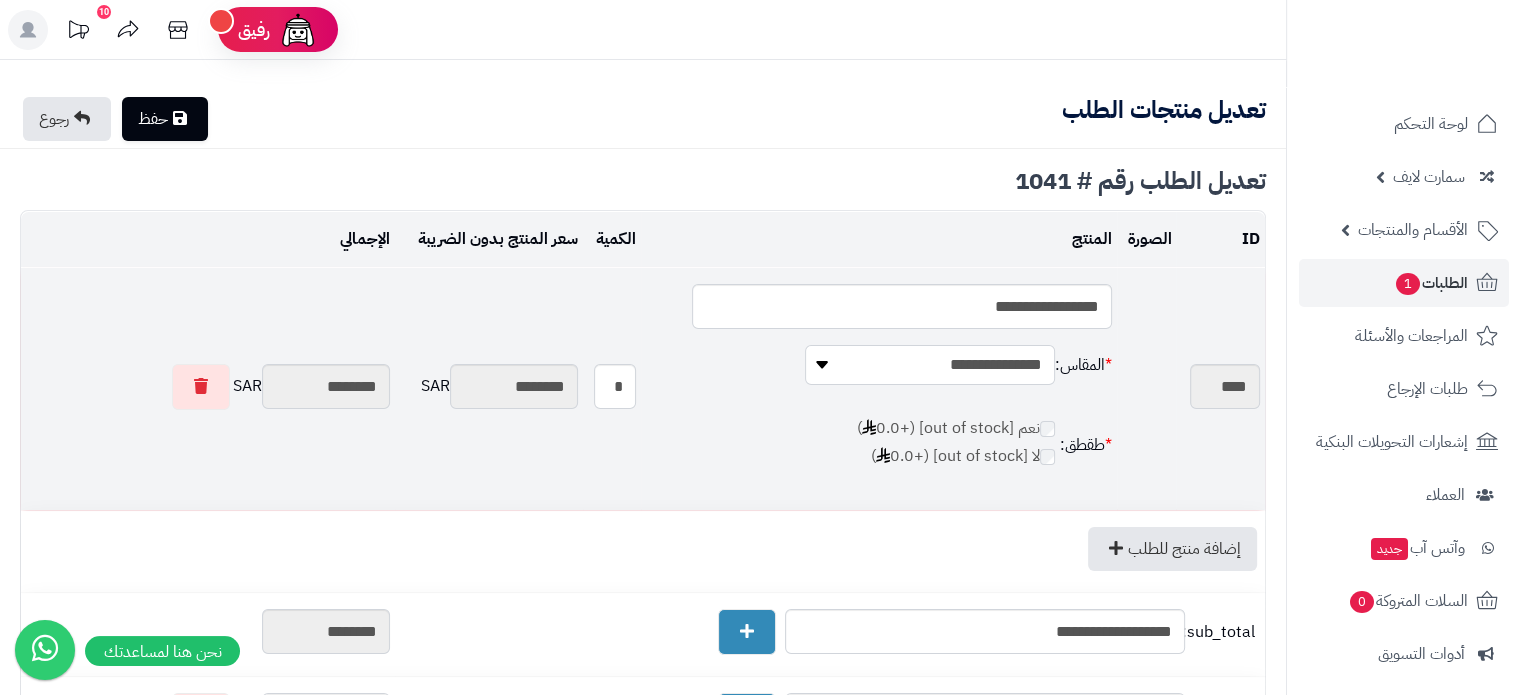 click on "**********" at bounding box center [930, 365] 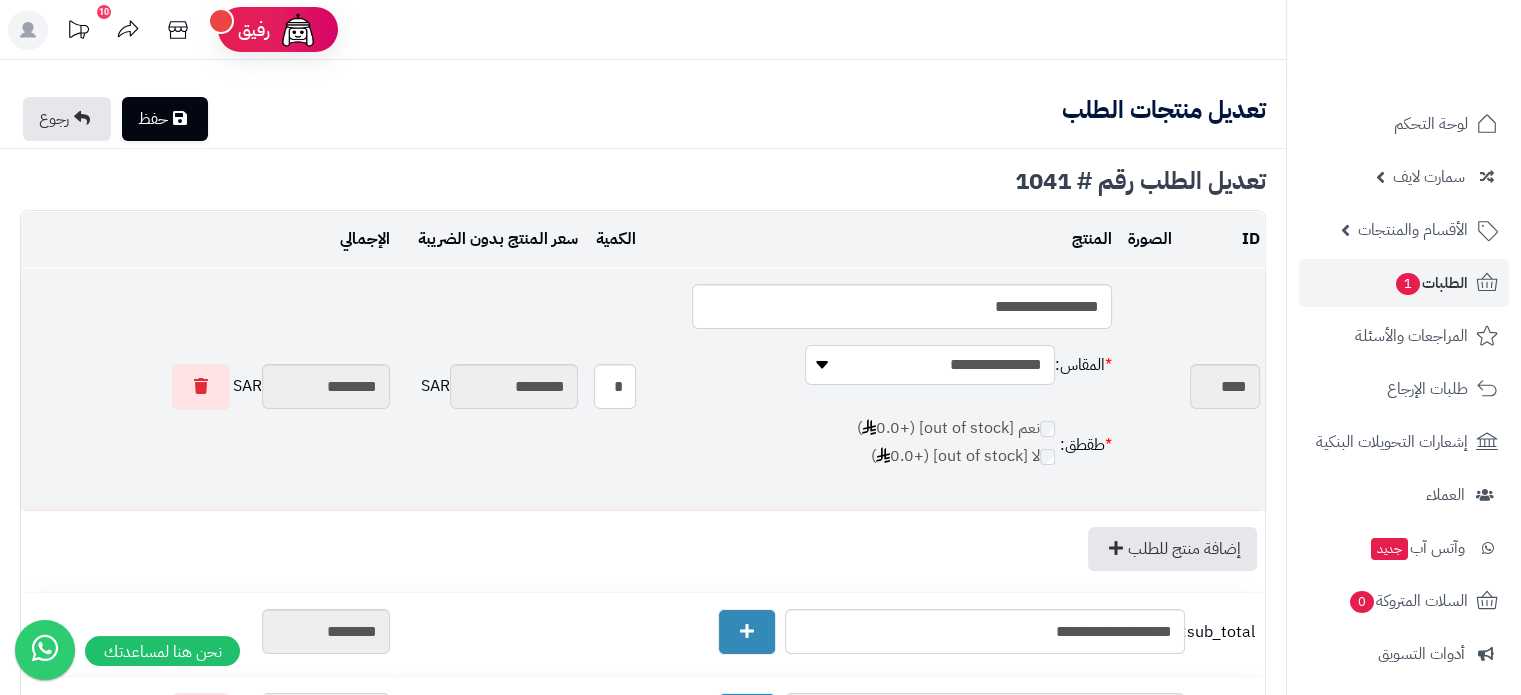 select on "********" 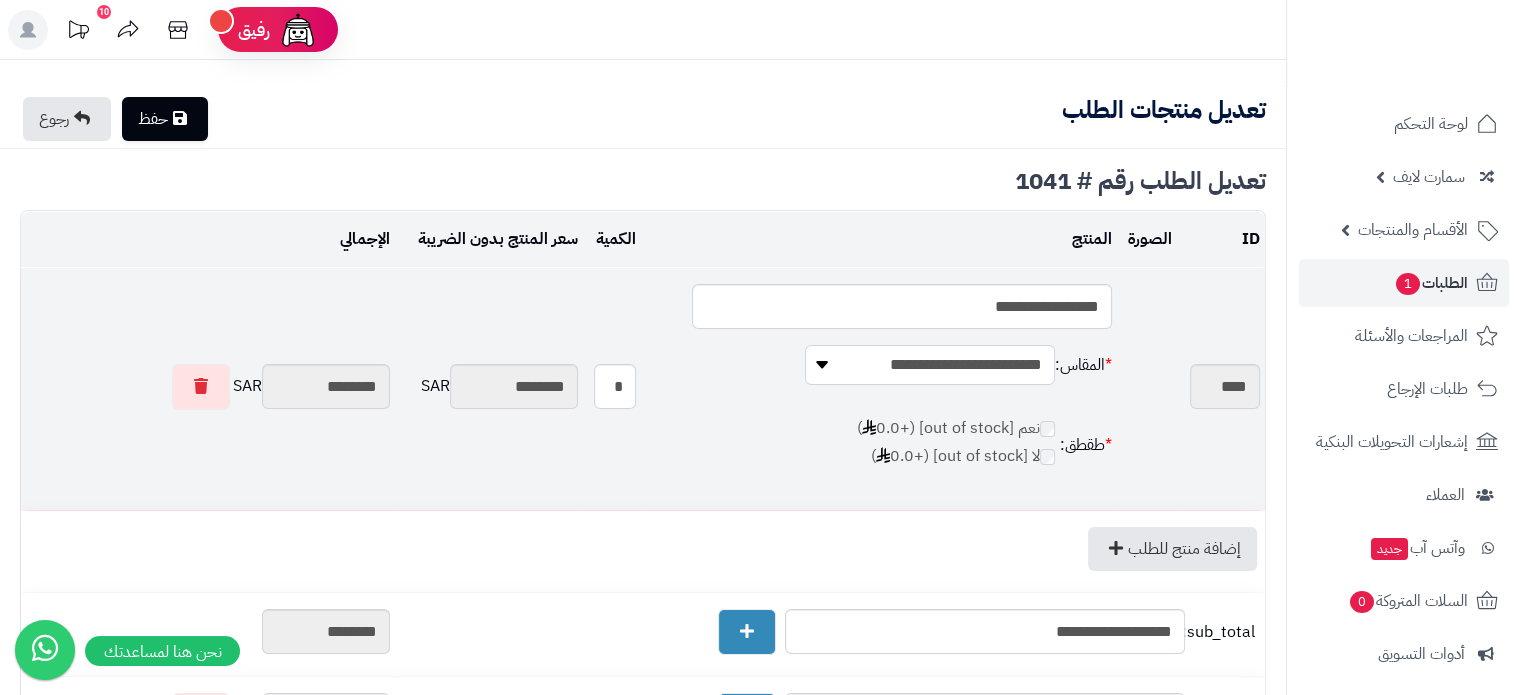 click on "**********" at bounding box center (930, 365) 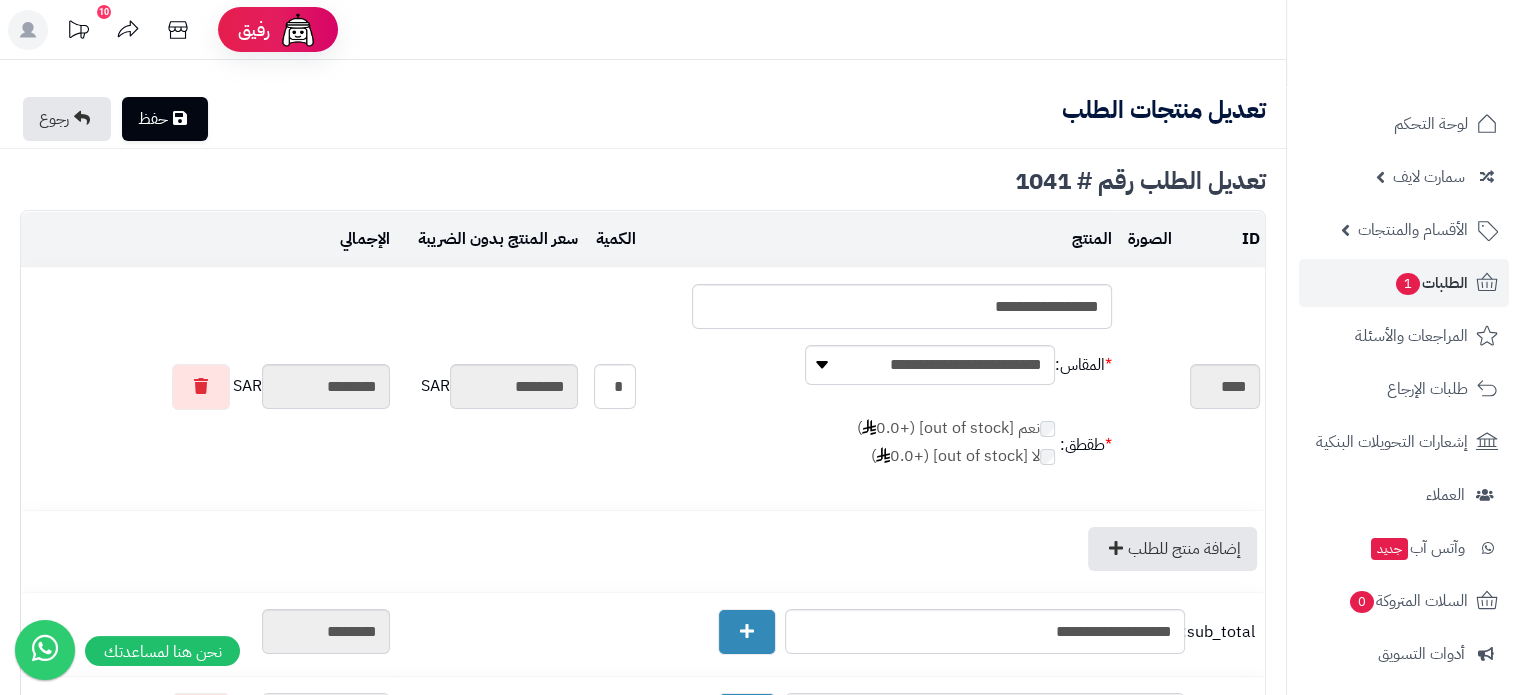 click at bounding box center [180, 118] 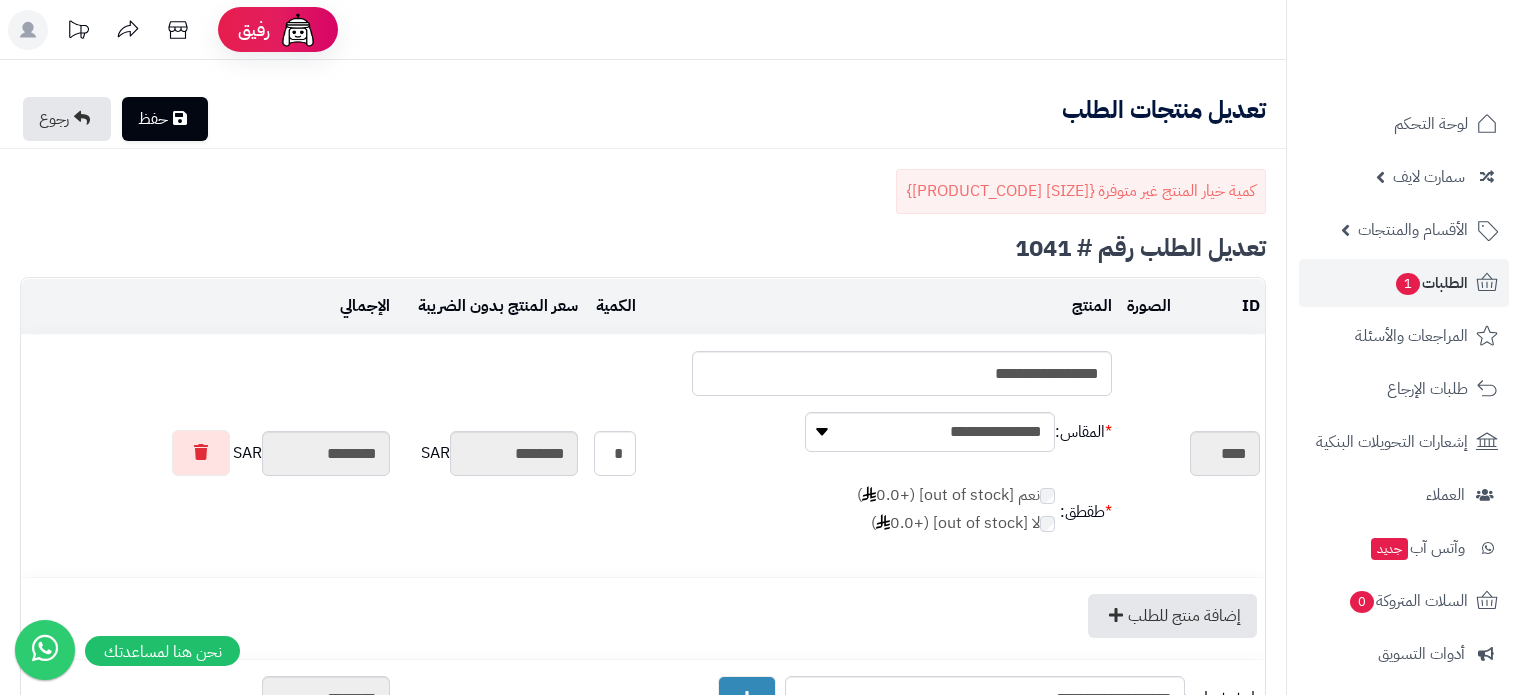 type on "**********" 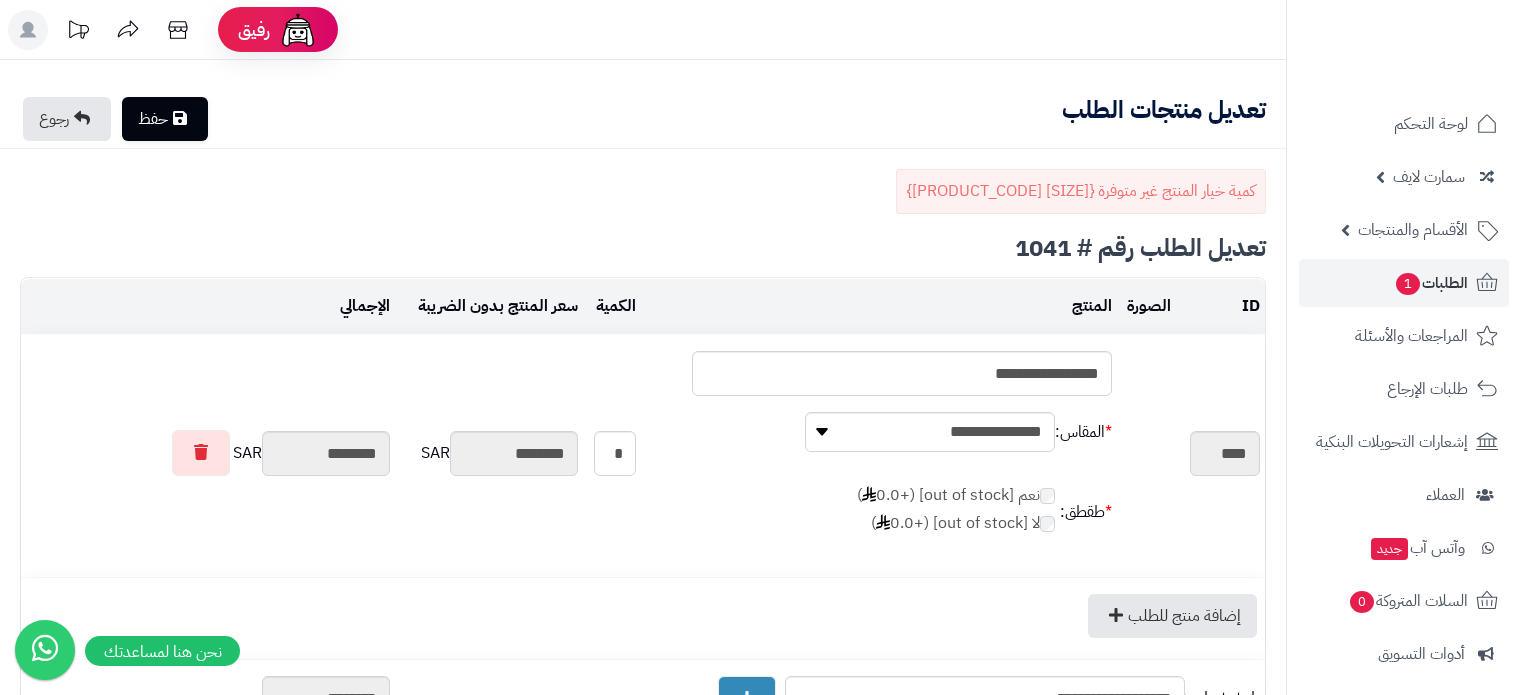 scroll, scrollTop: 0, scrollLeft: 0, axis: both 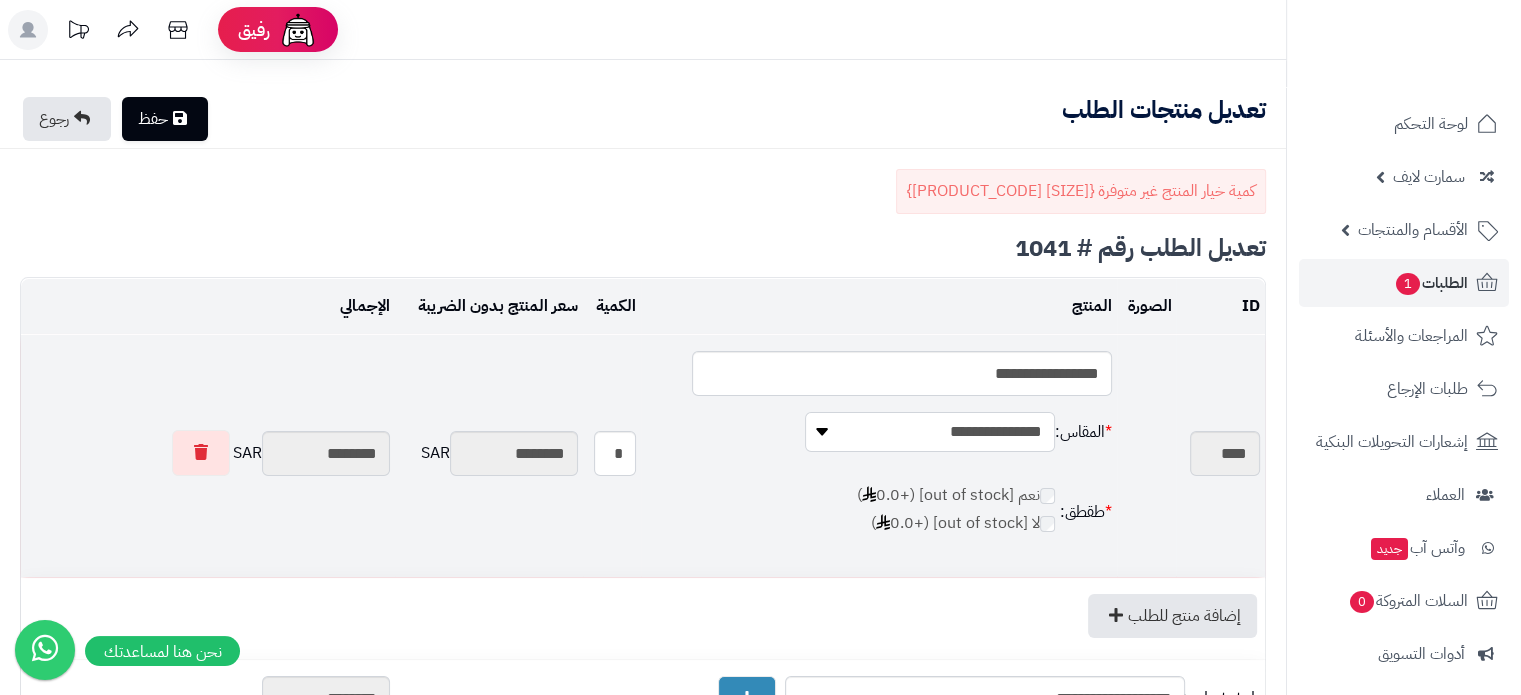 click on "**********" at bounding box center (930, 432) 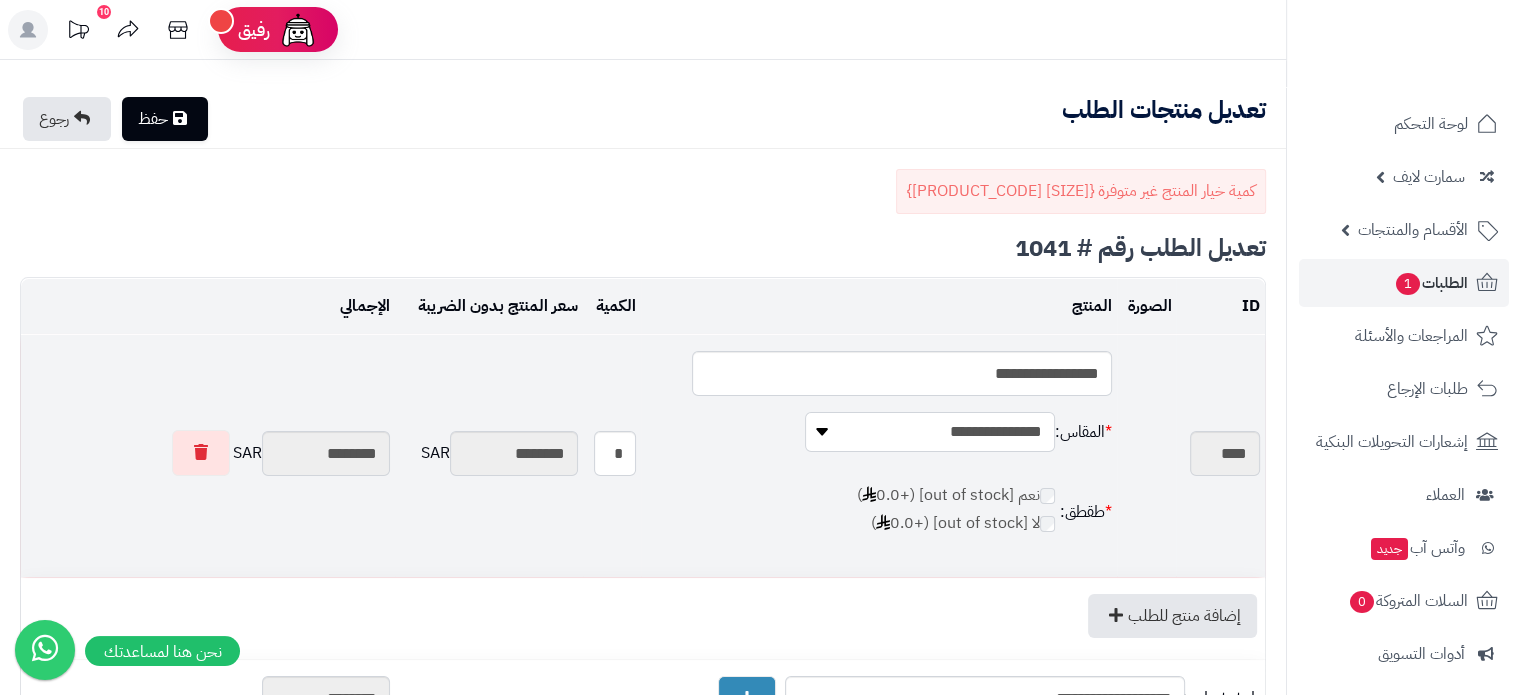 select on "********" 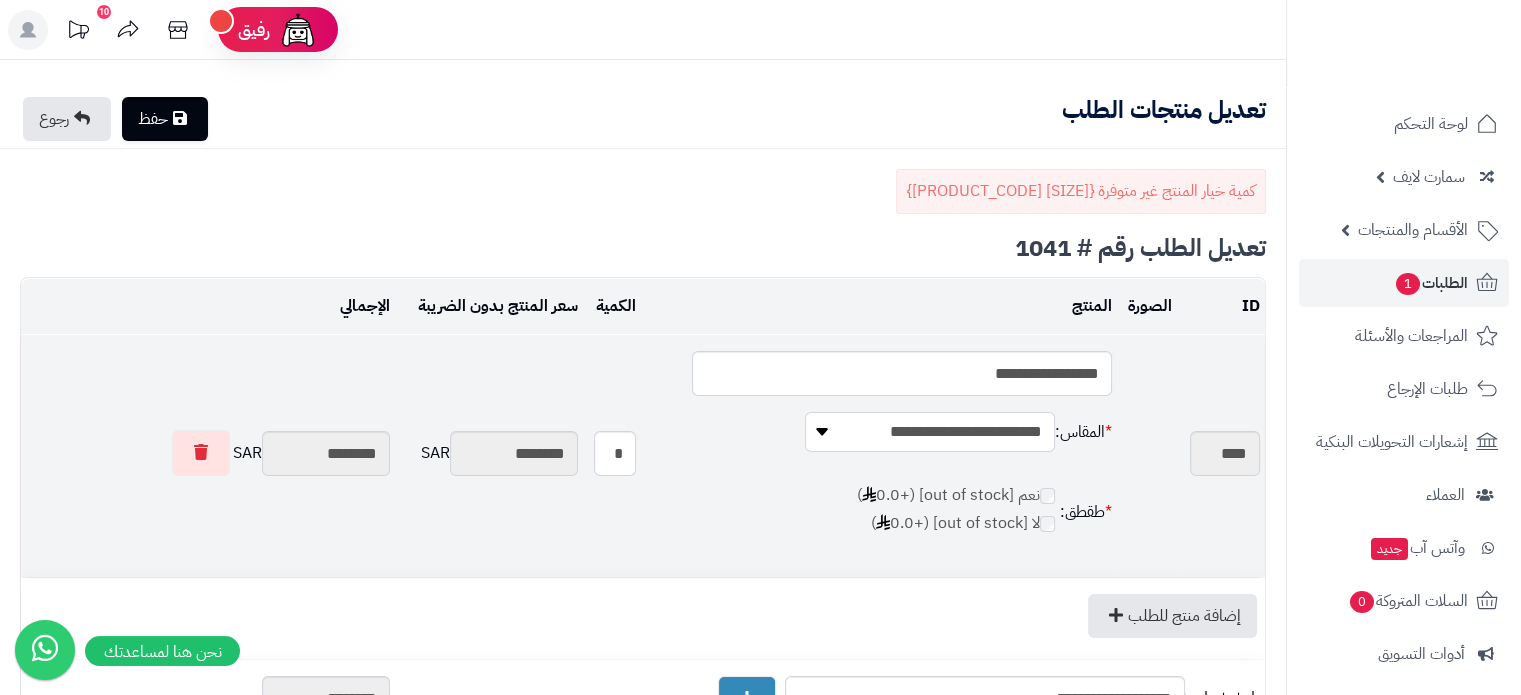 click on "**********" at bounding box center (930, 432) 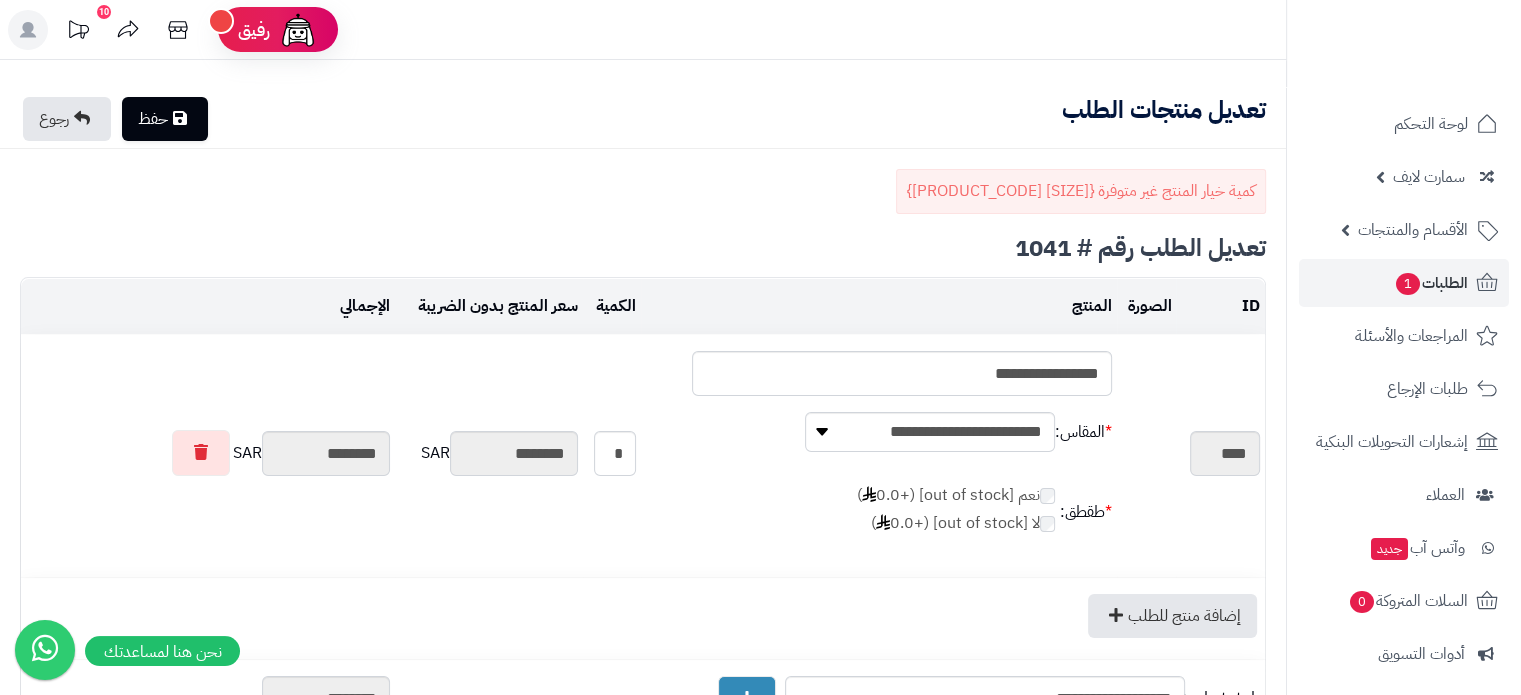 click on "حفظ" at bounding box center (165, 119) 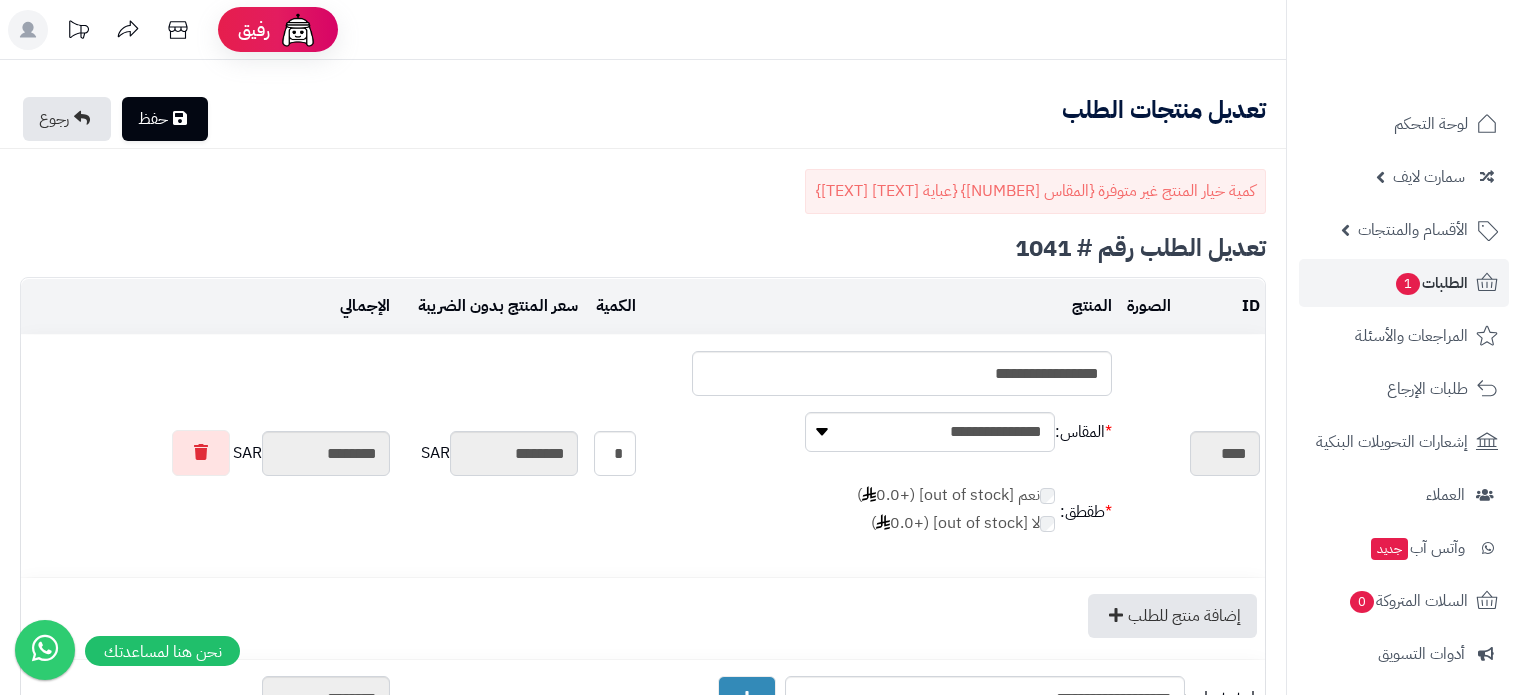scroll, scrollTop: 0, scrollLeft: 0, axis: both 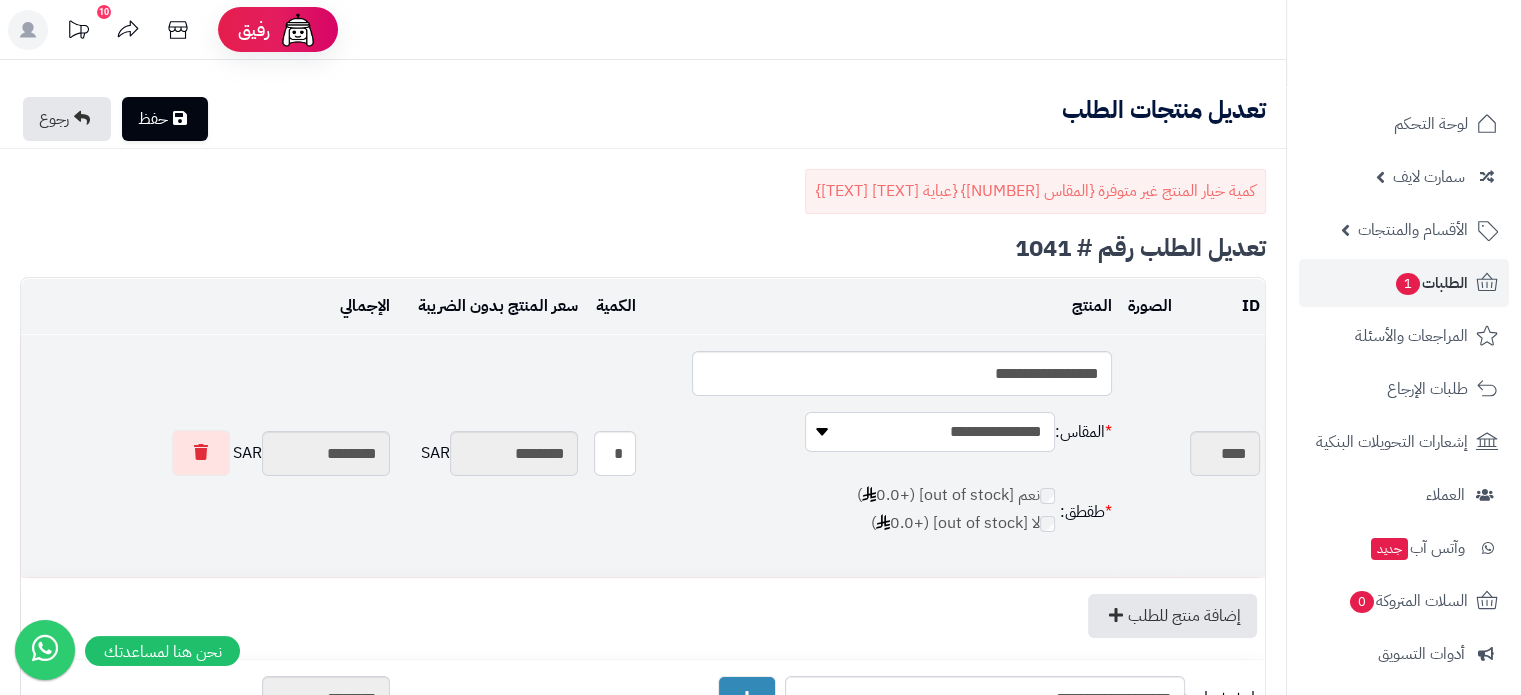click on "**********" at bounding box center (930, 432) 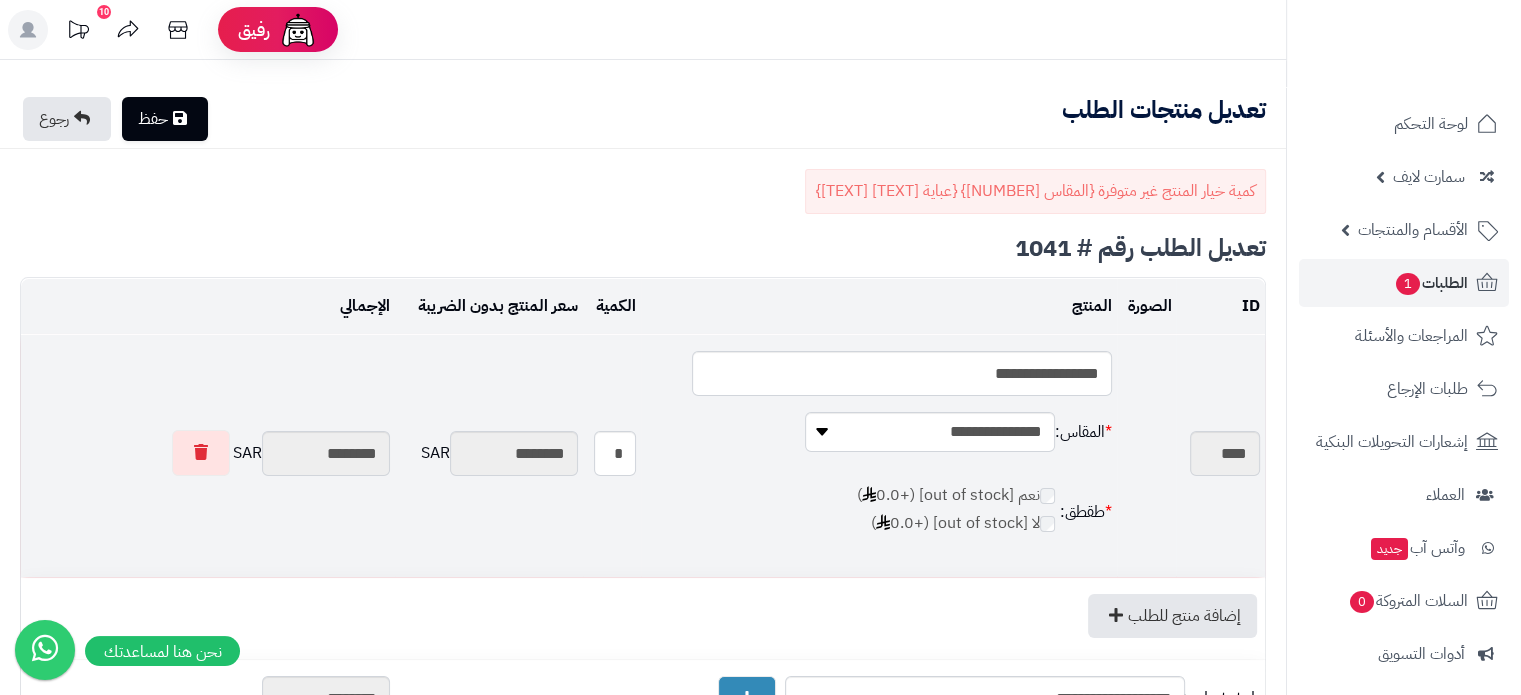click at bounding box center (1147, 456) 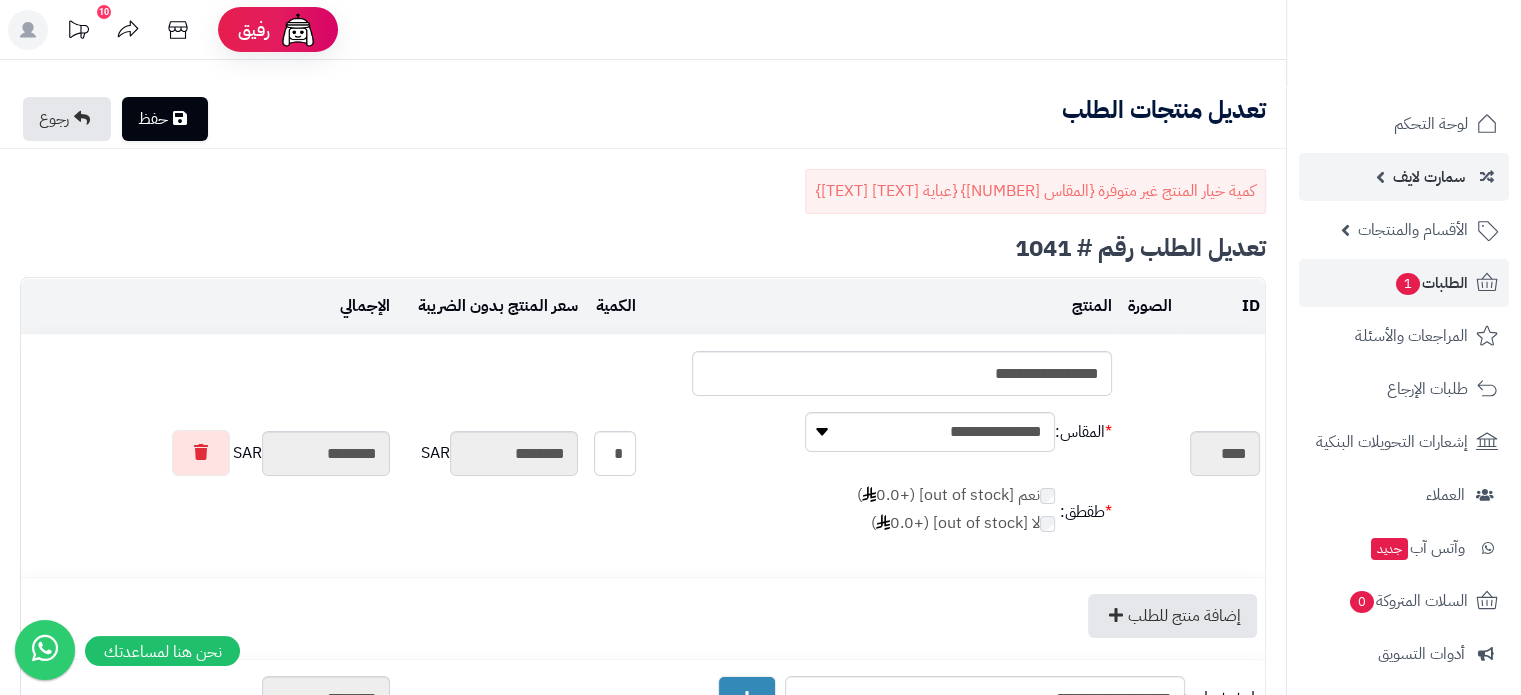 click on "سمارت لايف" at bounding box center (1429, 177) 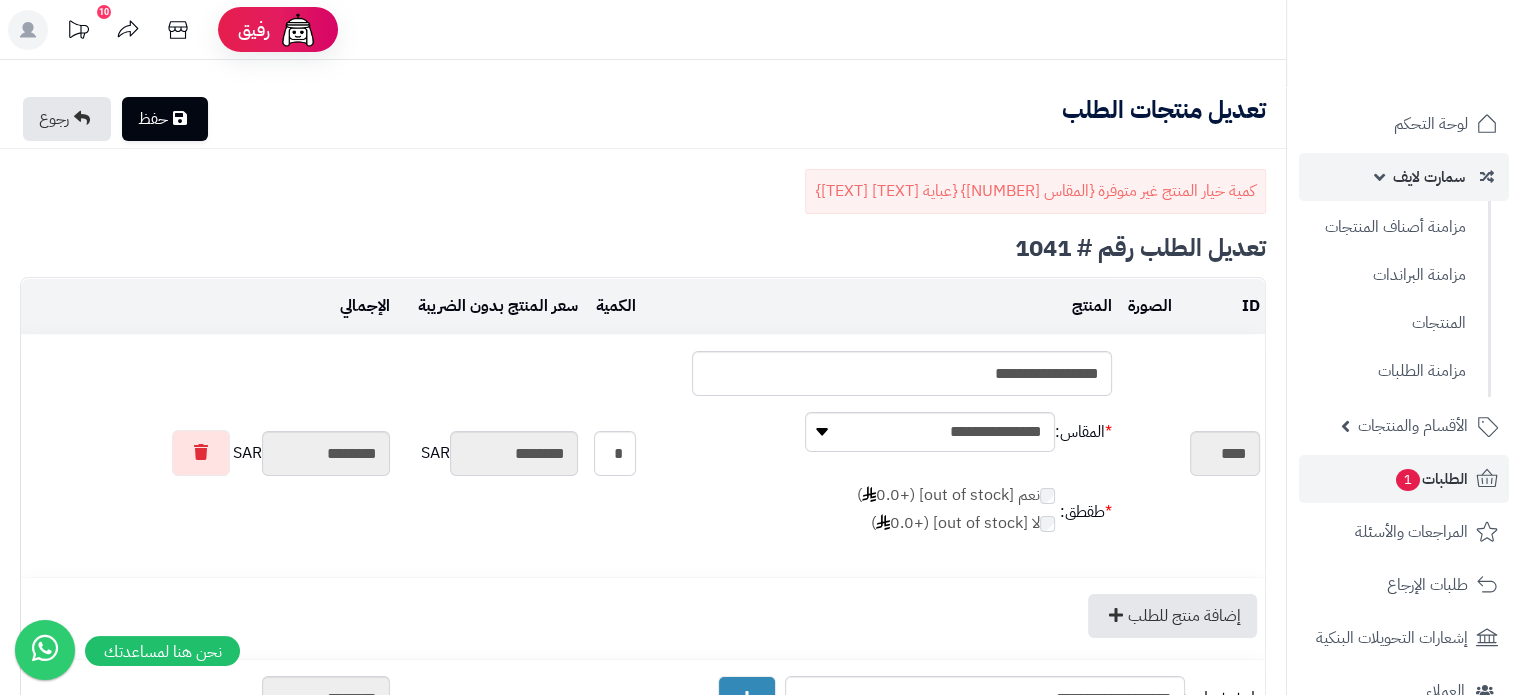click on "سمارت لايف" at bounding box center [1429, 177] 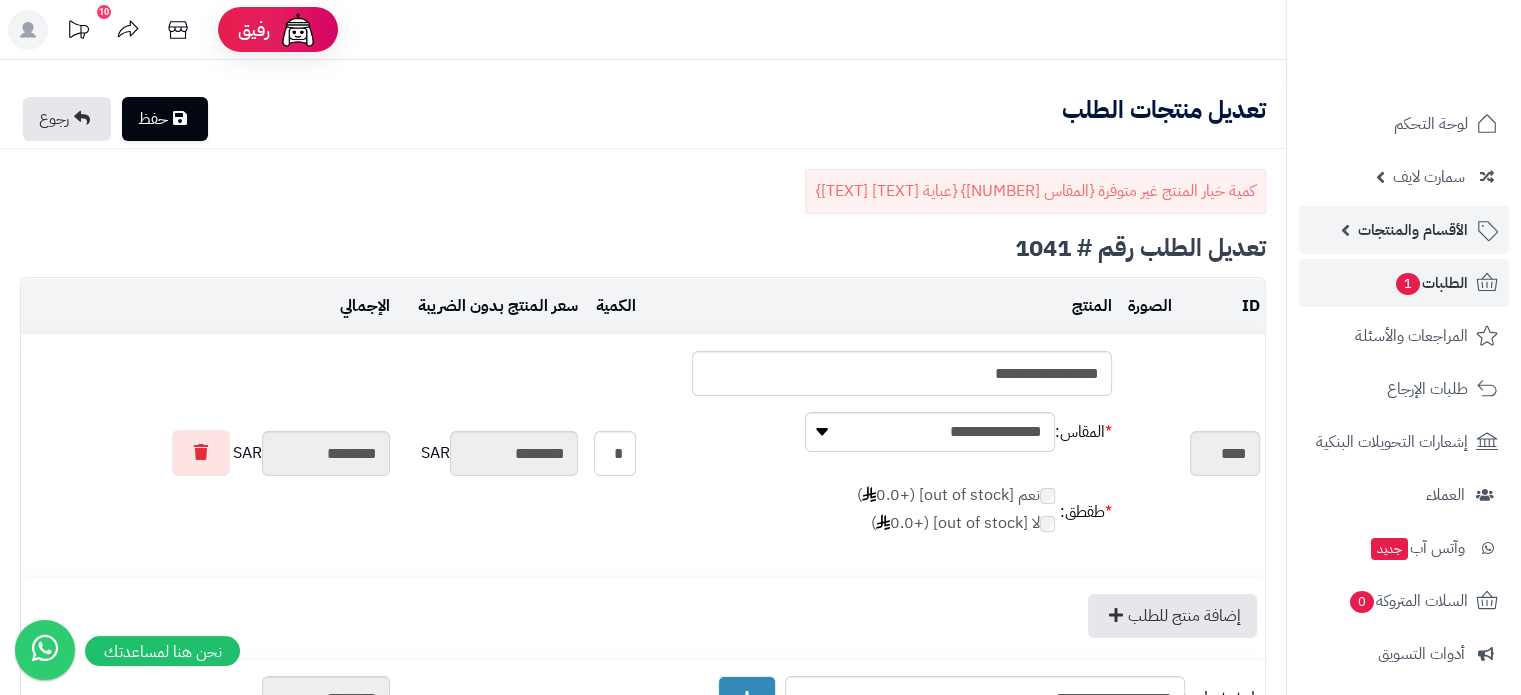 click on "الأقسام والمنتجات" at bounding box center [1413, 230] 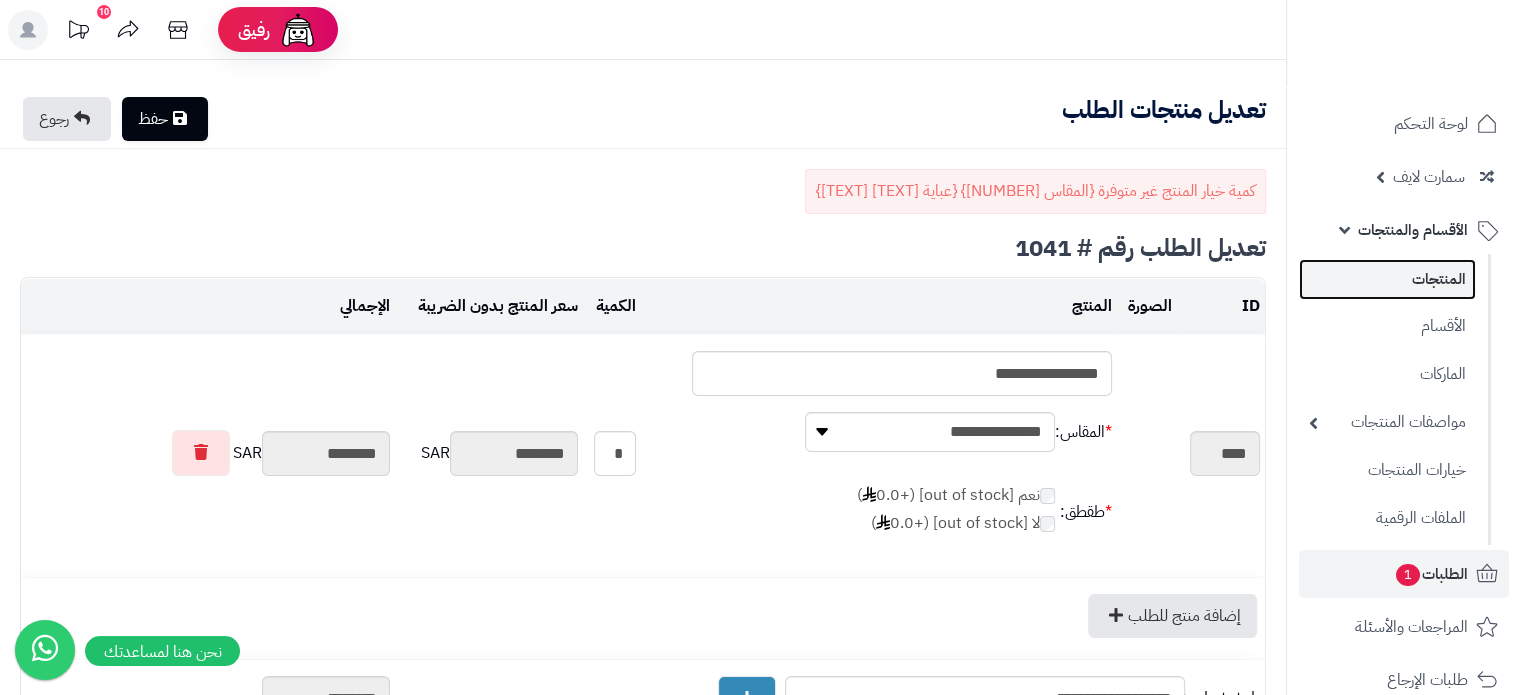 click on "المنتجات" at bounding box center [1387, 279] 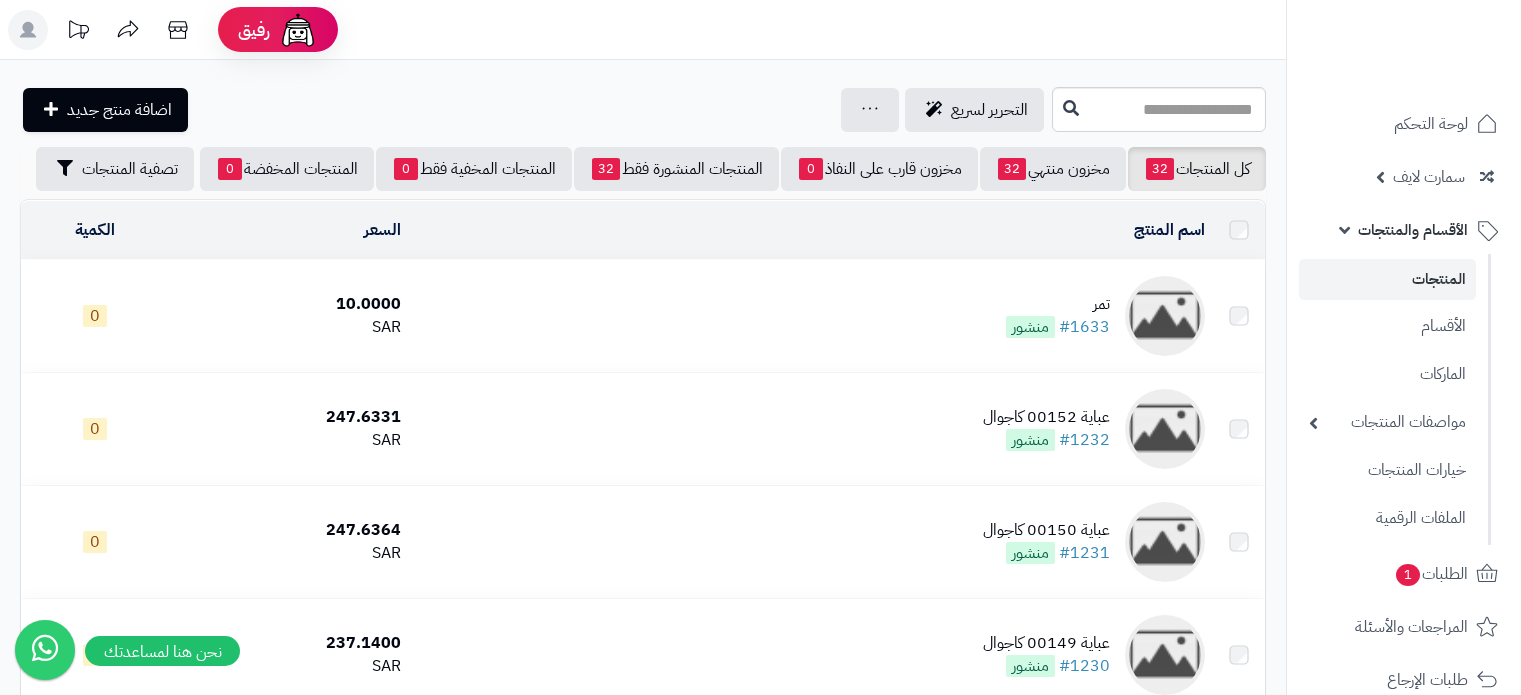 scroll, scrollTop: 0, scrollLeft: 0, axis: both 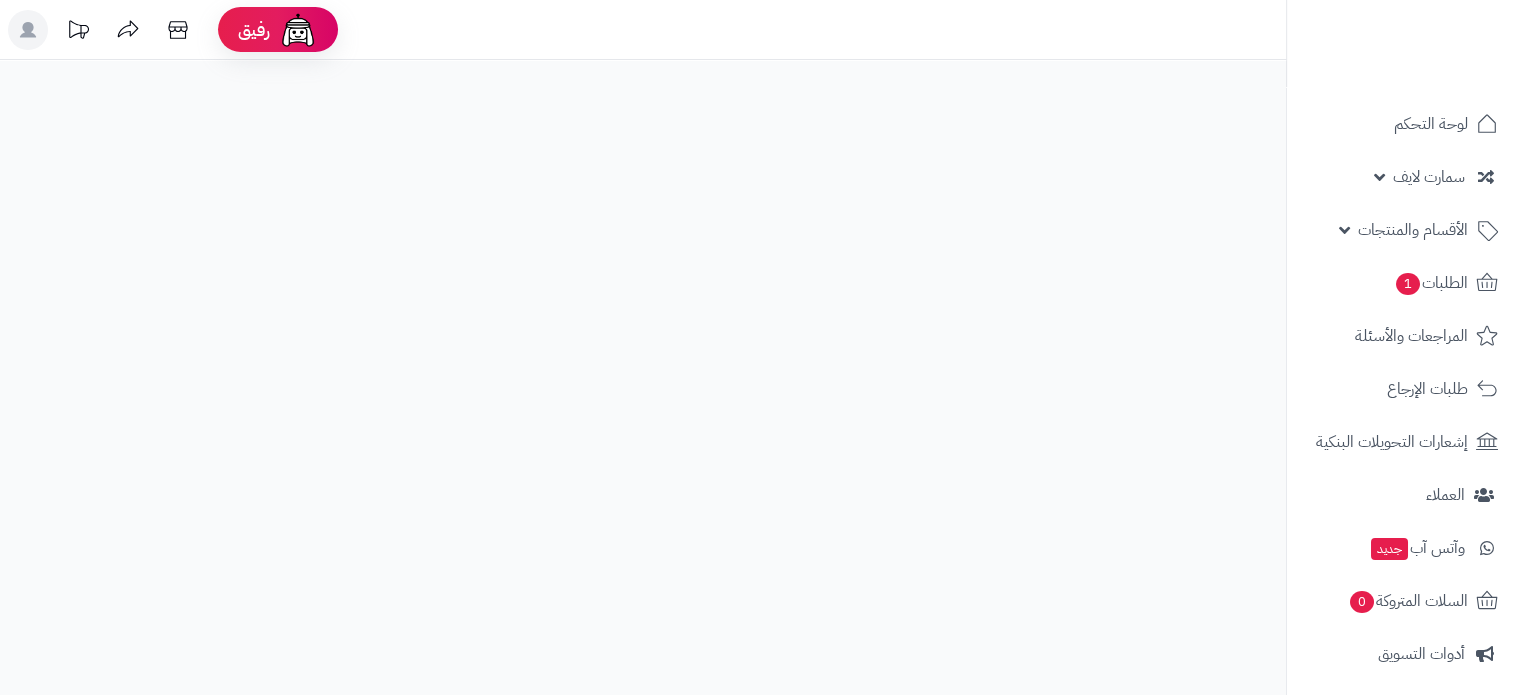 select 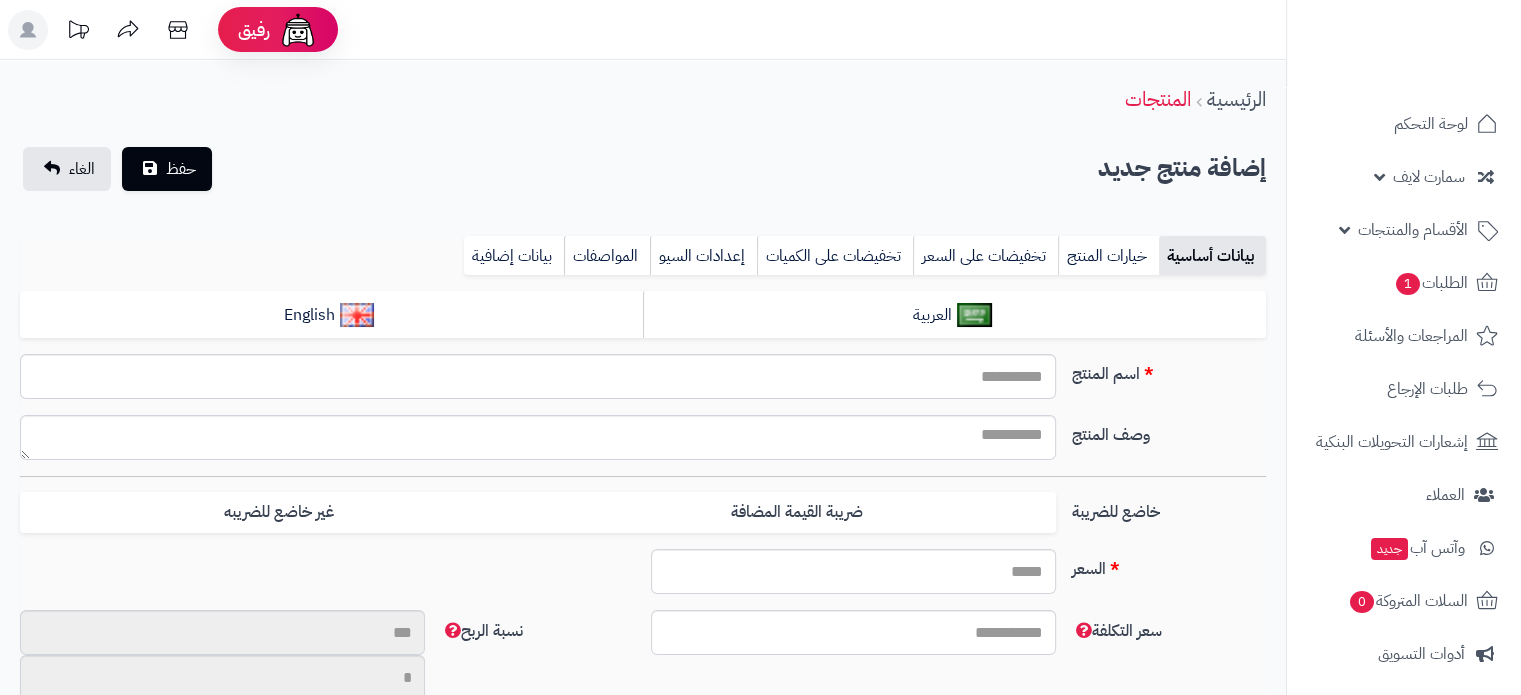 type on "*****" 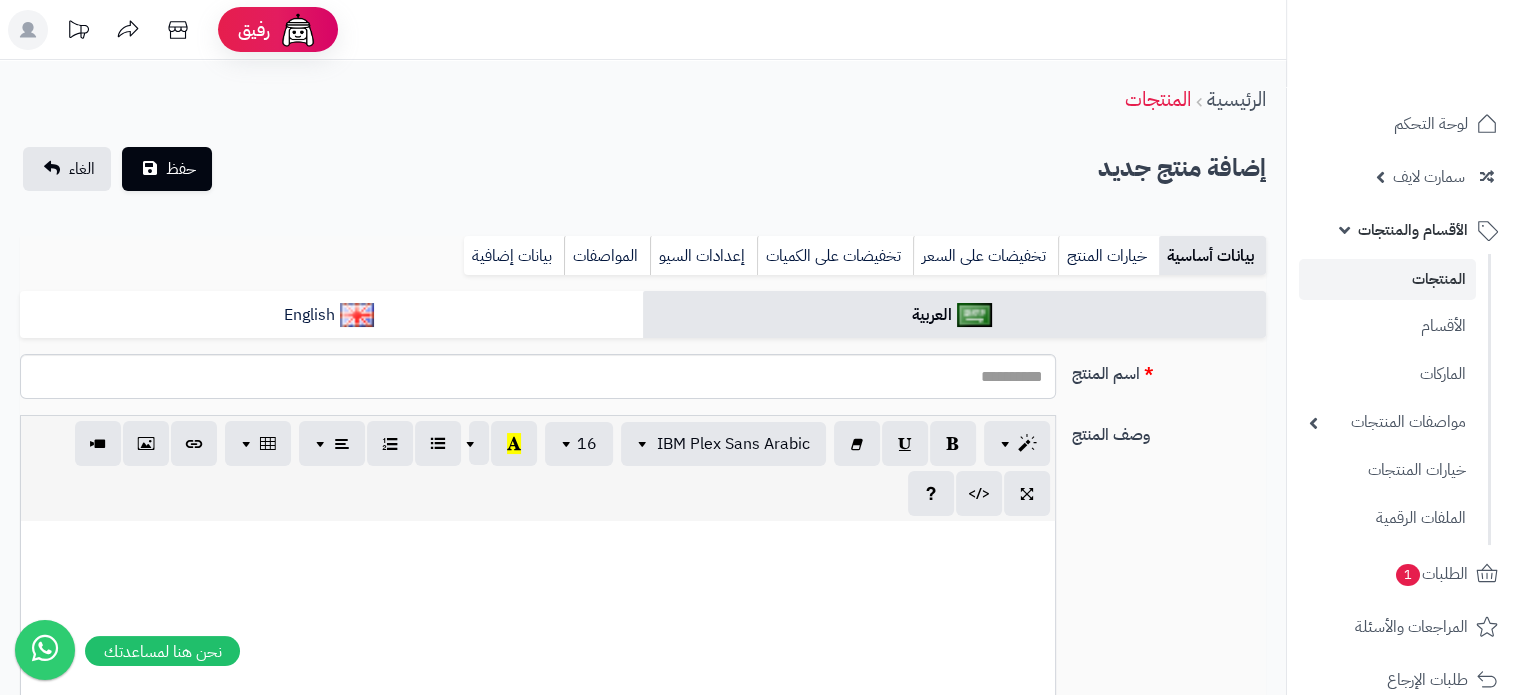 type on "****" 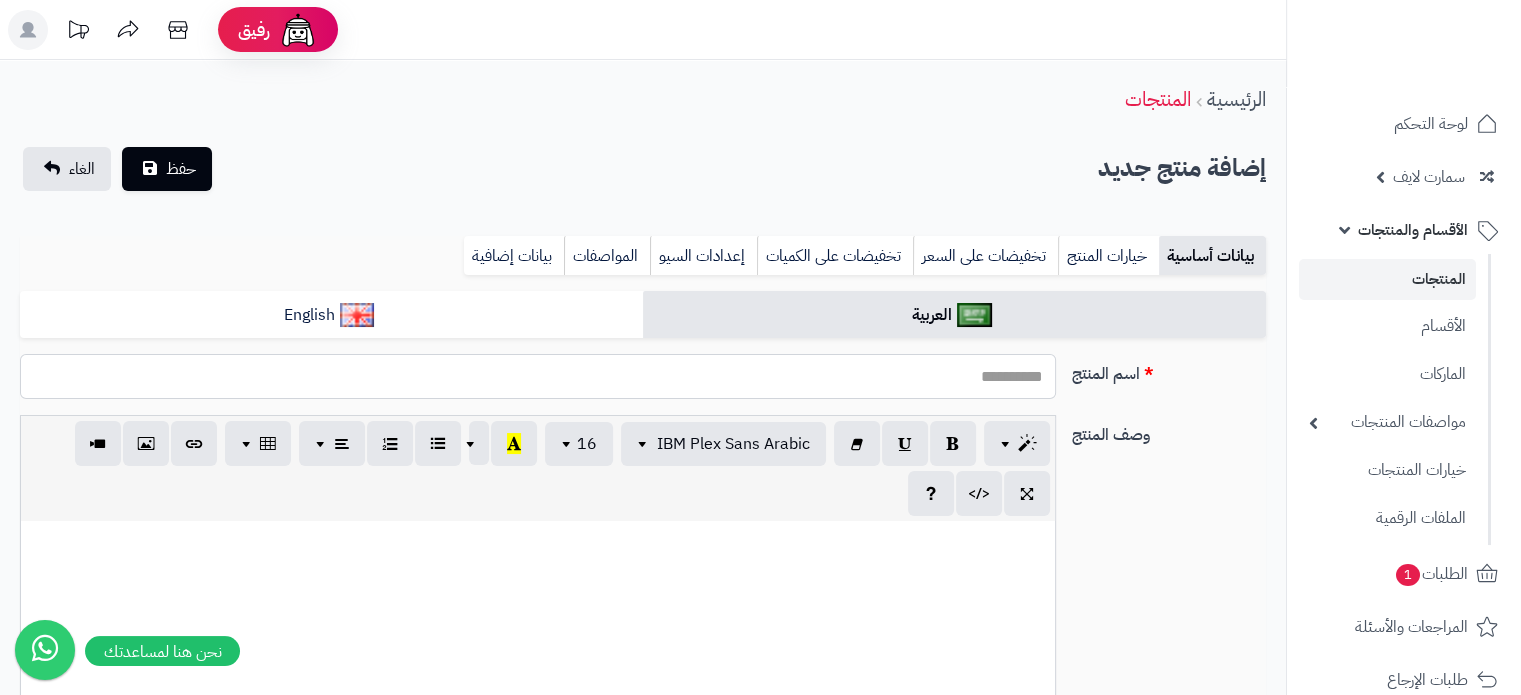 click on "اسم المنتج" at bounding box center (538, 376) 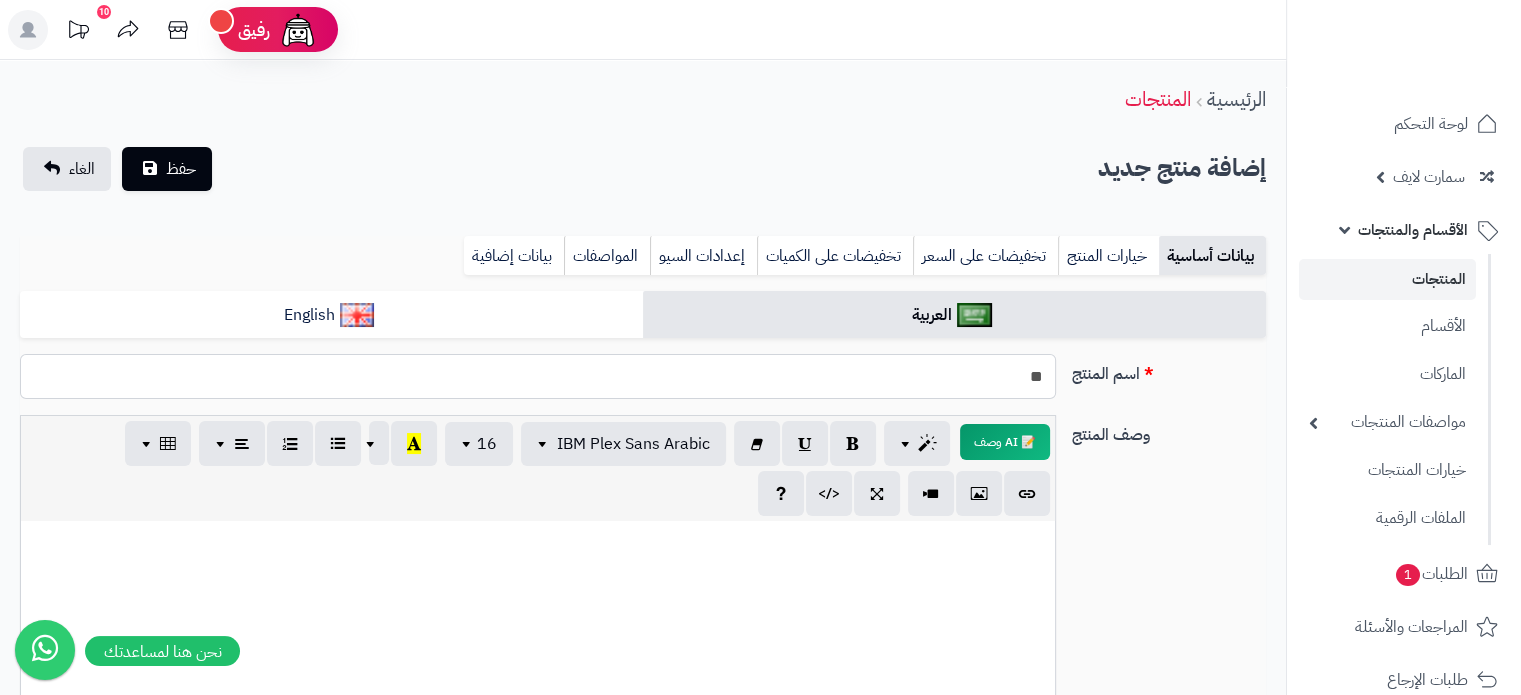 type on "*" 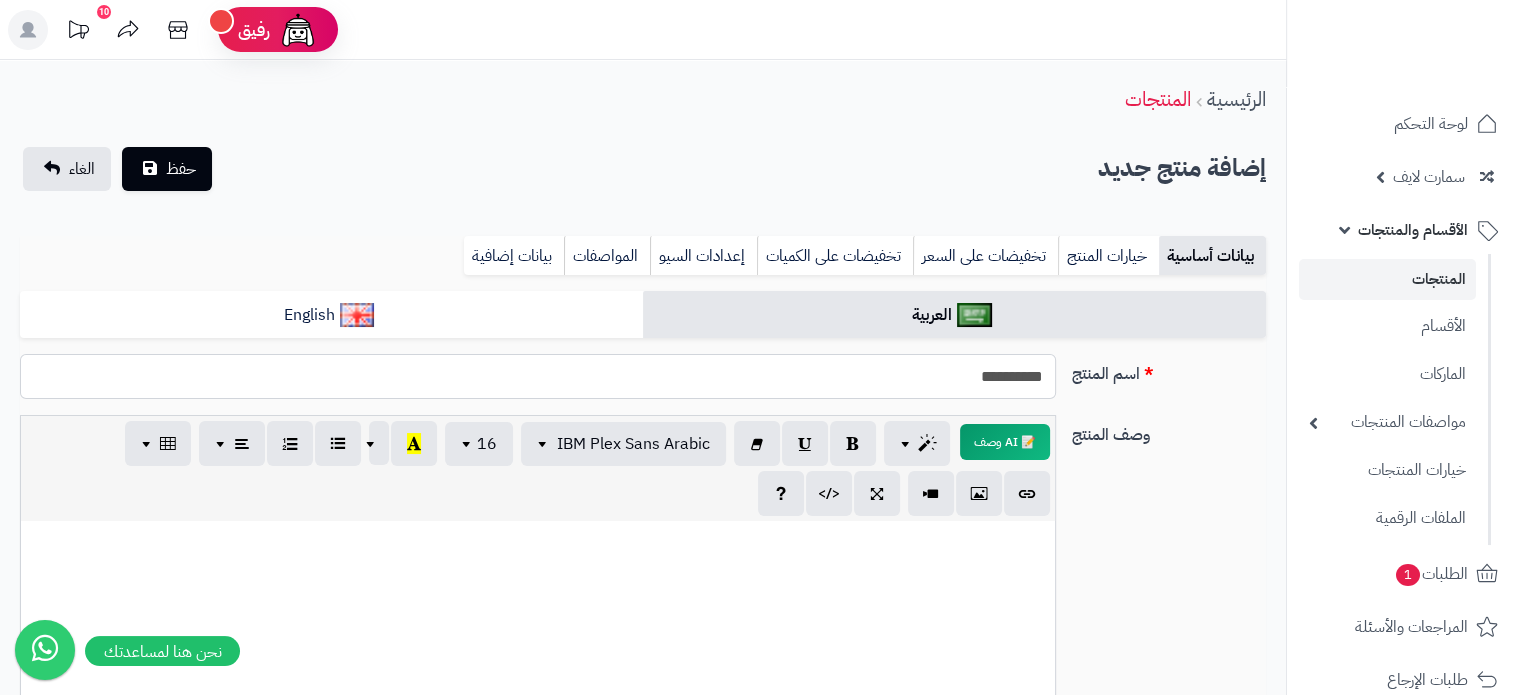 type on "**********" 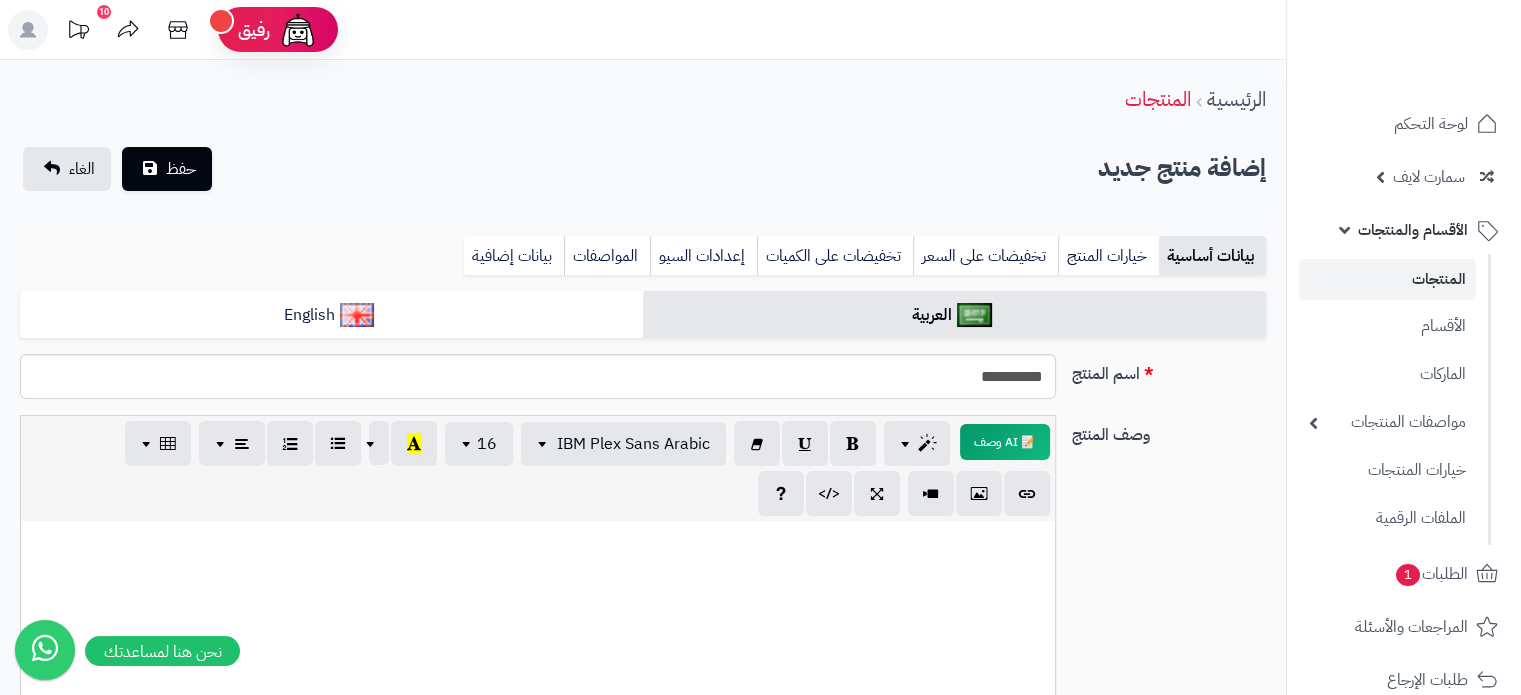 click on "وصف المنتج    📝 AI وصف   p blockquote pre h1 h2 h3 h4 h5 h6 IBM Plex Sans Arabic     Arial   Arial Black   Comic Sans MS   Courier New   Helvetica   Impact   Tahoma   Times New Roman   Verdana 16  8  9  10  11  12  14  18  24  36    لون الخلفية         شفاف              لون النص         إعادة الضبط                        1 x 1                                     ×        إدراج           النص مسار الرابط *******  فتح في نافذة جديدة      إدراج                   ×        إضافة صورة           حدد ملف رابط الصورة      إضافة صورة                   ×        إدراج الفيديو           رابط الفيديو  (YouTube, Vimeo, Vine, Instagram, DailyMotion ou Youku)      إدراج الفيديو                   ×        مساعدة           ENTER Insert Paragraph CTRL+Z Undoes the last command CTRL+Y Redoes the last command TAB Tab SHIFT+TAB Untab CTRL+B Set a bold style CTRL+I" at bounding box center (643, 630) 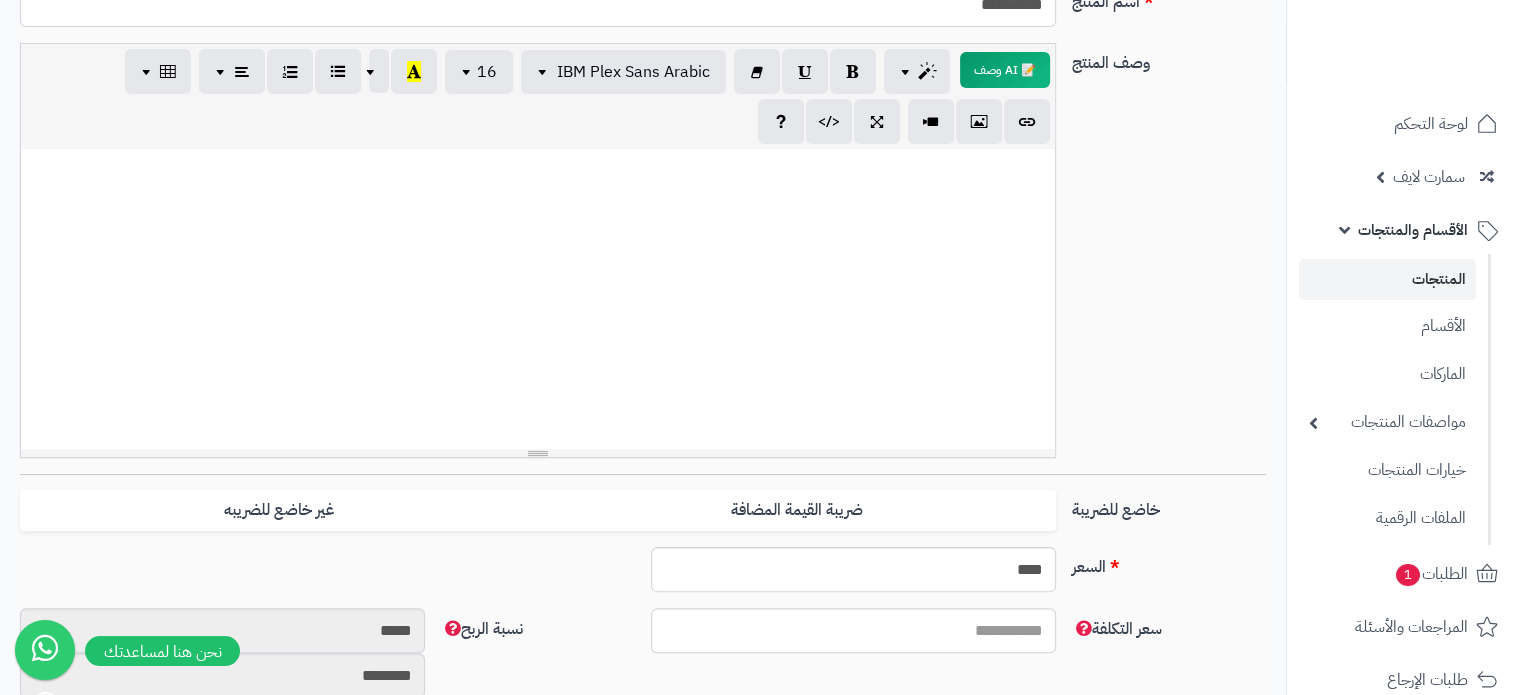 scroll, scrollTop: 500, scrollLeft: 0, axis: vertical 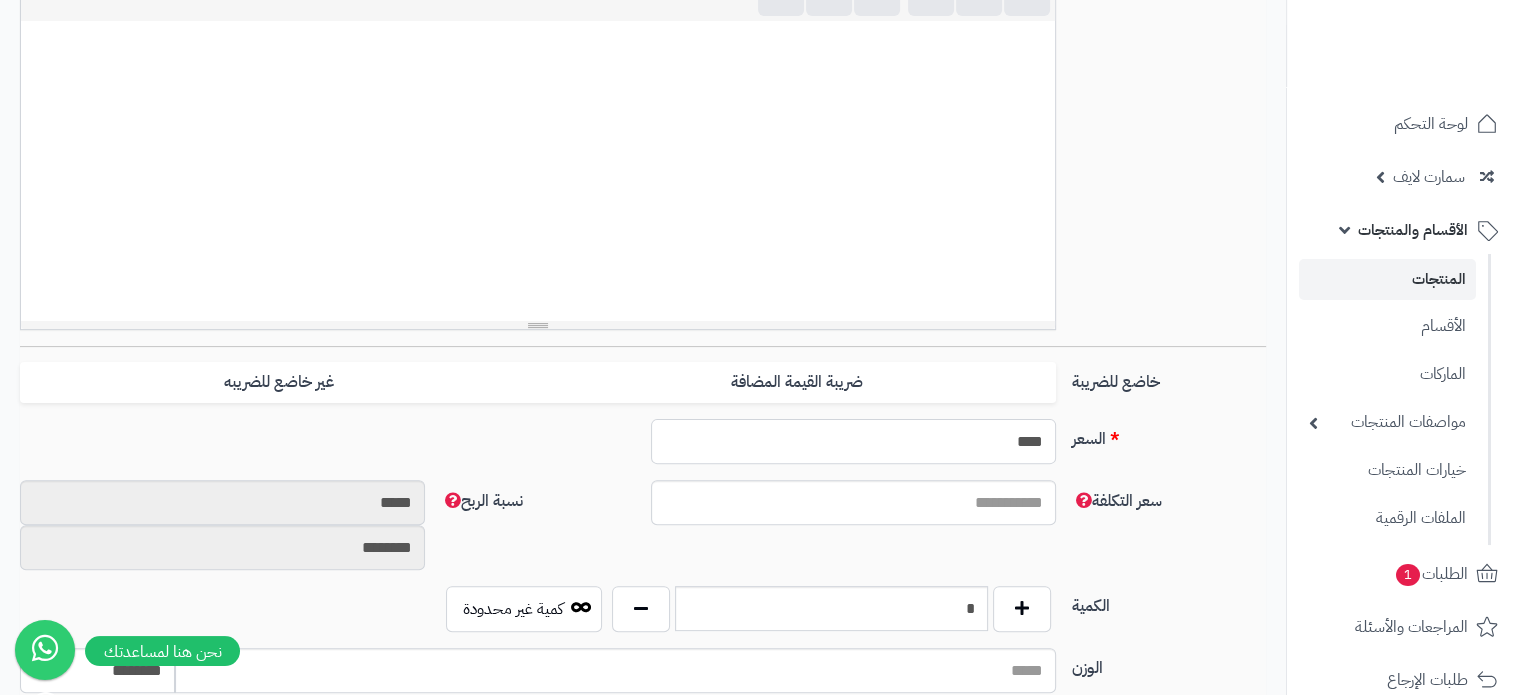 click on "****" at bounding box center (853, 441) 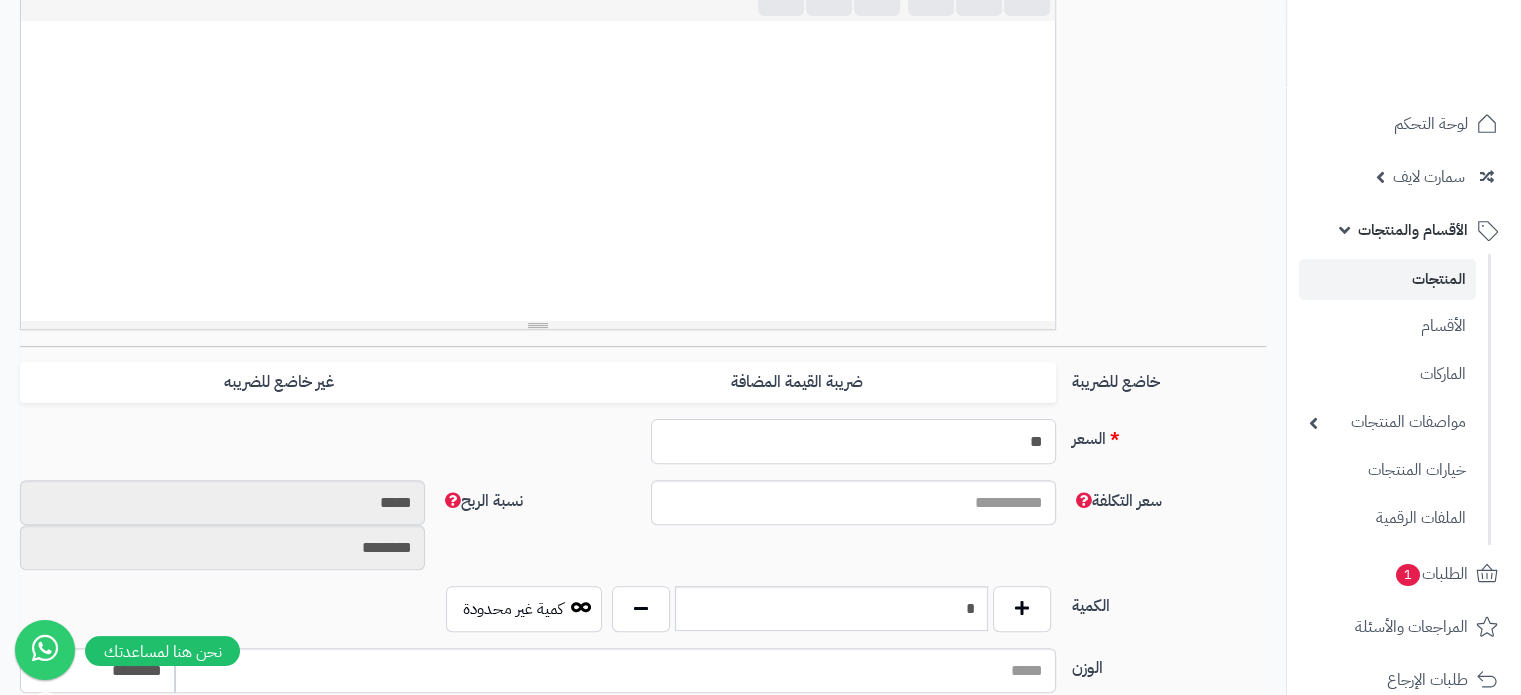 type on "**" 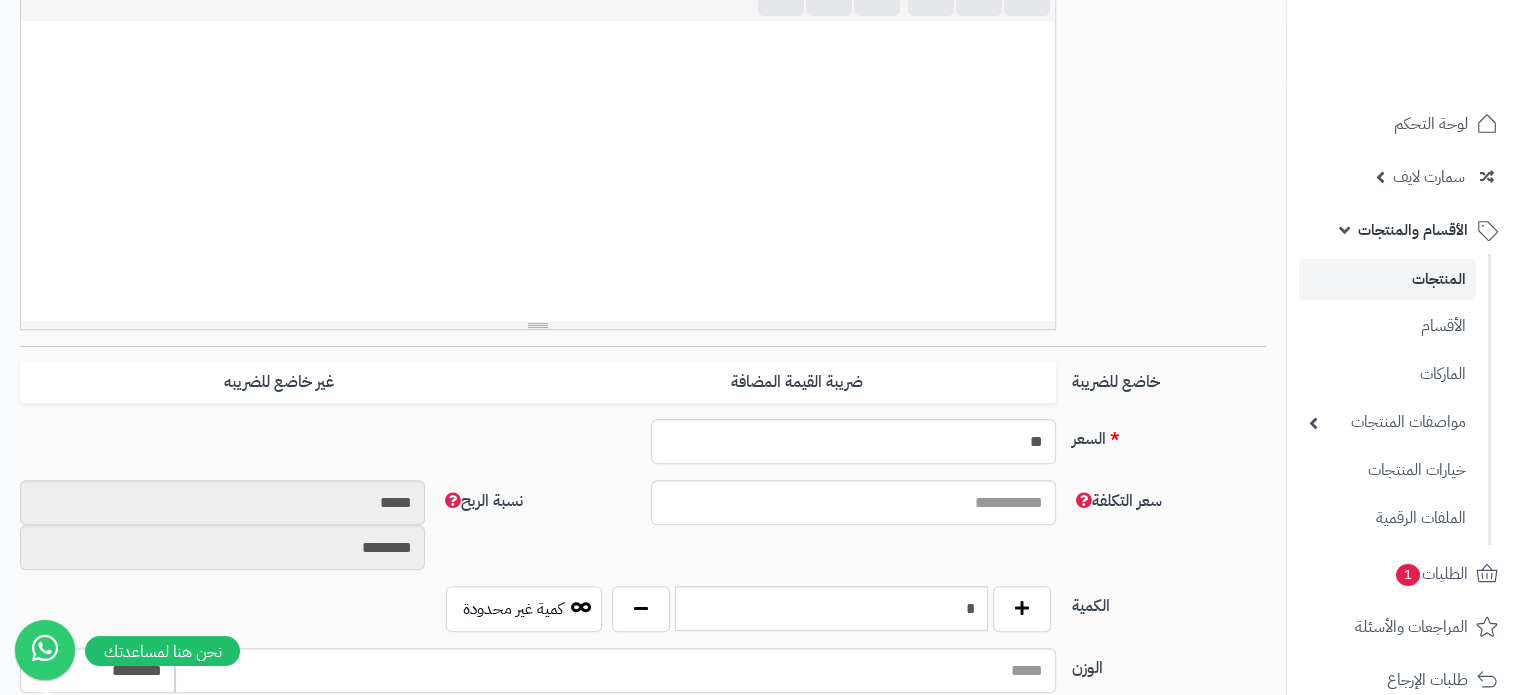 click on "نسبة الربح" at bounding box center (538, 496) 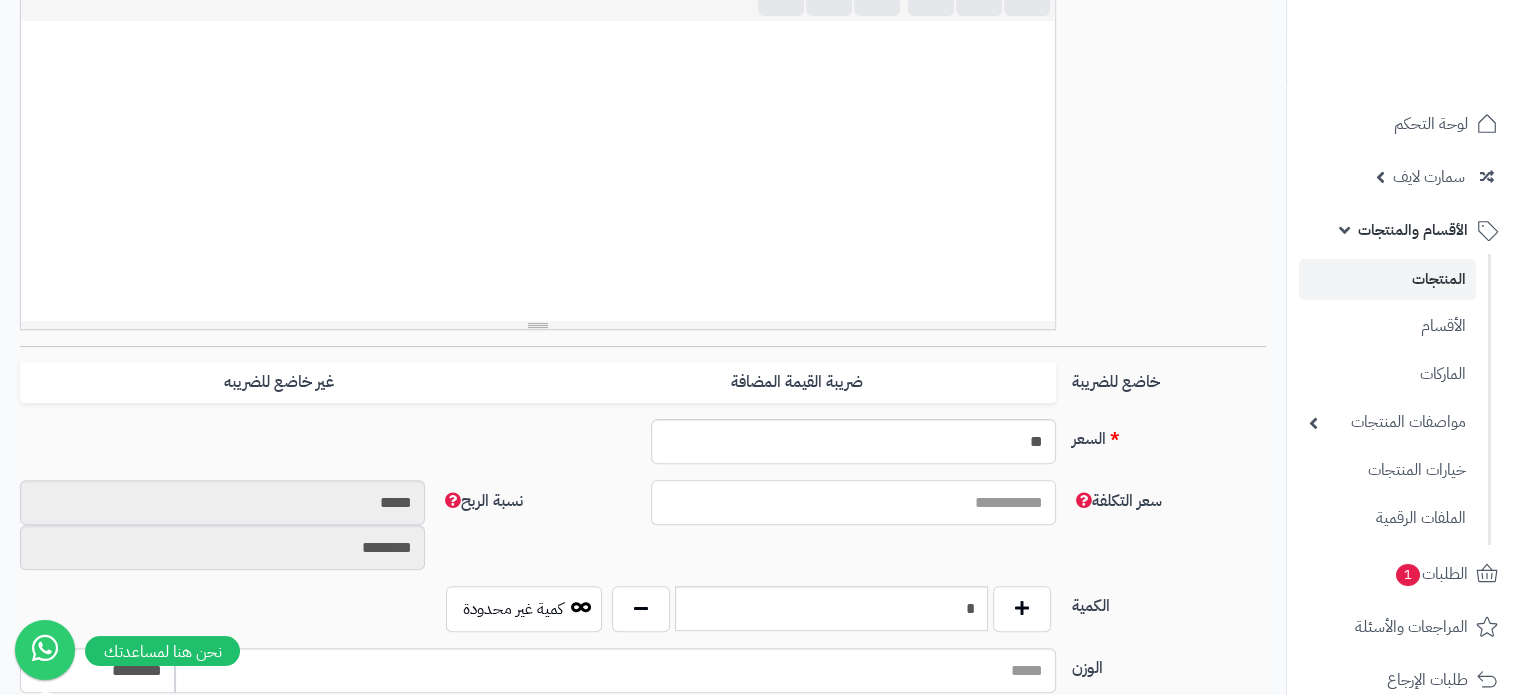 click on "سعر التكلفة" at bounding box center [853, 502] 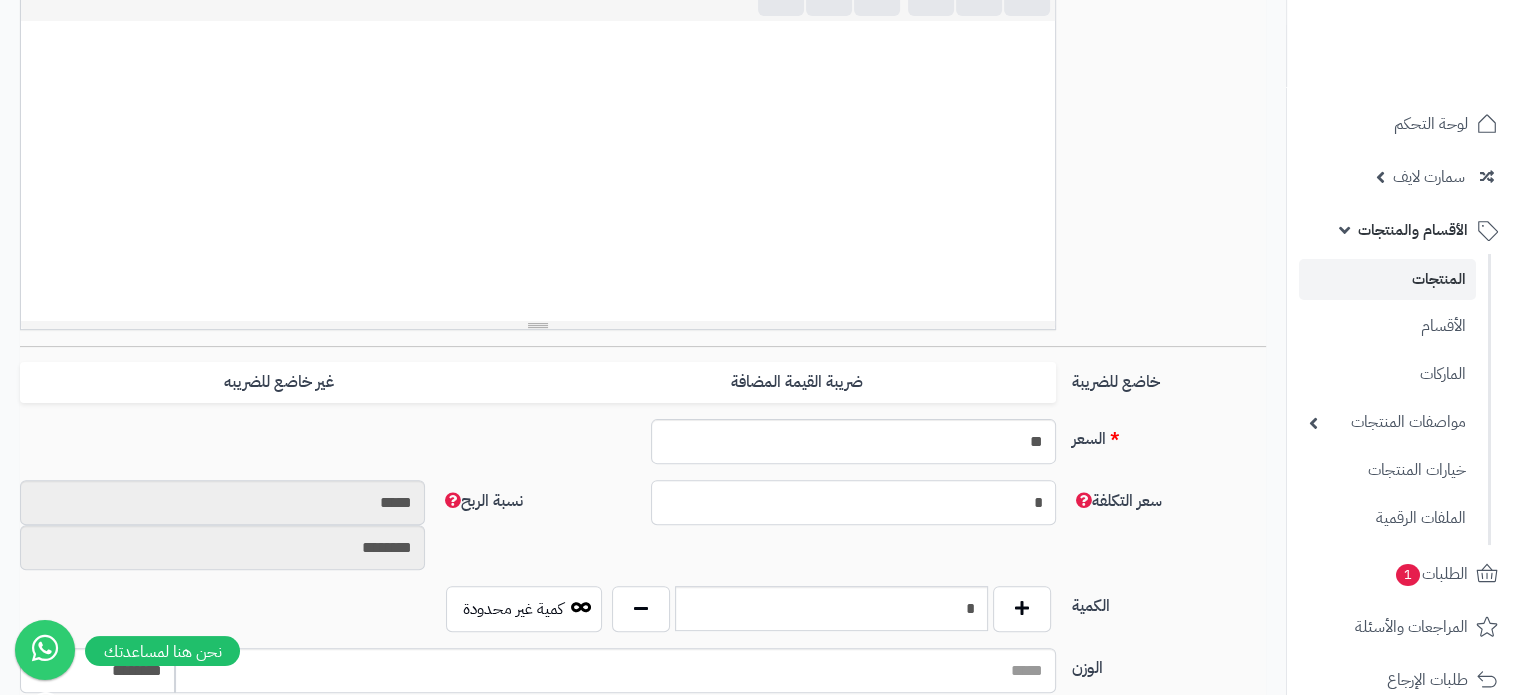type on "*******" 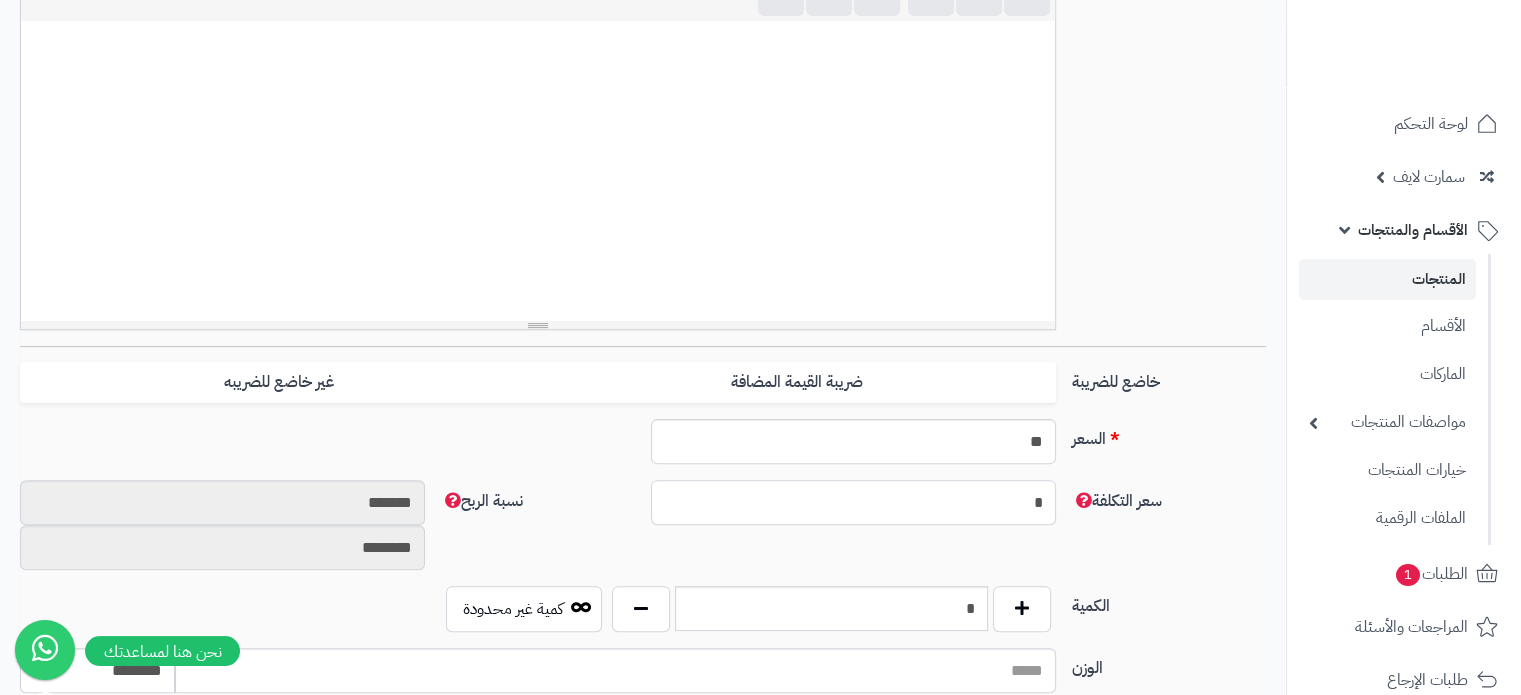 type on "*" 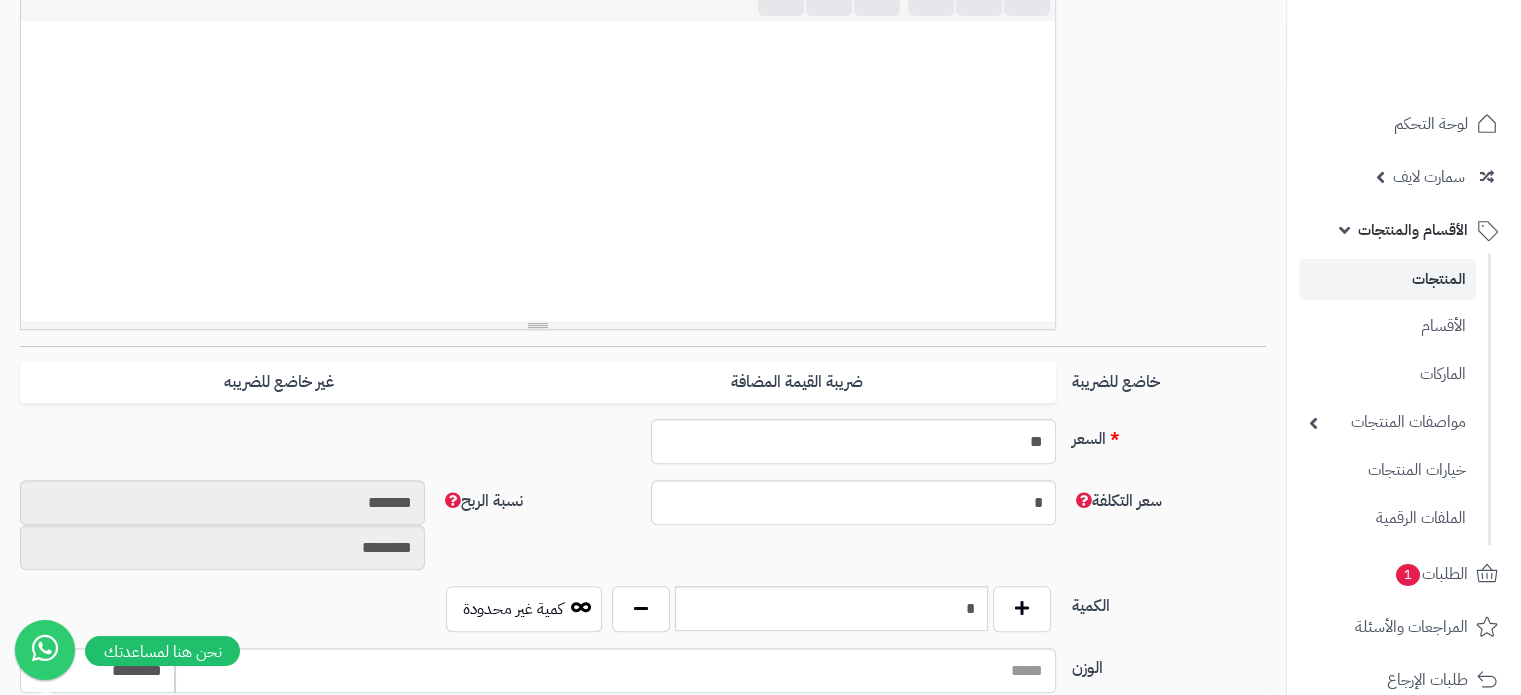 drag, startPoint x: 1179, startPoint y: 591, endPoint x: 1157, endPoint y: 586, distance: 22.561028 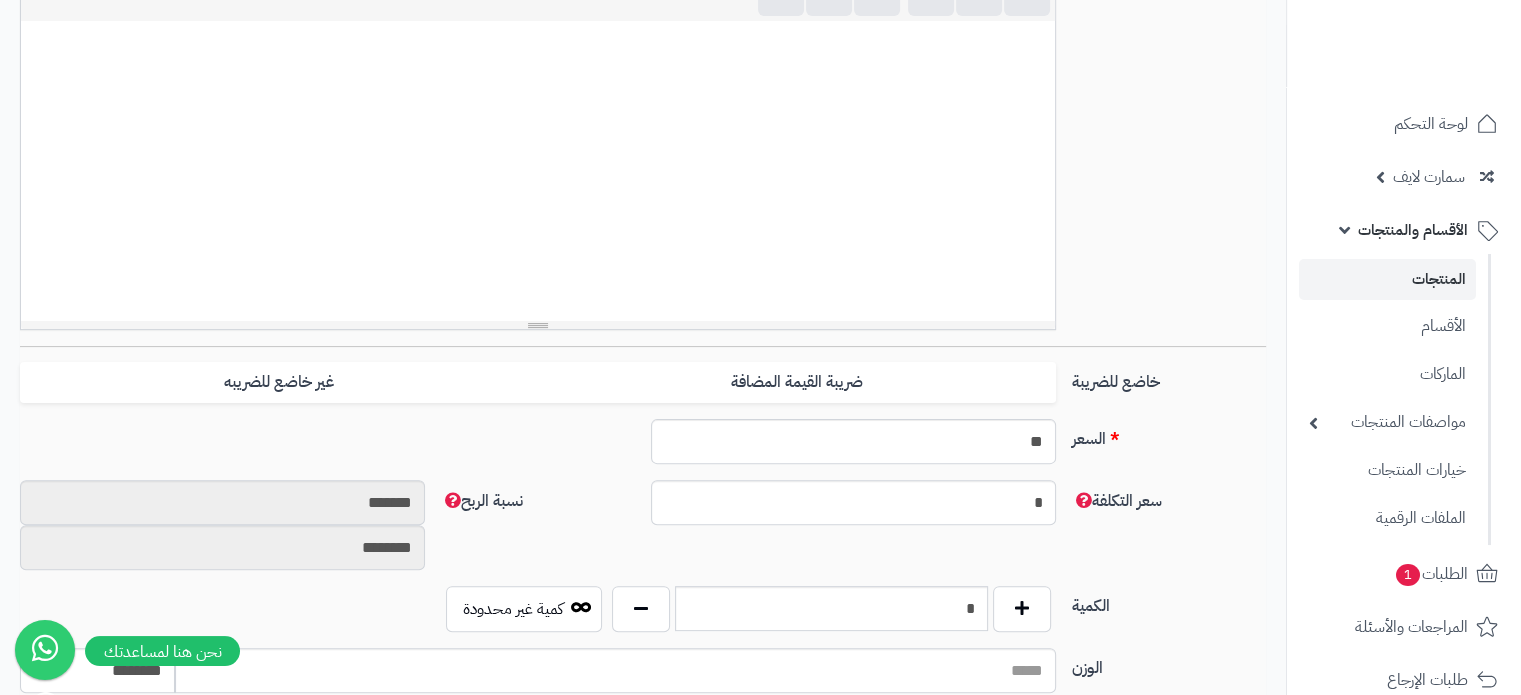 click on "الكمية" at bounding box center [1169, 602] 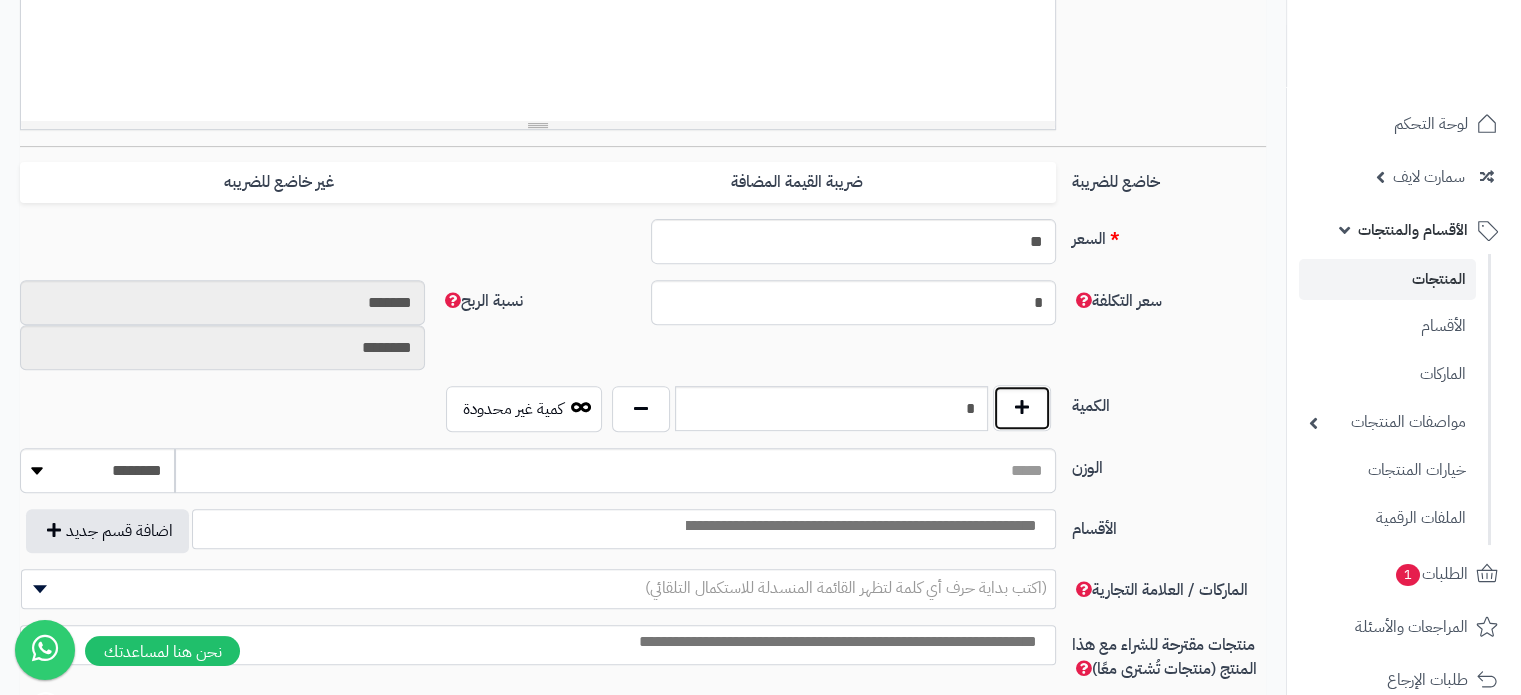 click at bounding box center (1022, 408) 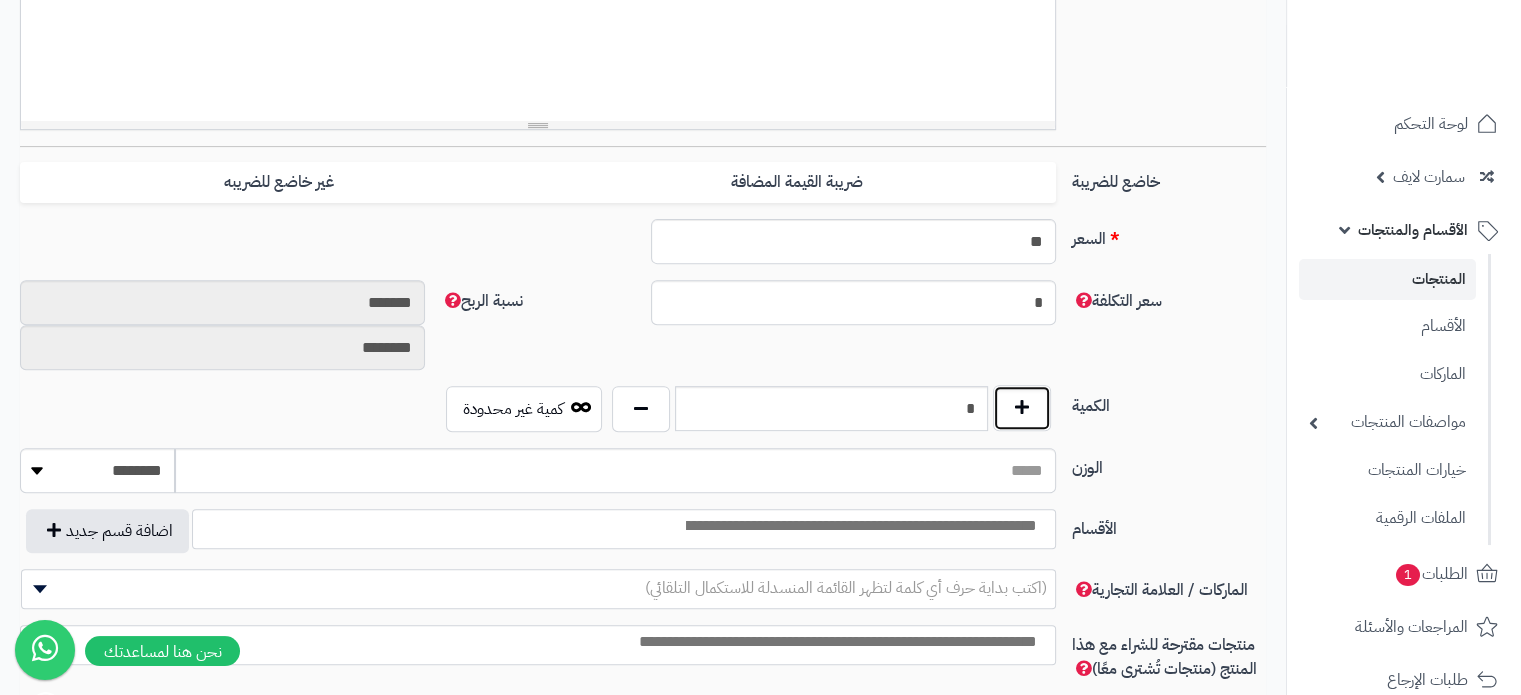 click at bounding box center [1022, 408] 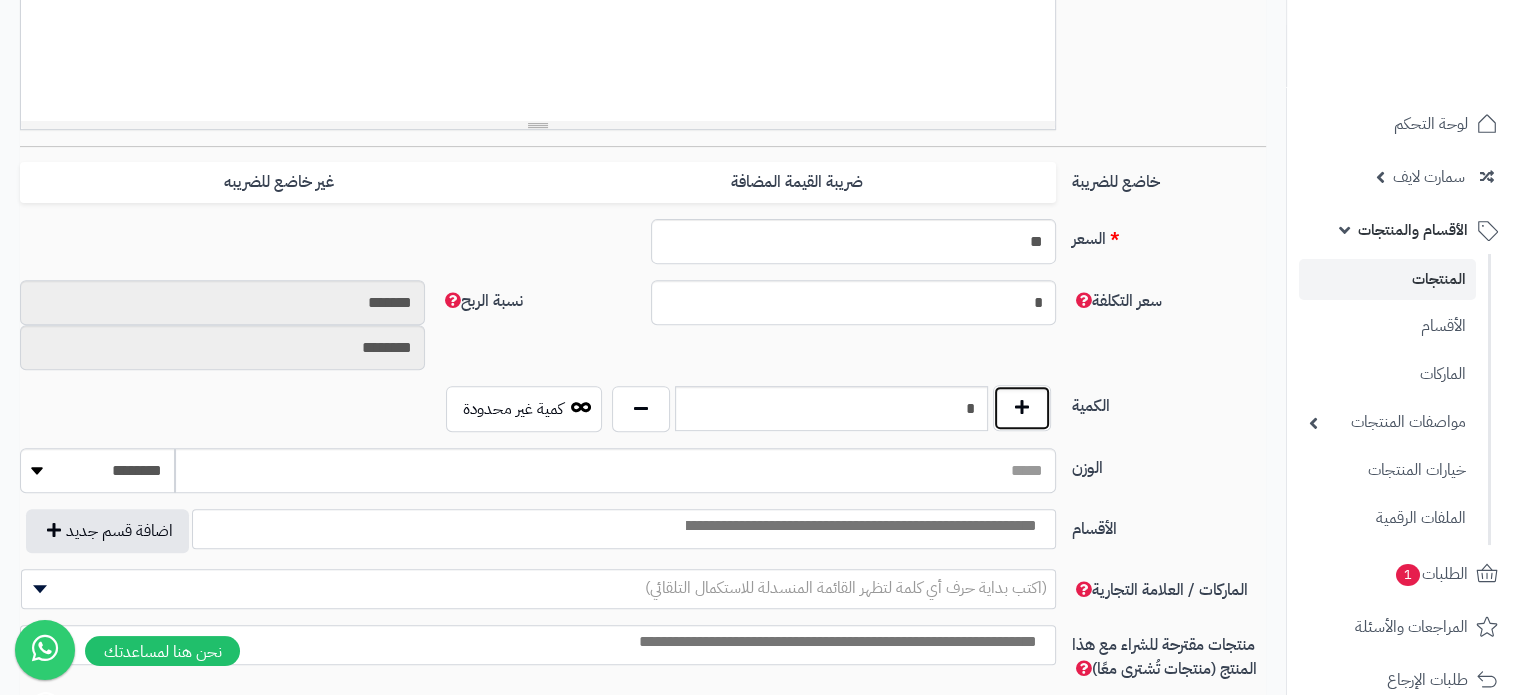 click at bounding box center [1022, 408] 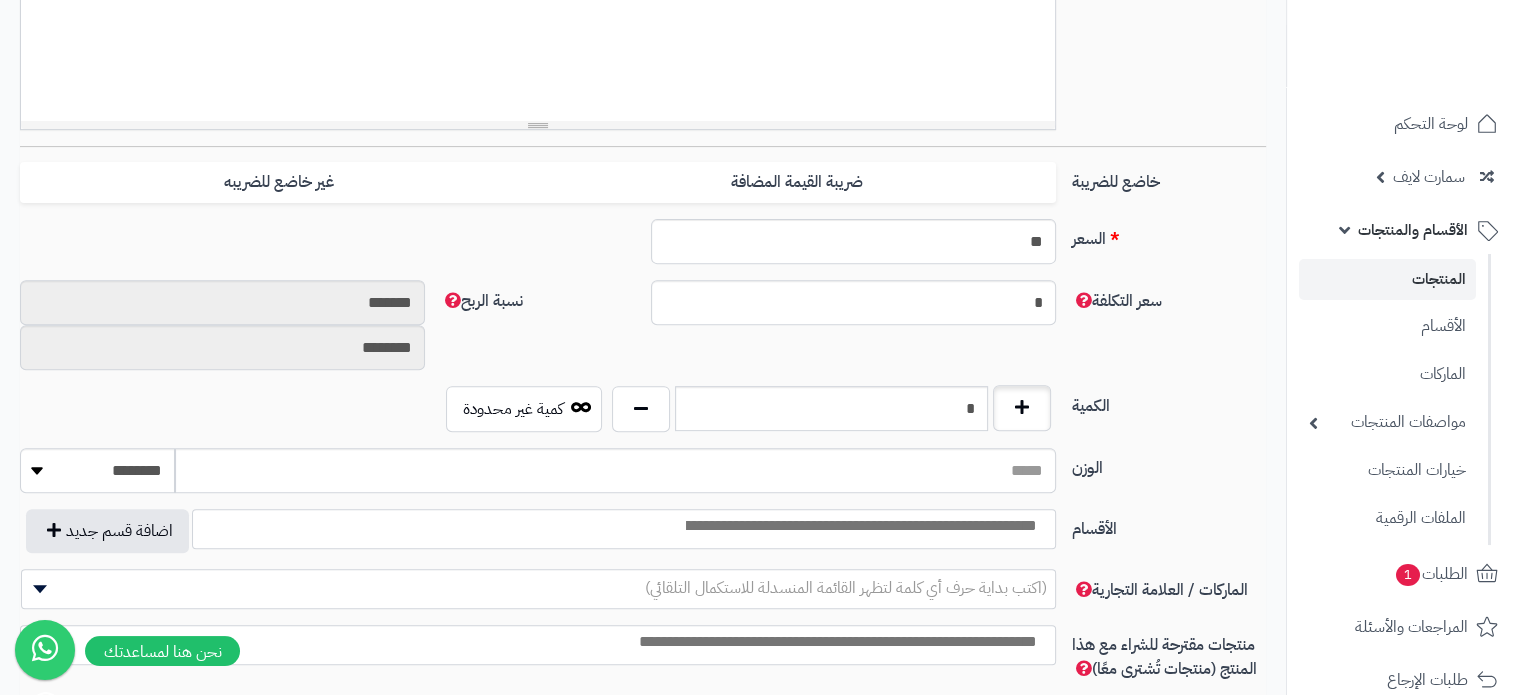 type on "*" 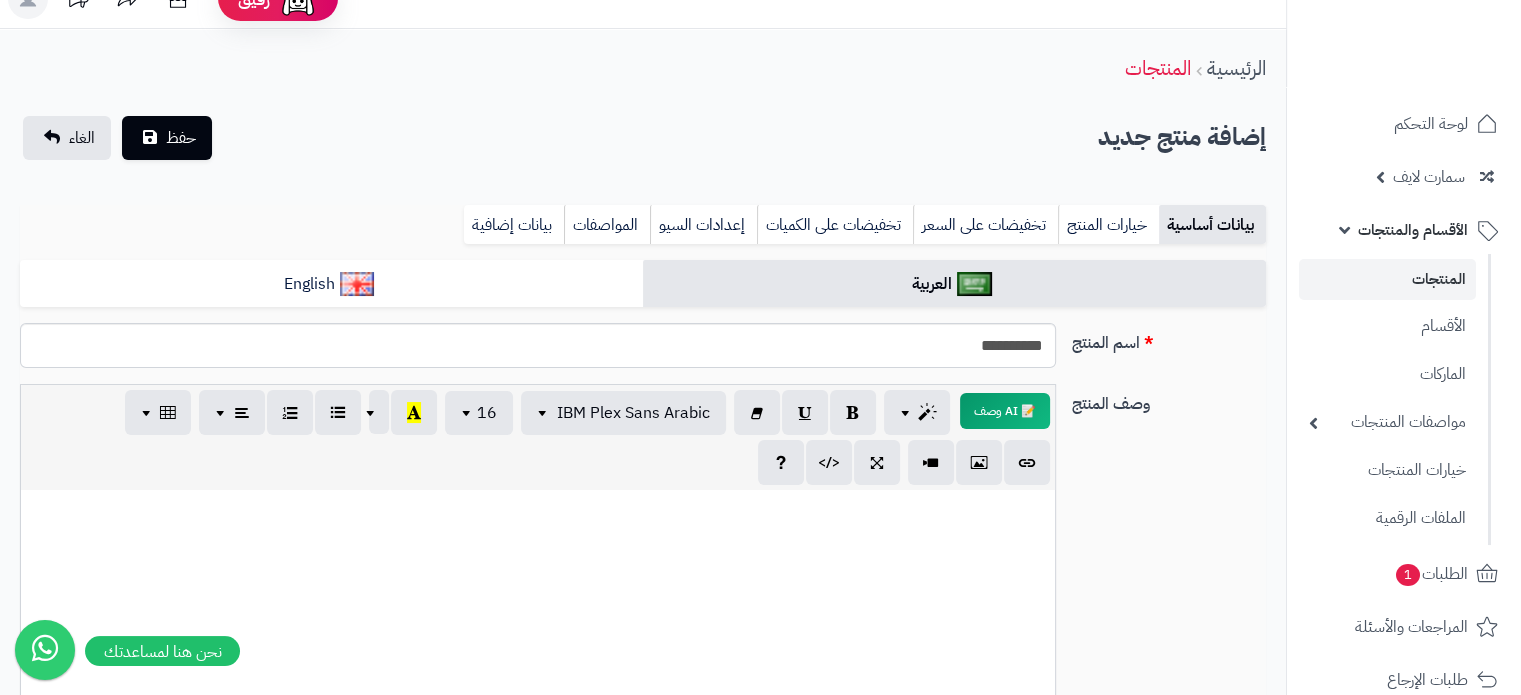 scroll, scrollTop: 0, scrollLeft: 0, axis: both 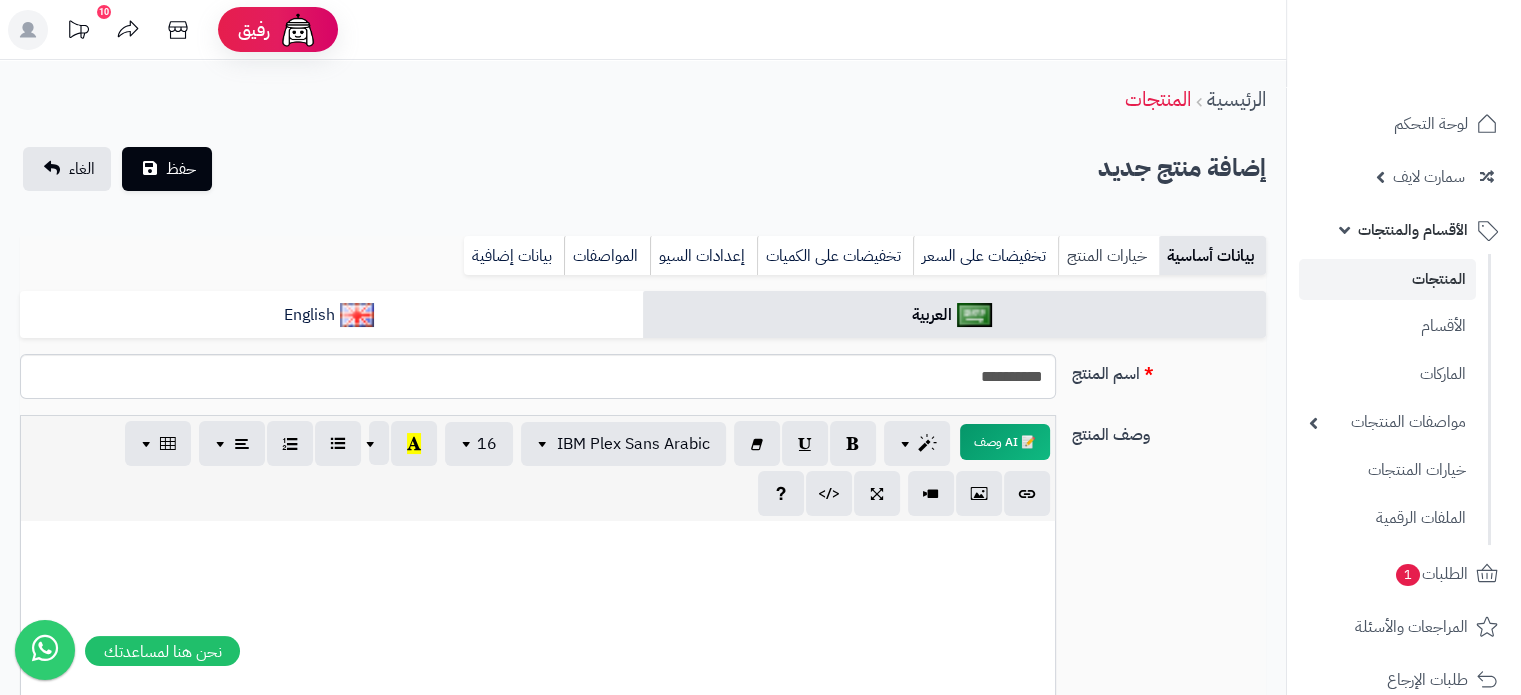 click on "خيارات المنتج" at bounding box center (1108, 256) 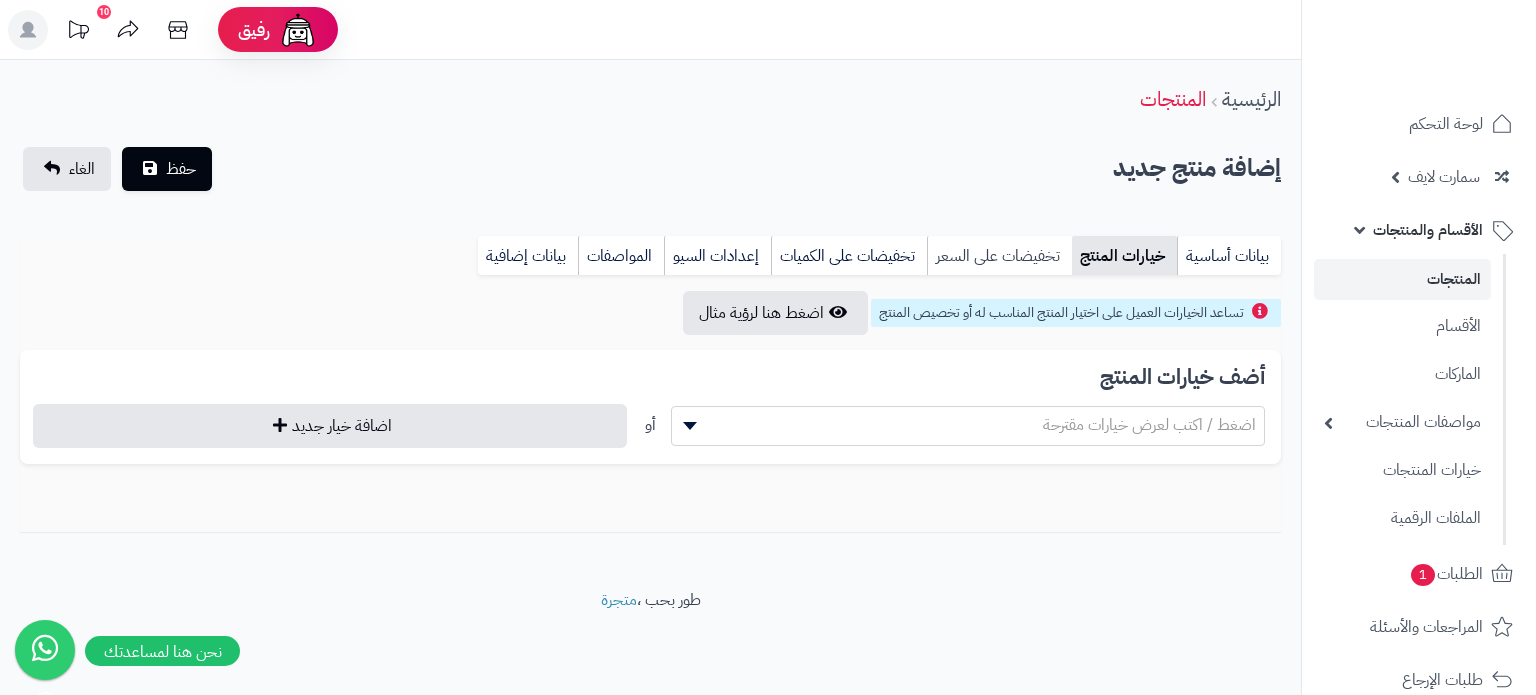 click on "تخفيضات على السعر" at bounding box center (999, 256) 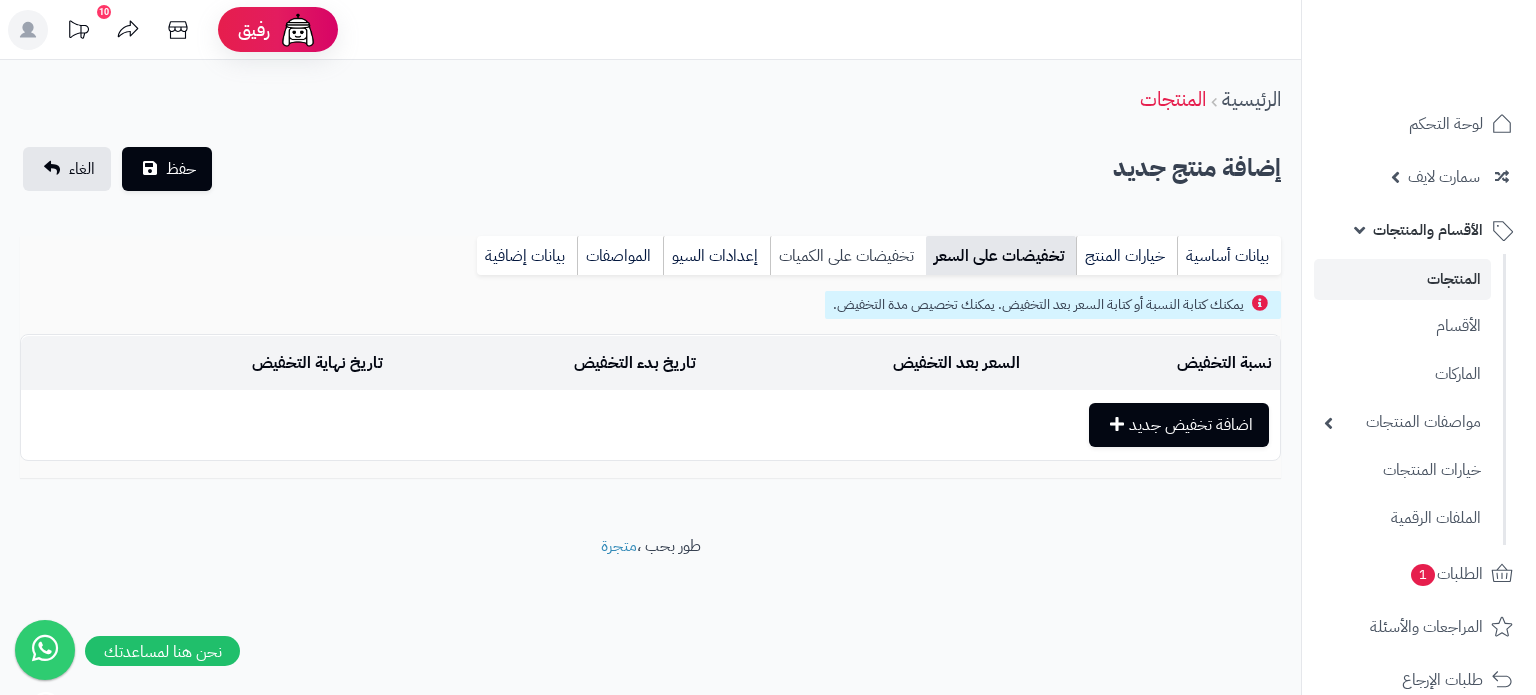 click on "تخفيضات على الكميات" at bounding box center [848, 256] 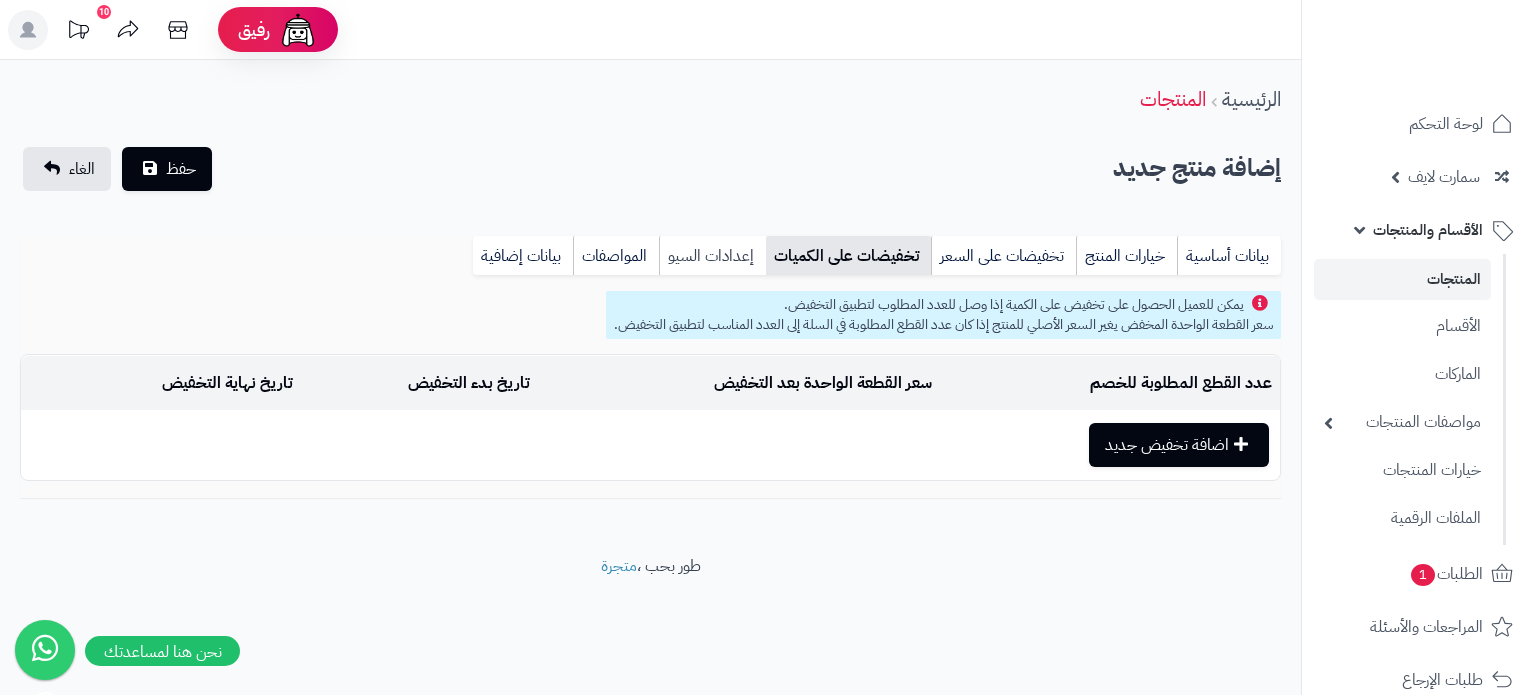 click on "إعدادات السيو" at bounding box center (712, 256) 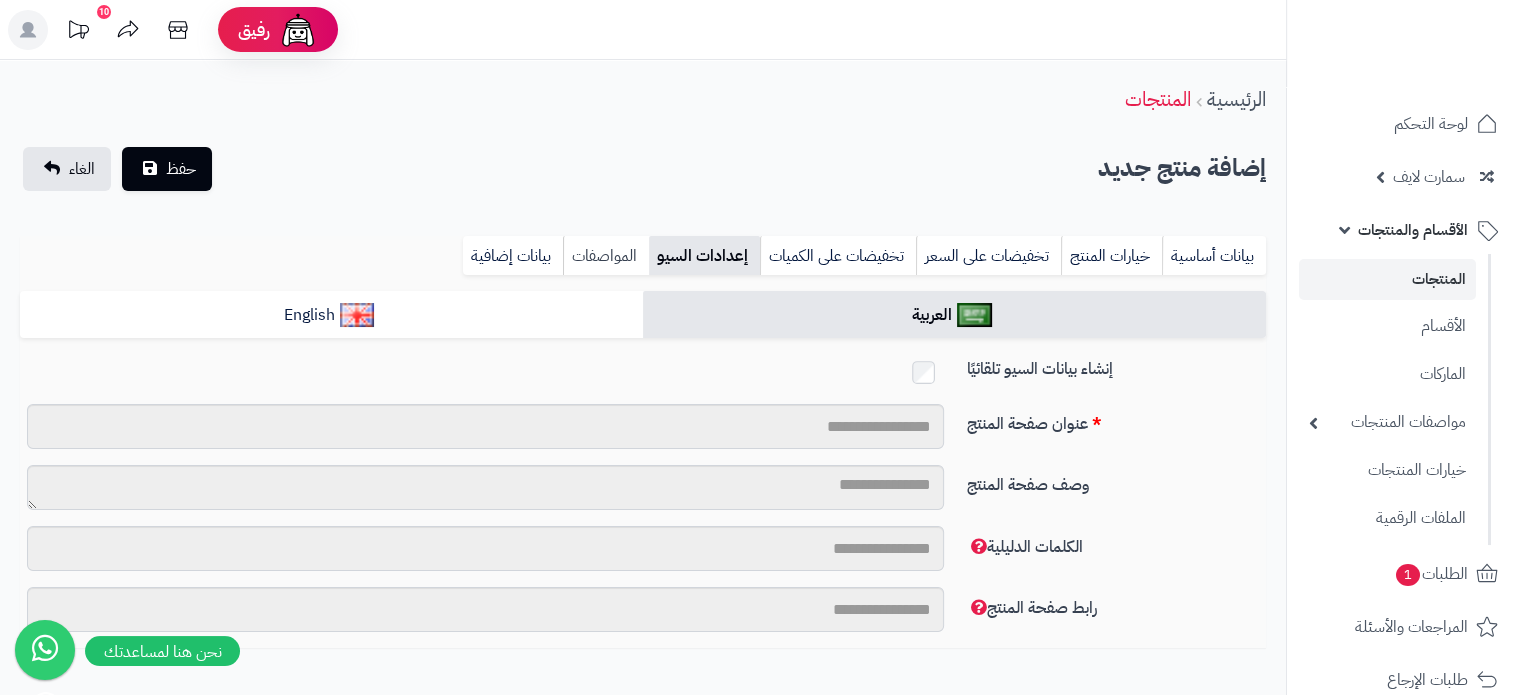 click on "المواصفات" at bounding box center [606, 256] 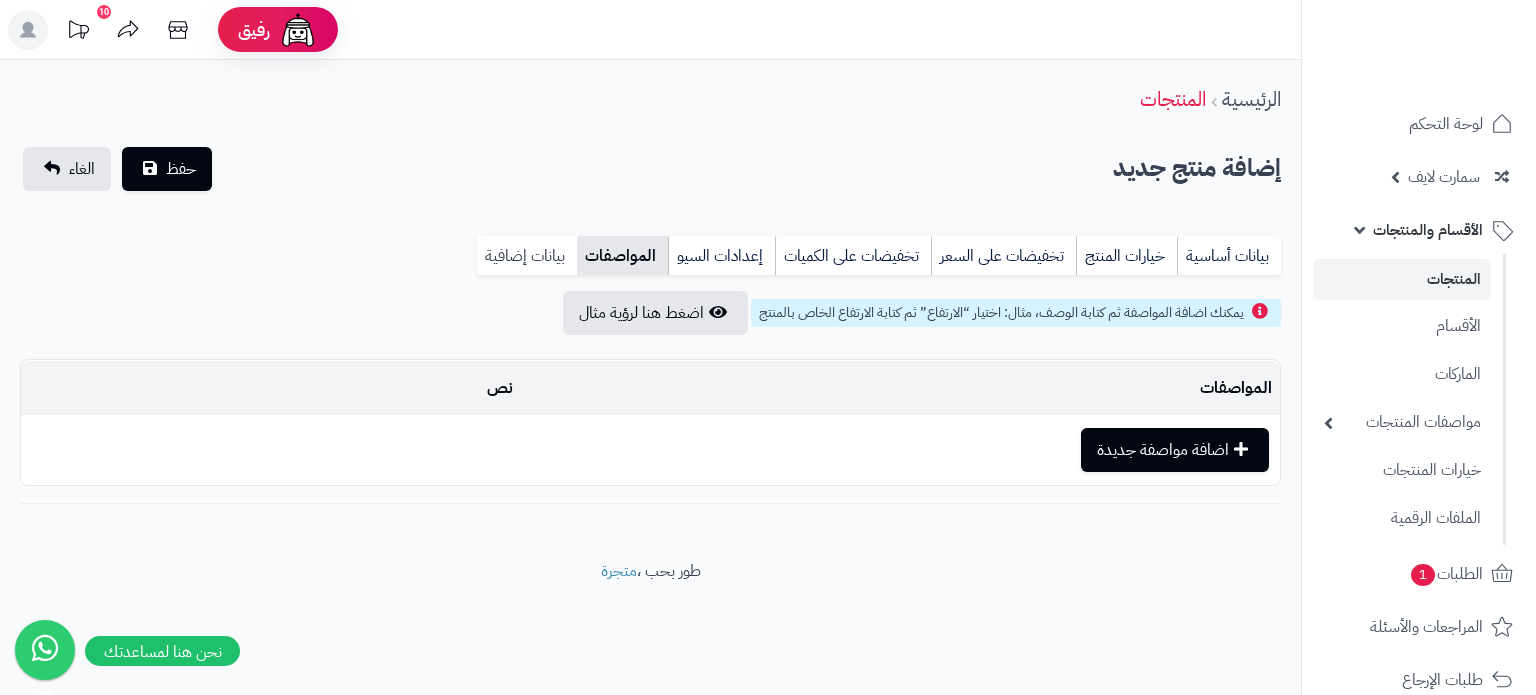 click on "بيانات إضافية" at bounding box center [527, 256] 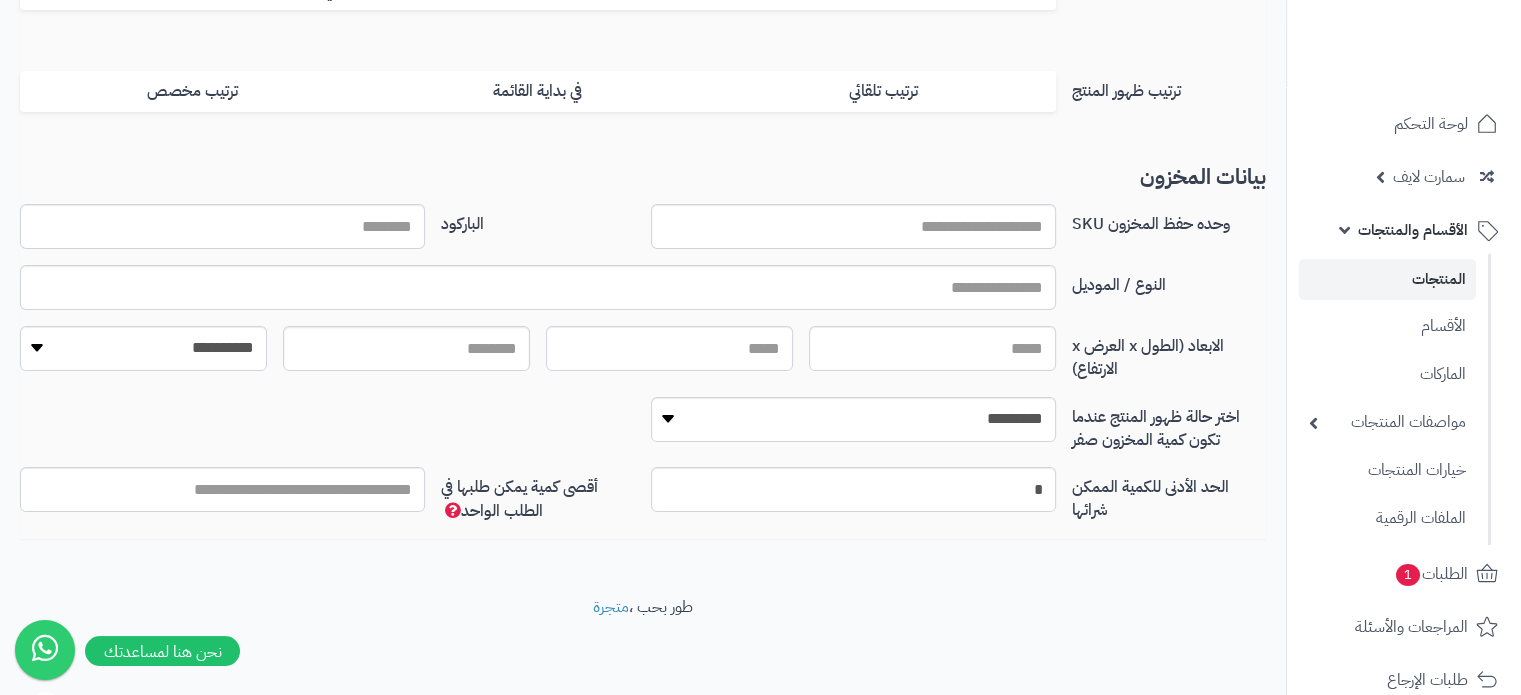 scroll, scrollTop: 60, scrollLeft: 0, axis: vertical 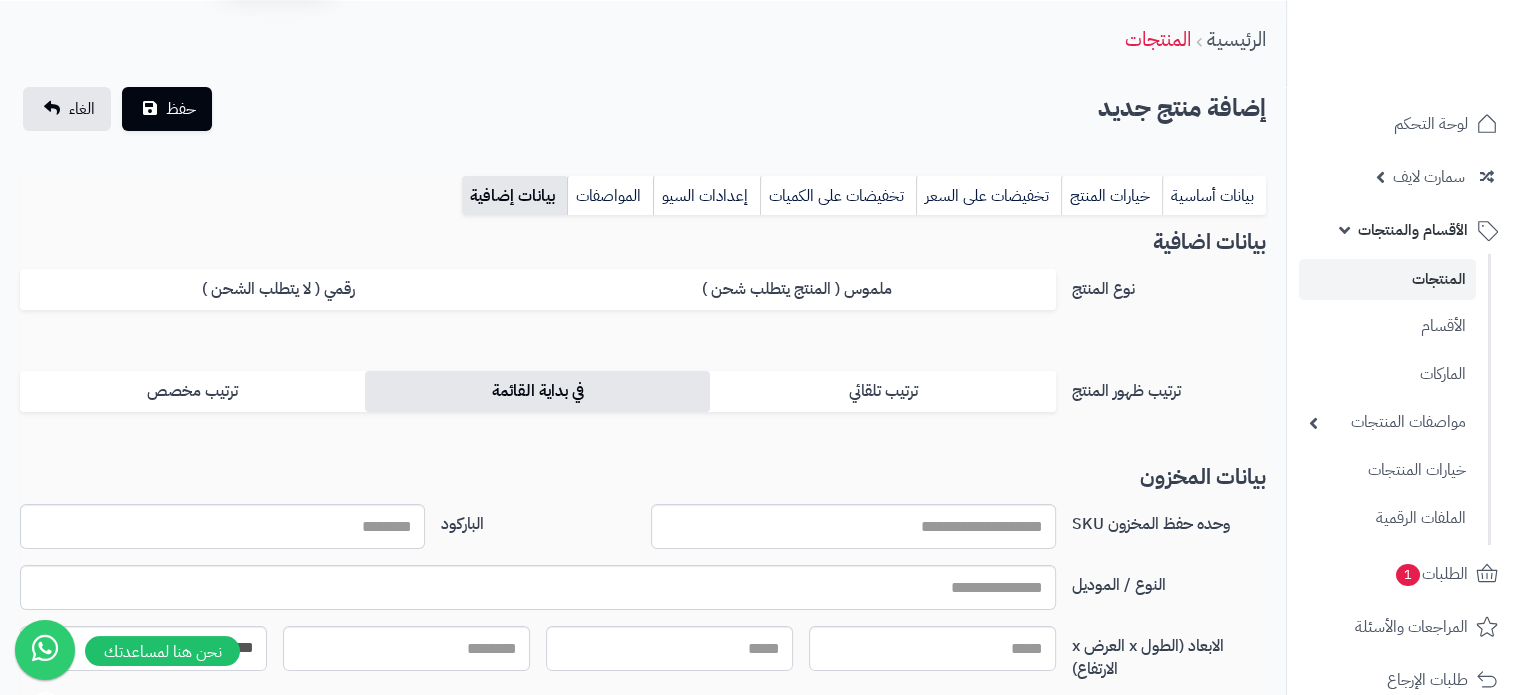 click on "في بداية القائمة" at bounding box center [537, 391] 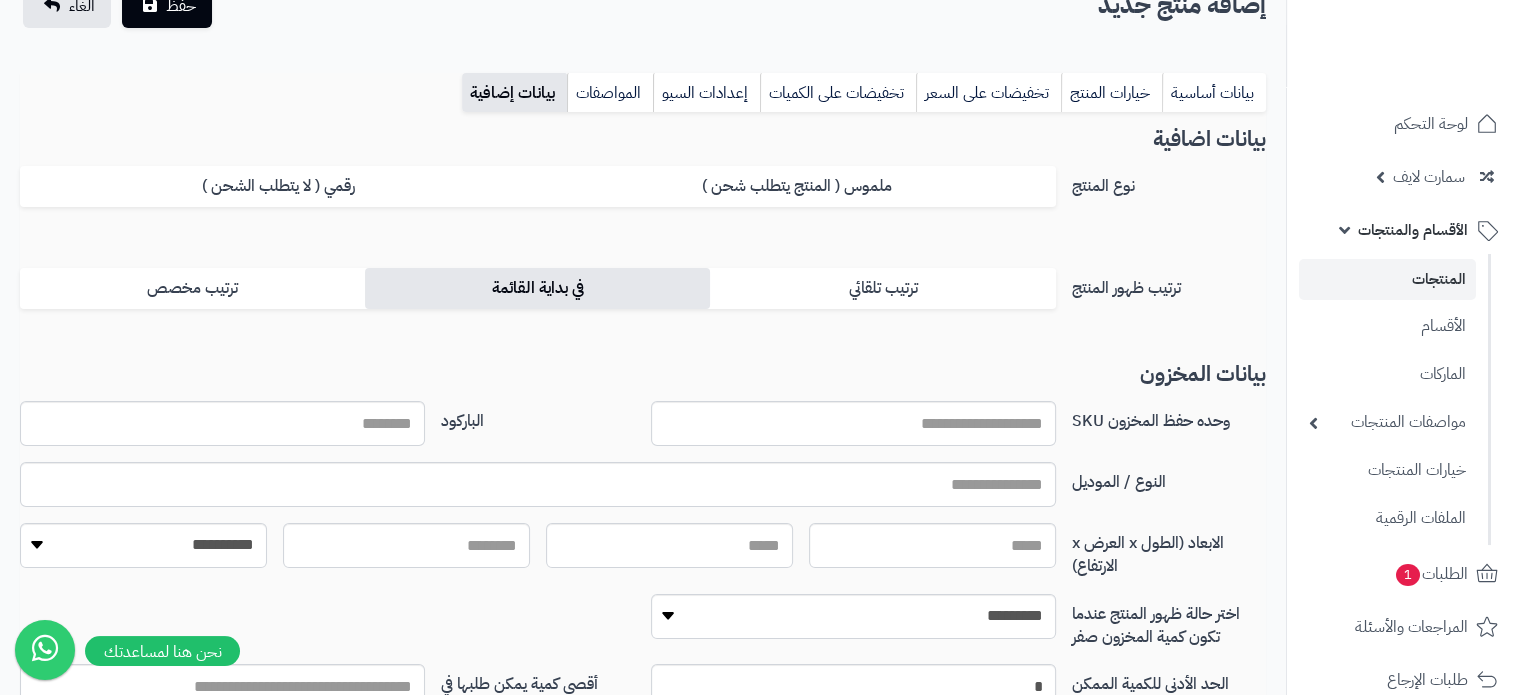 scroll, scrollTop: 0, scrollLeft: 0, axis: both 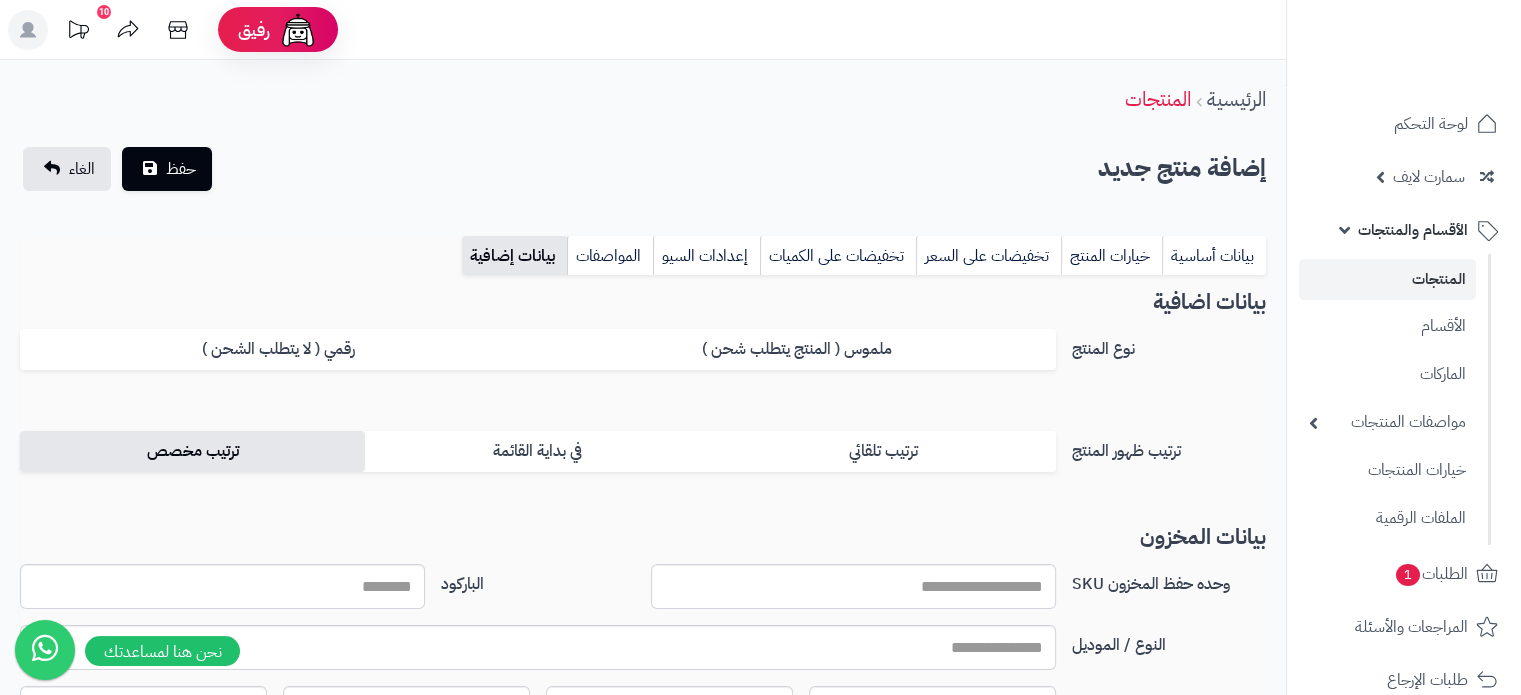 click on "ترتيب مخصص" at bounding box center [192, 451] 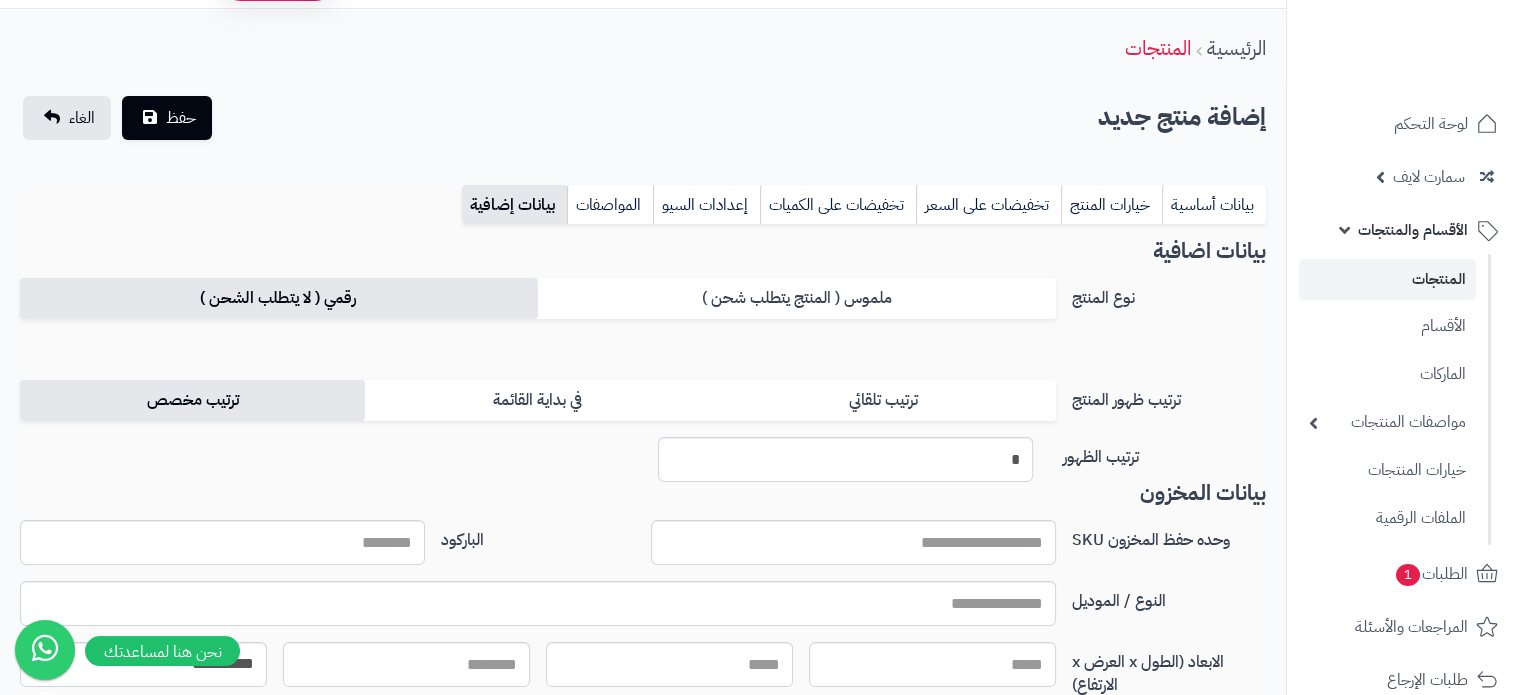 scroll, scrollTop: 300, scrollLeft: 0, axis: vertical 